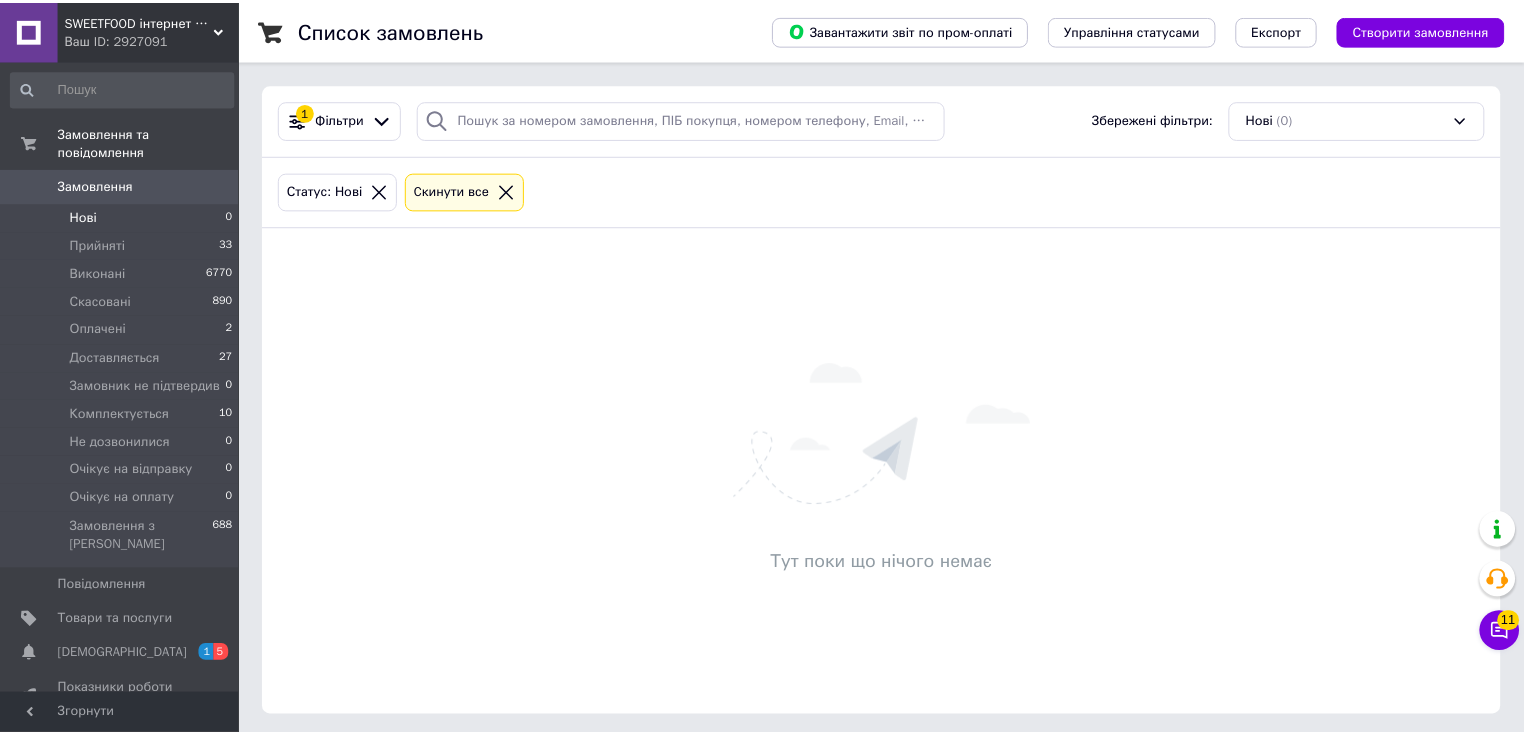 scroll, scrollTop: 0, scrollLeft: 0, axis: both 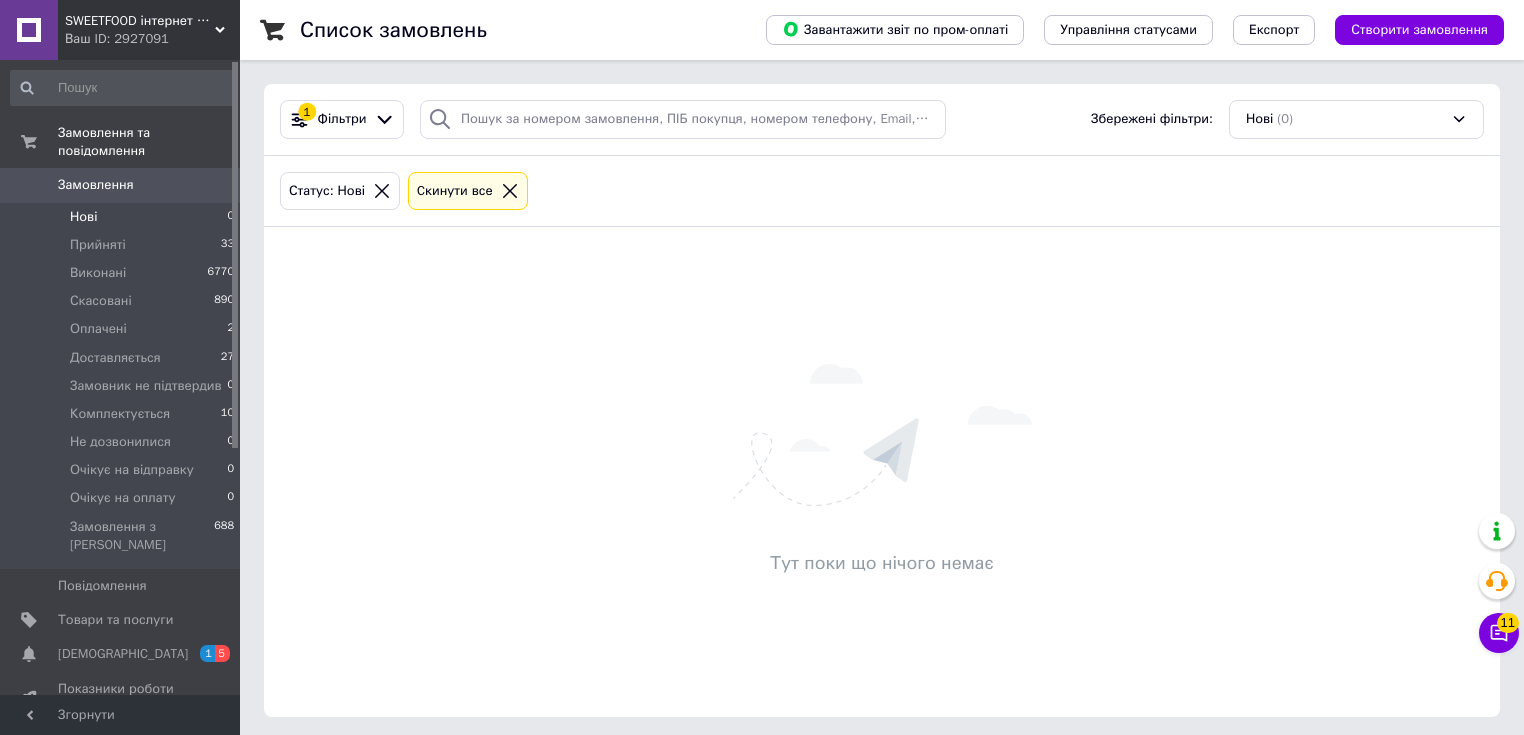 click on "[DEMOGRAPHIC_DATA]" at bounding box center [123, 654] 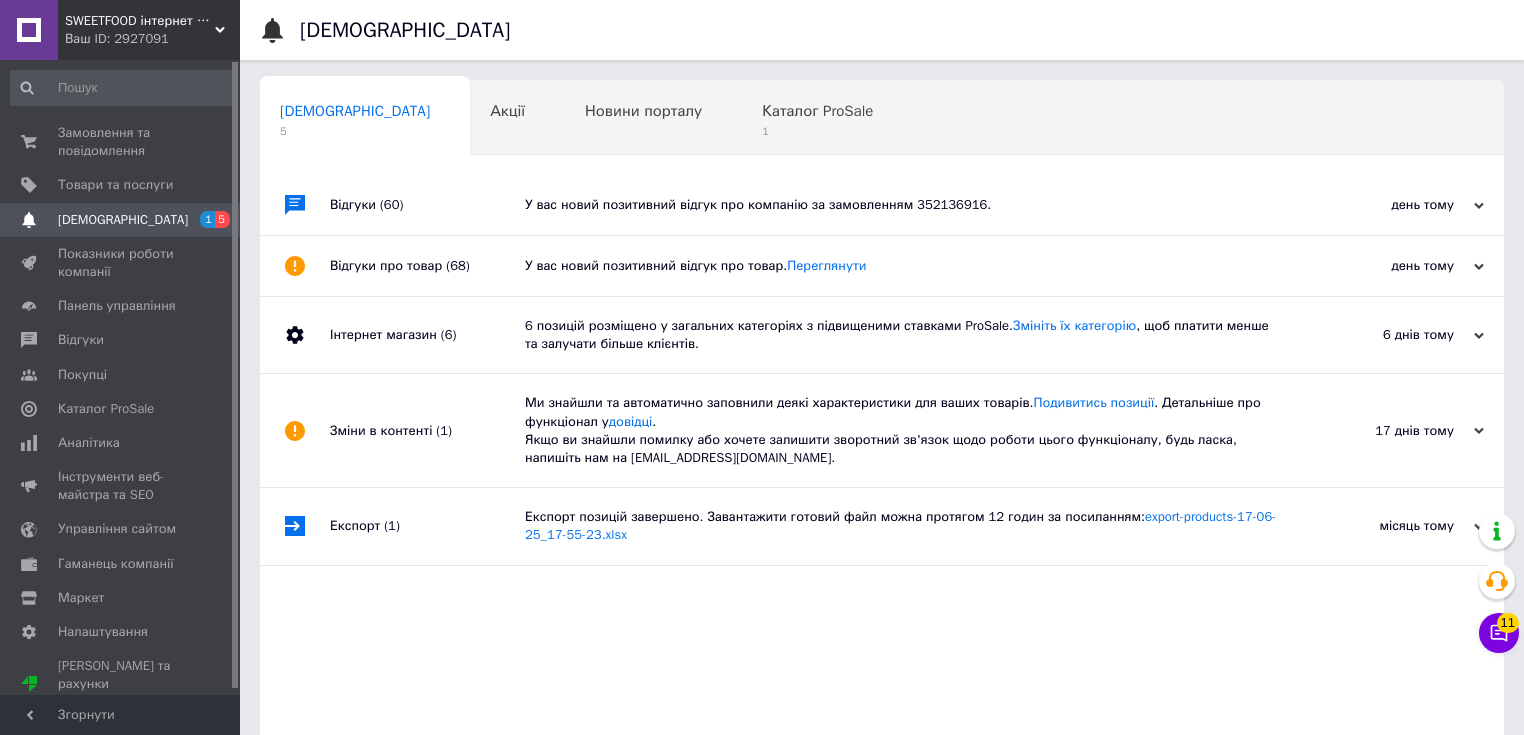 click on "день тому 12.07.2025" at bounding box center (1394, 266) 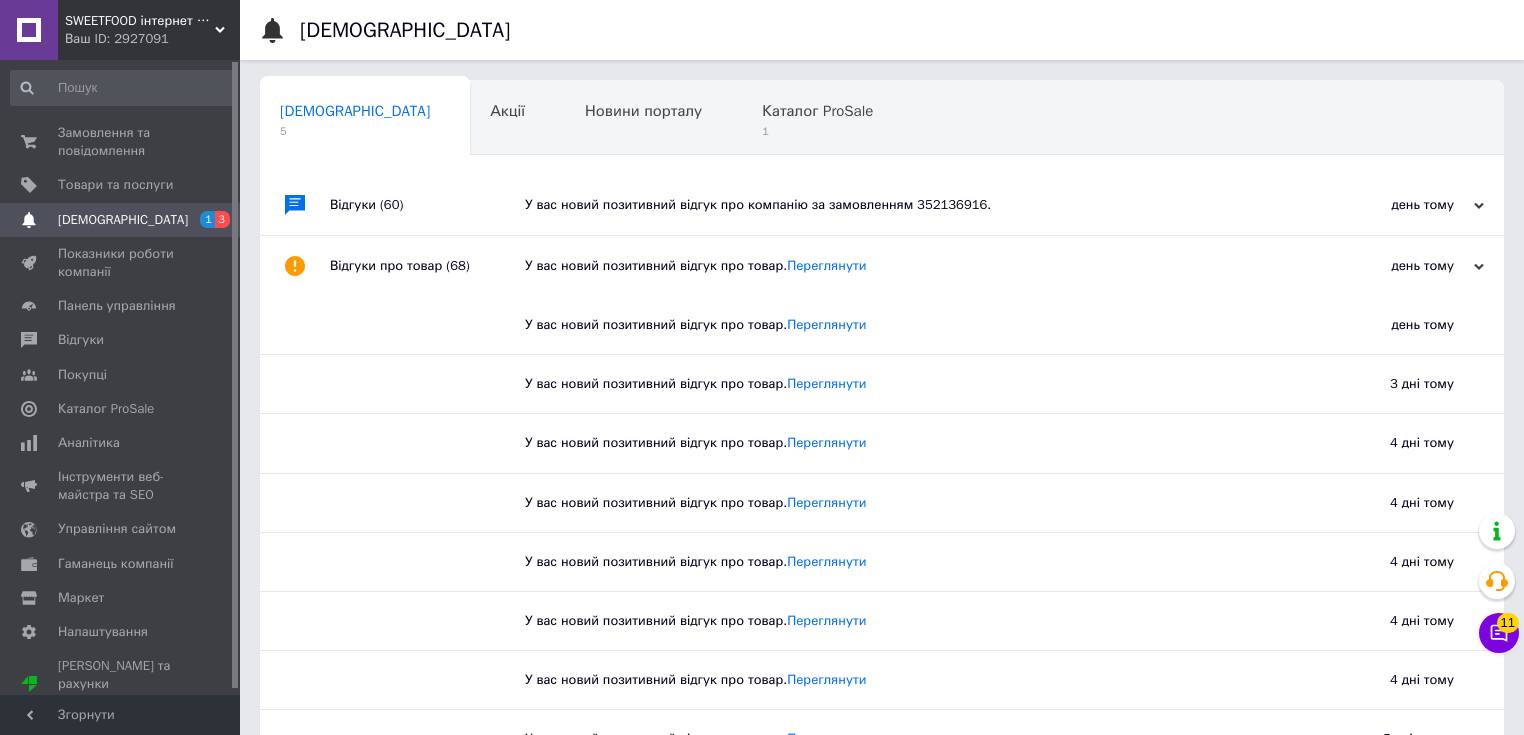 click on "день тому 13.07.2025" at bounding box center [1394, 205] 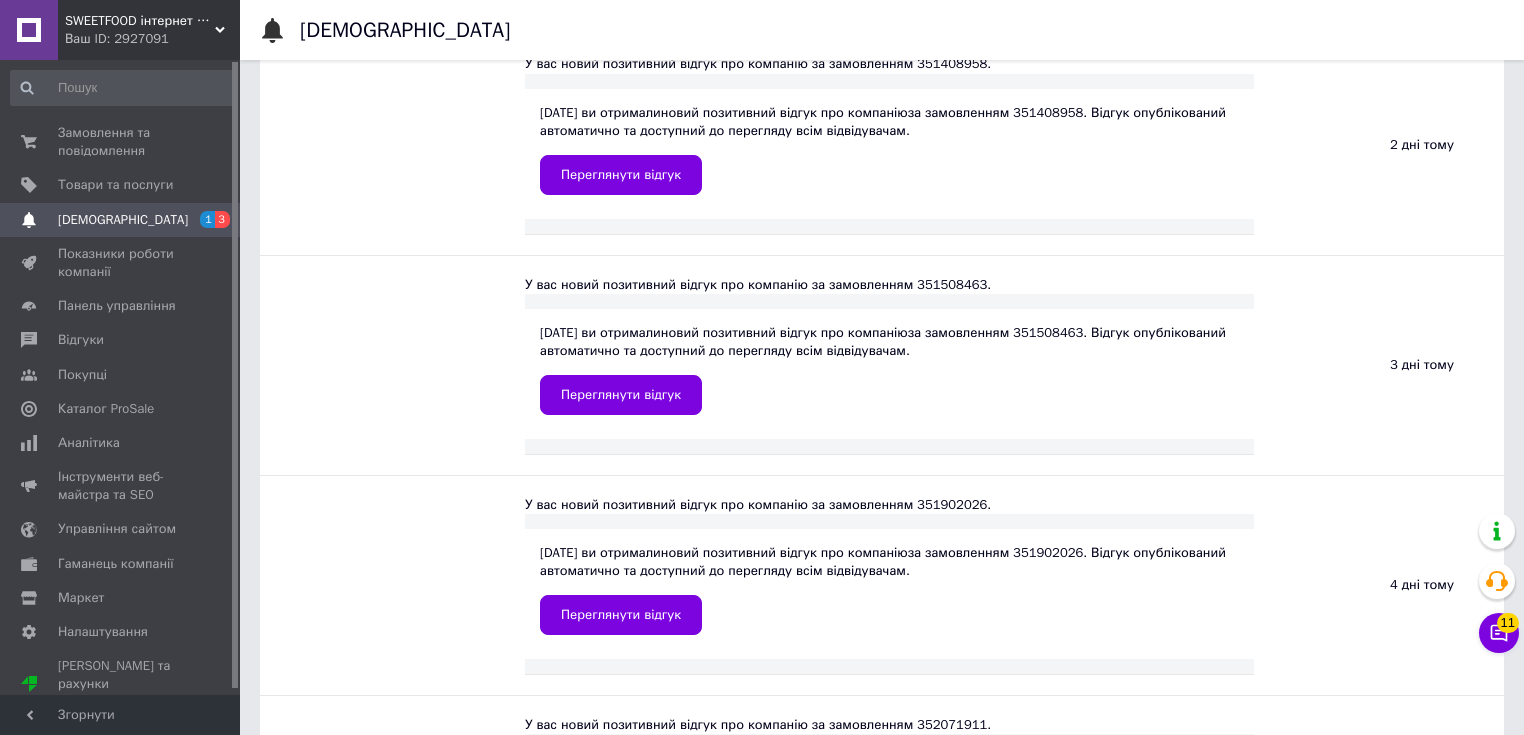 scroll, scrollTop: 960, scrollLeft: 0, axis: vertical 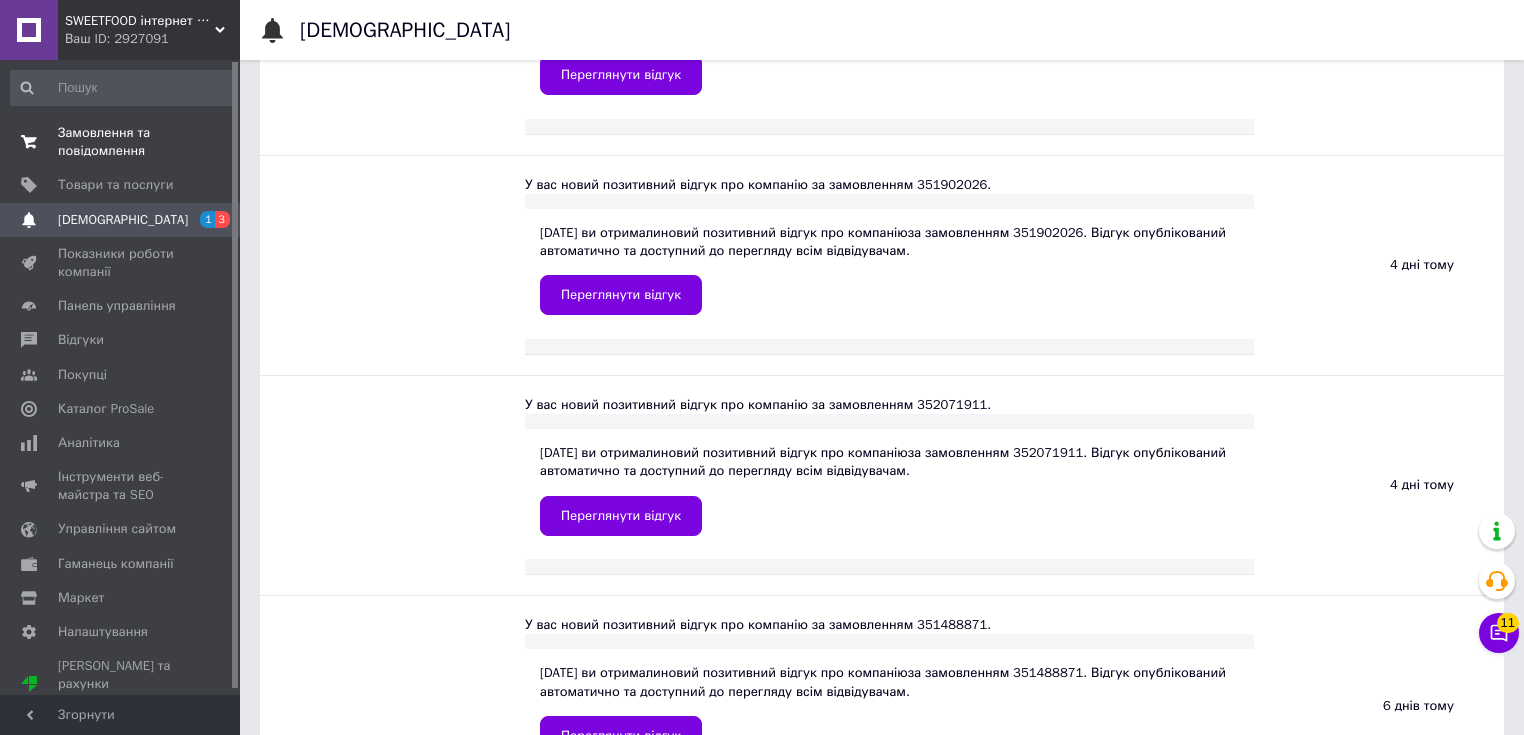 click on "Замовлення та повідомлення" at bounding box center (121, 142) 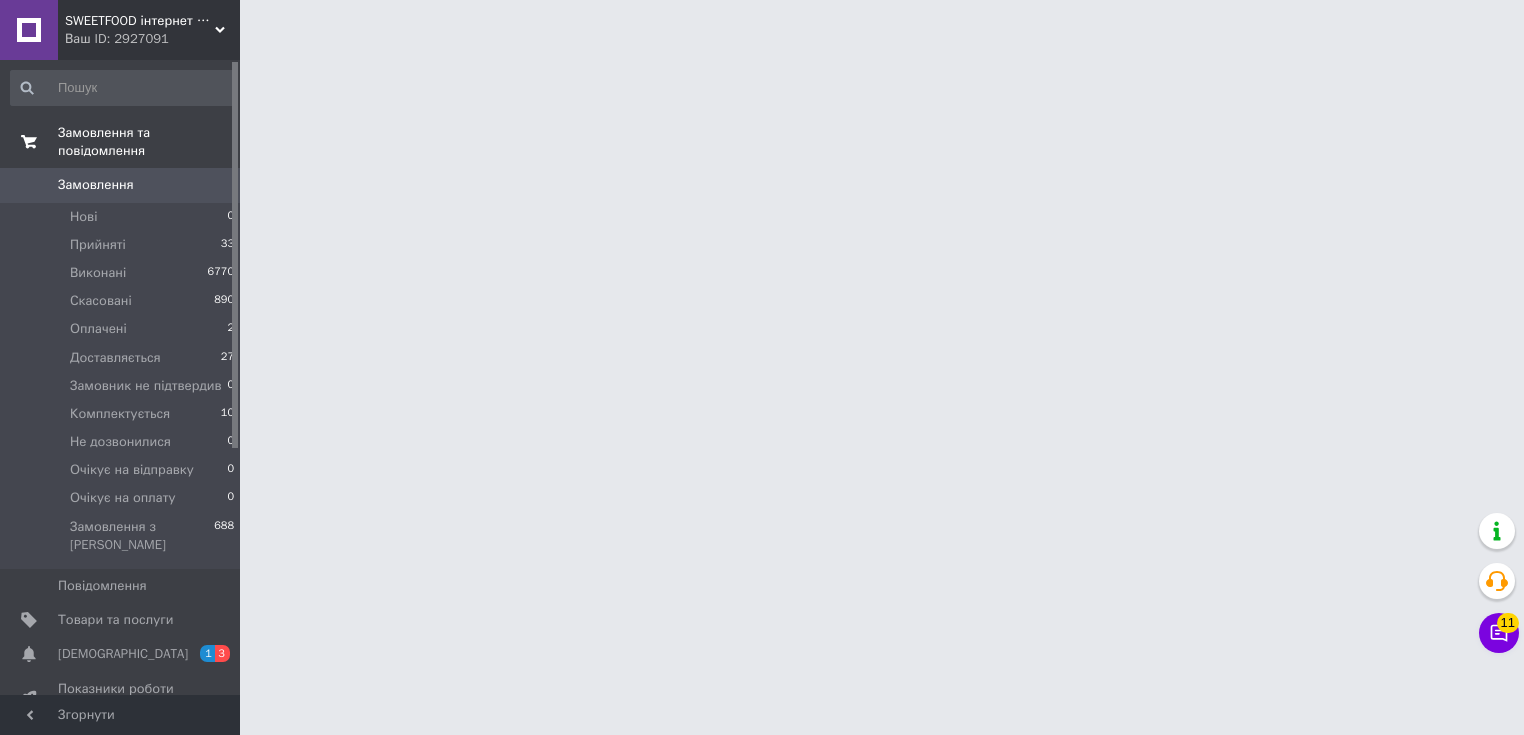 scroll, scrollTop: 0, scrollLeft: 0, axis: both 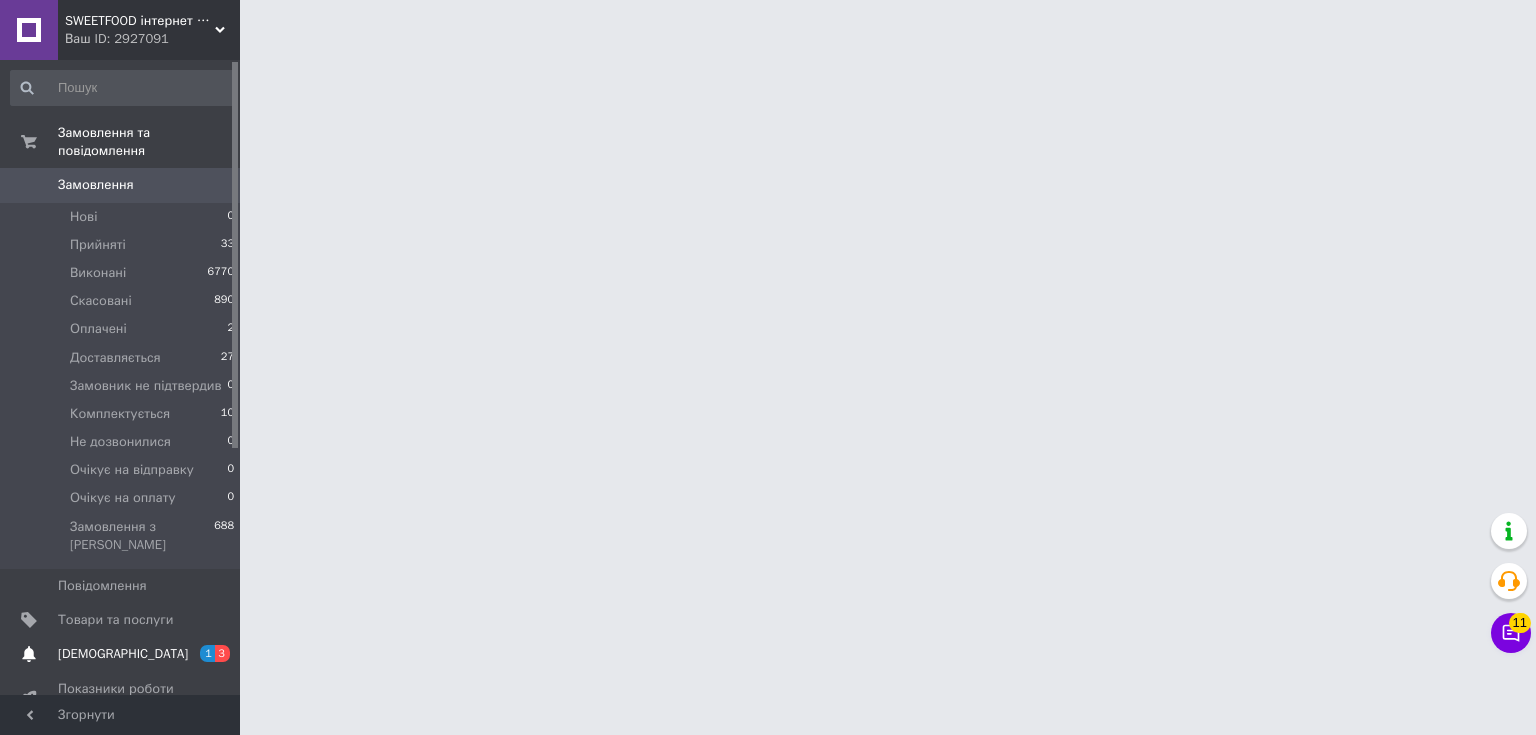 click on "[DEMOGRAPHIC_DATA]" at bounding box center [121, 654] 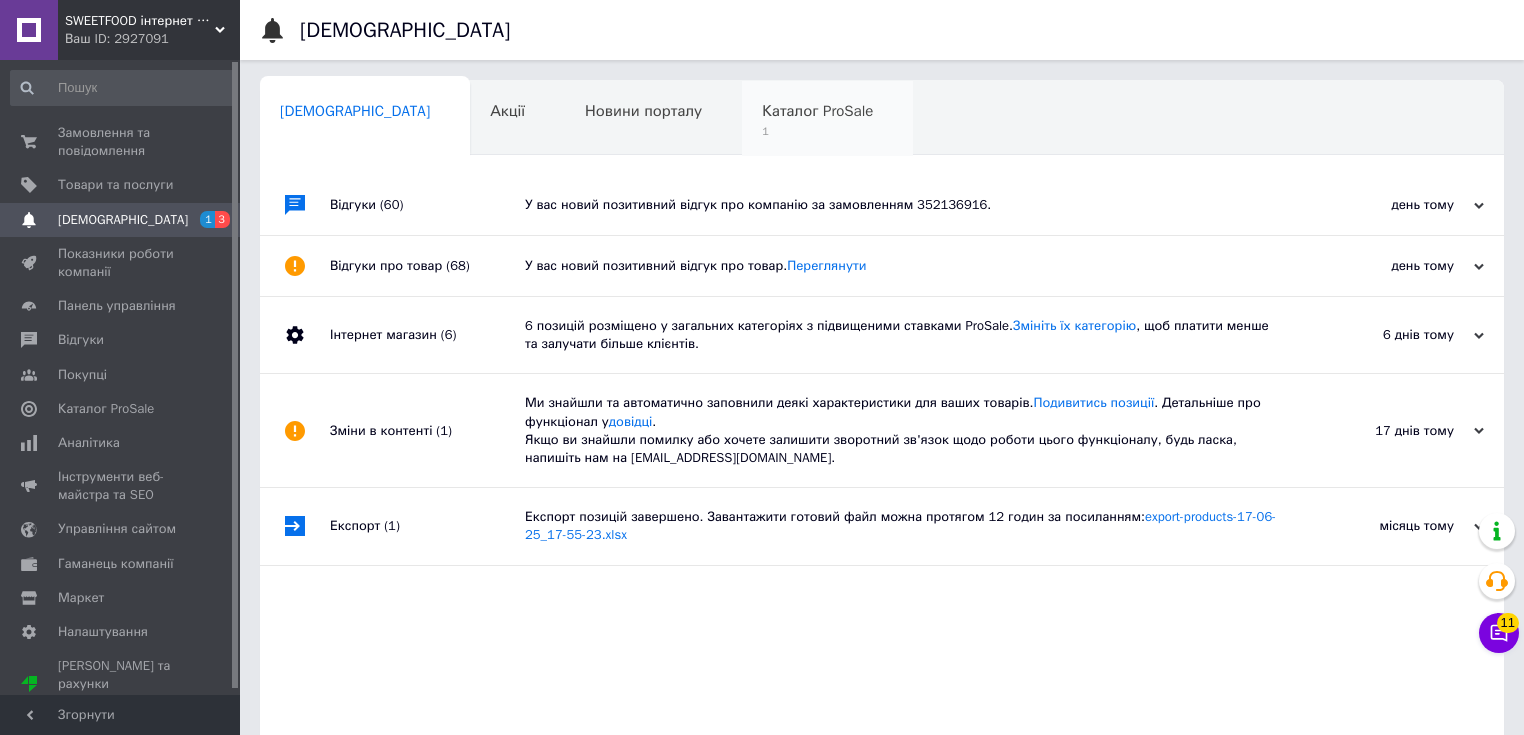 click on "1" at bounding box center [817, 131] 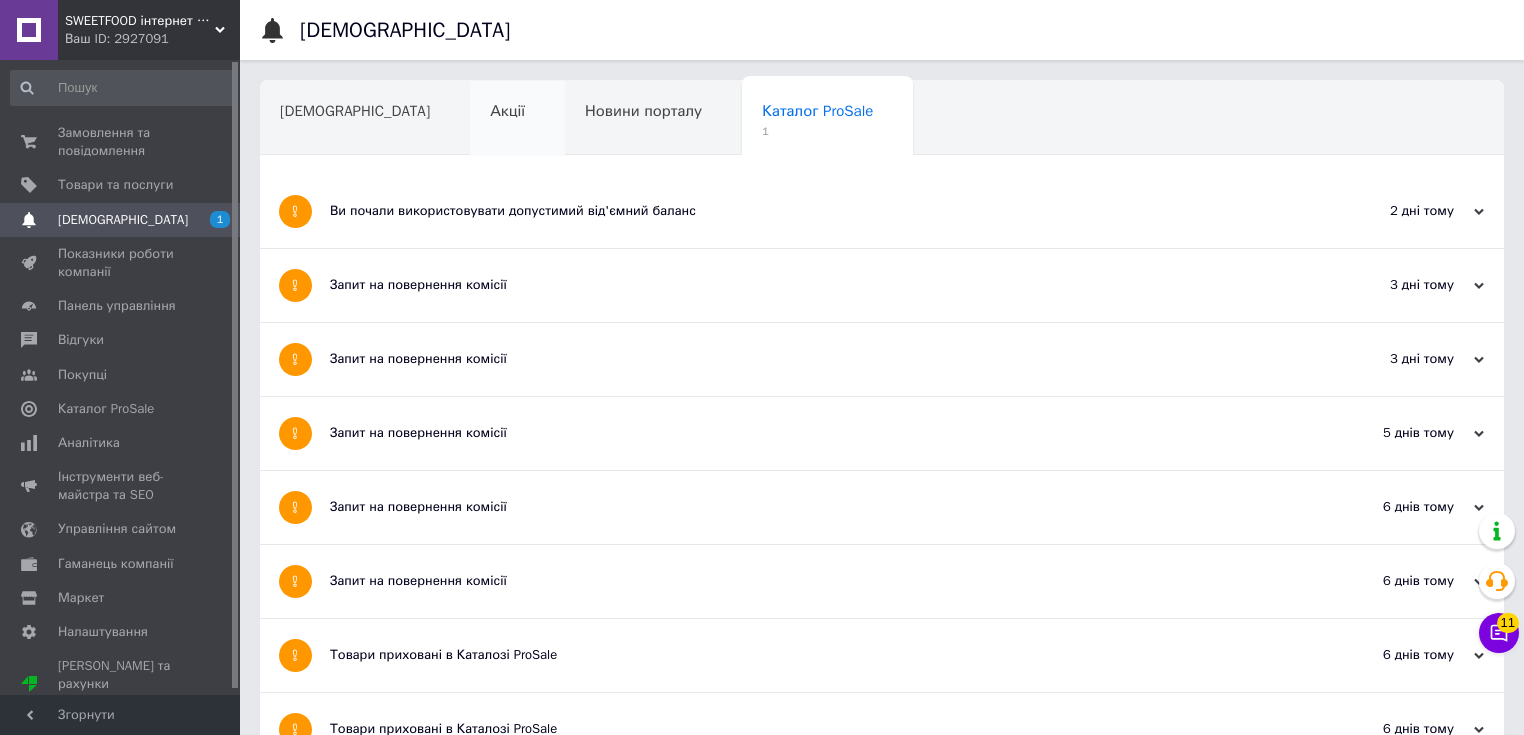 click on "Акції" at bounding box center (517, 119) 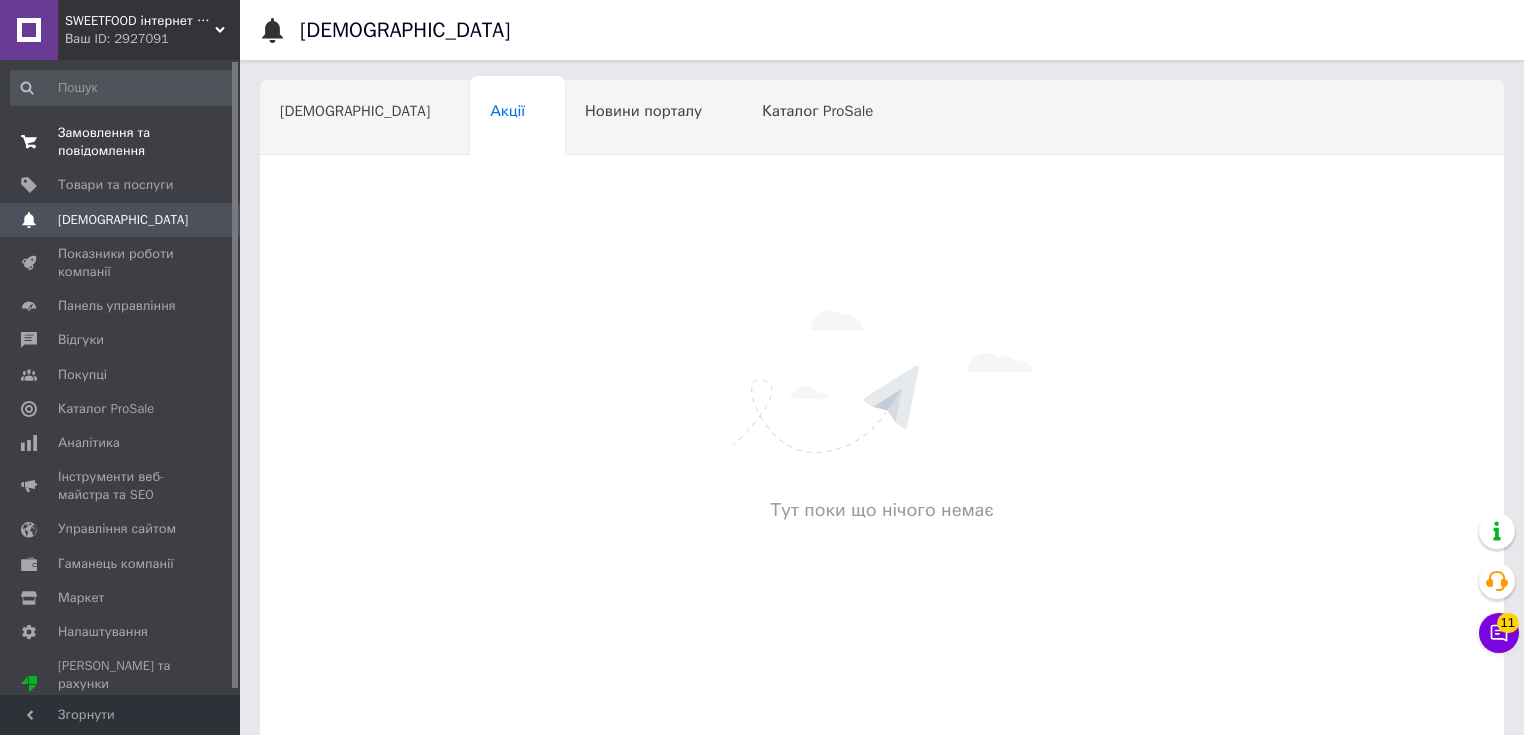 click on "Замовлення та повідомлення" at bounding box center [121, 142] 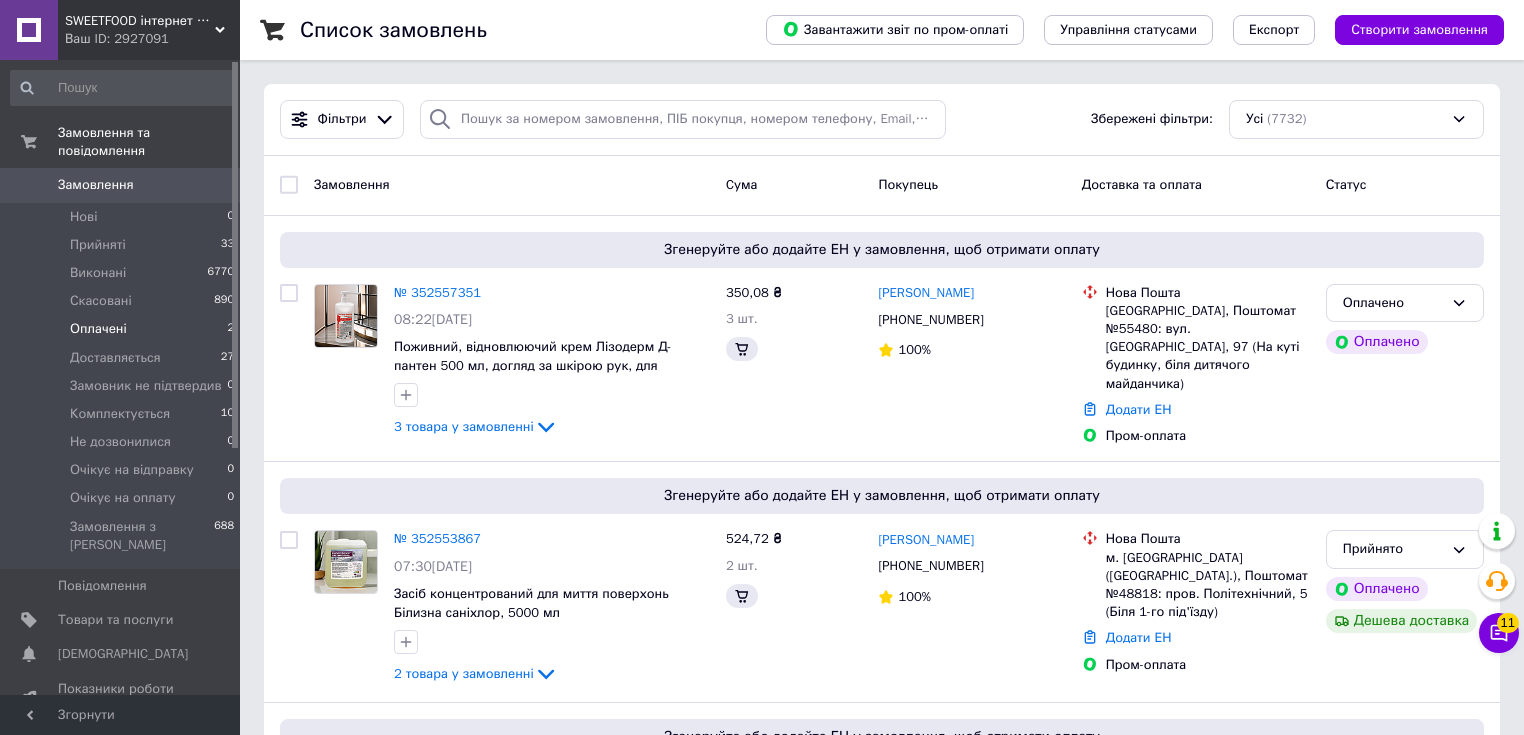 click on "Оплачені 2" at bounding box center (123, 329) 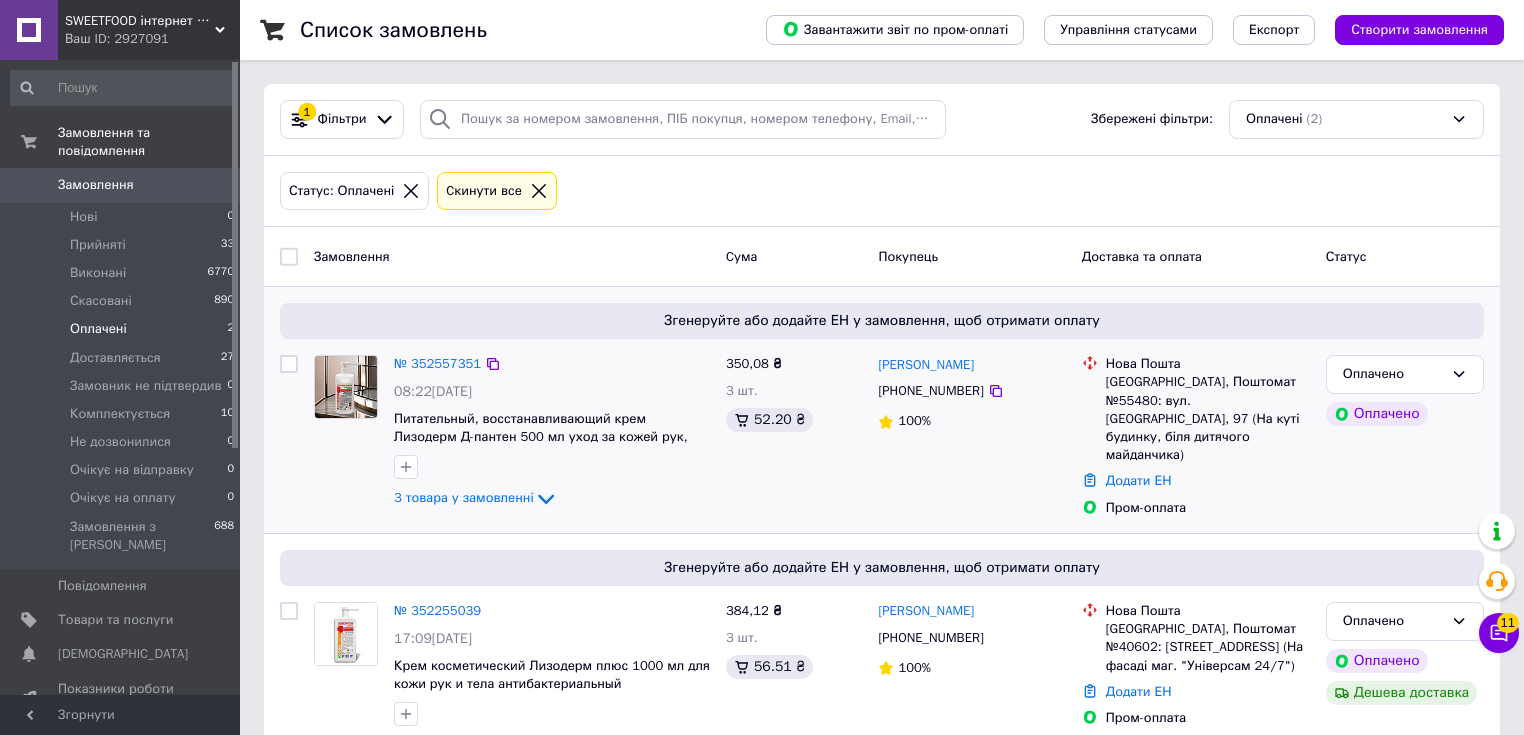 scroll, scrollTop: 55, scrollLeft: 0, axis: vertical 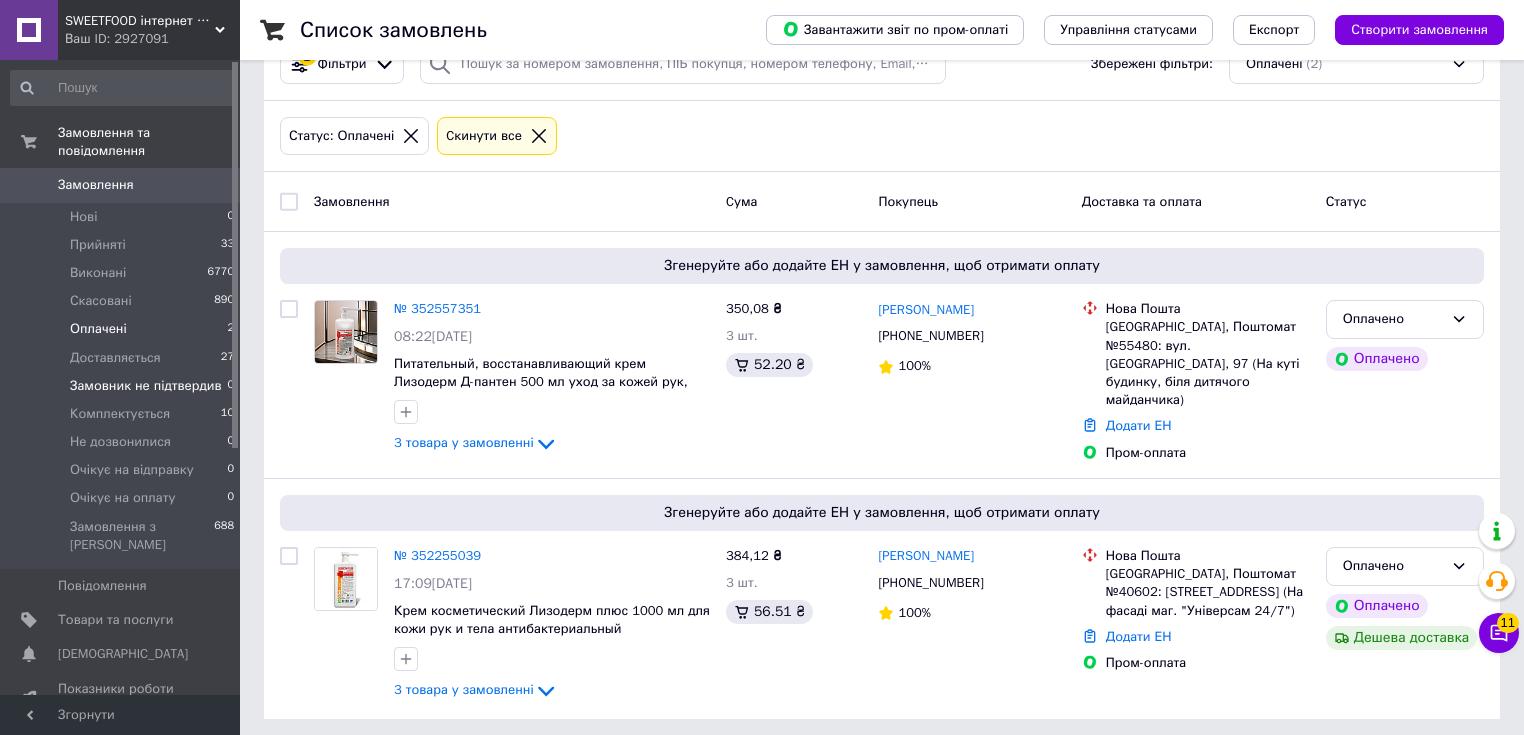 click on "Замовник не підтвердив 0" at bounding box center (123, 386) 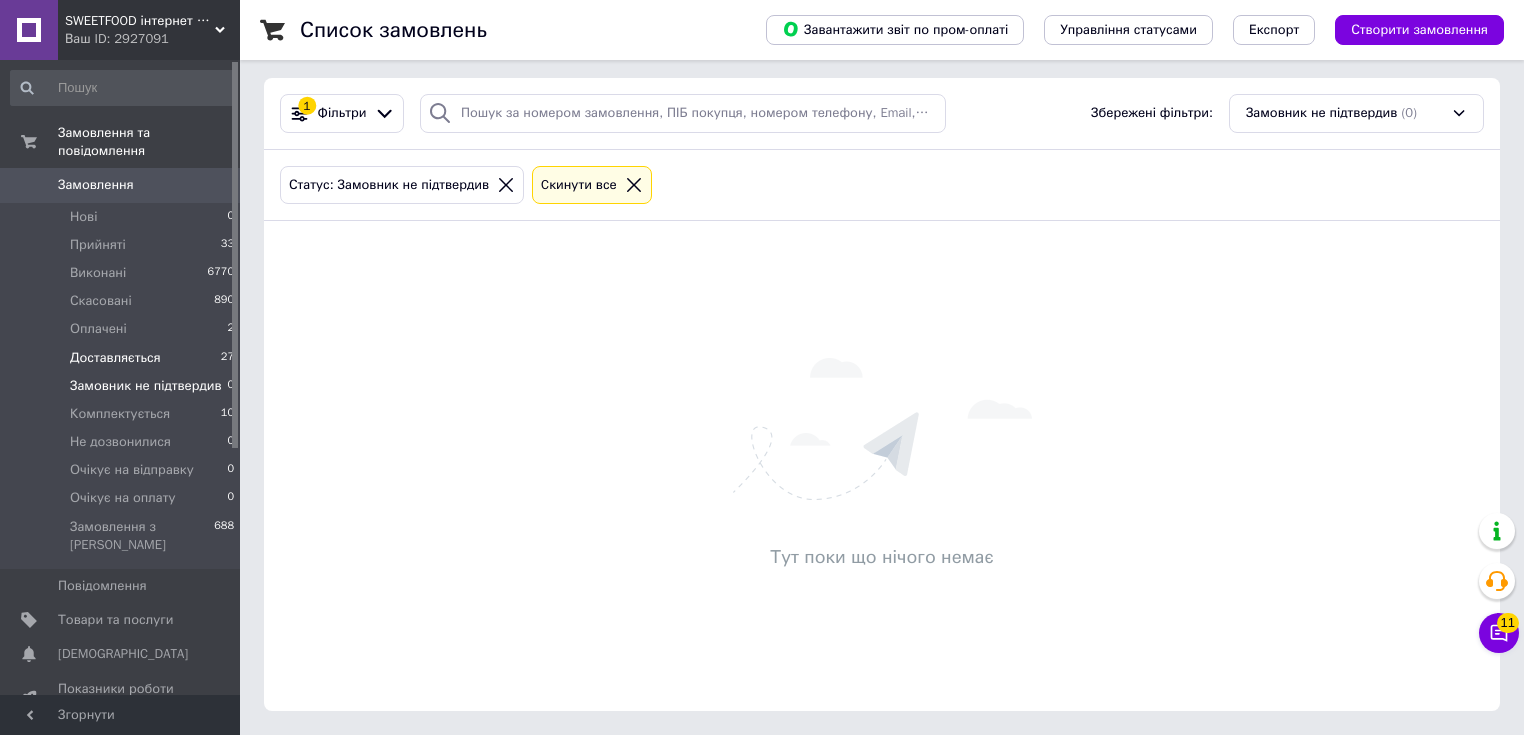 scroll, scrollTop: 0, scrollLeft: 0, axis: both 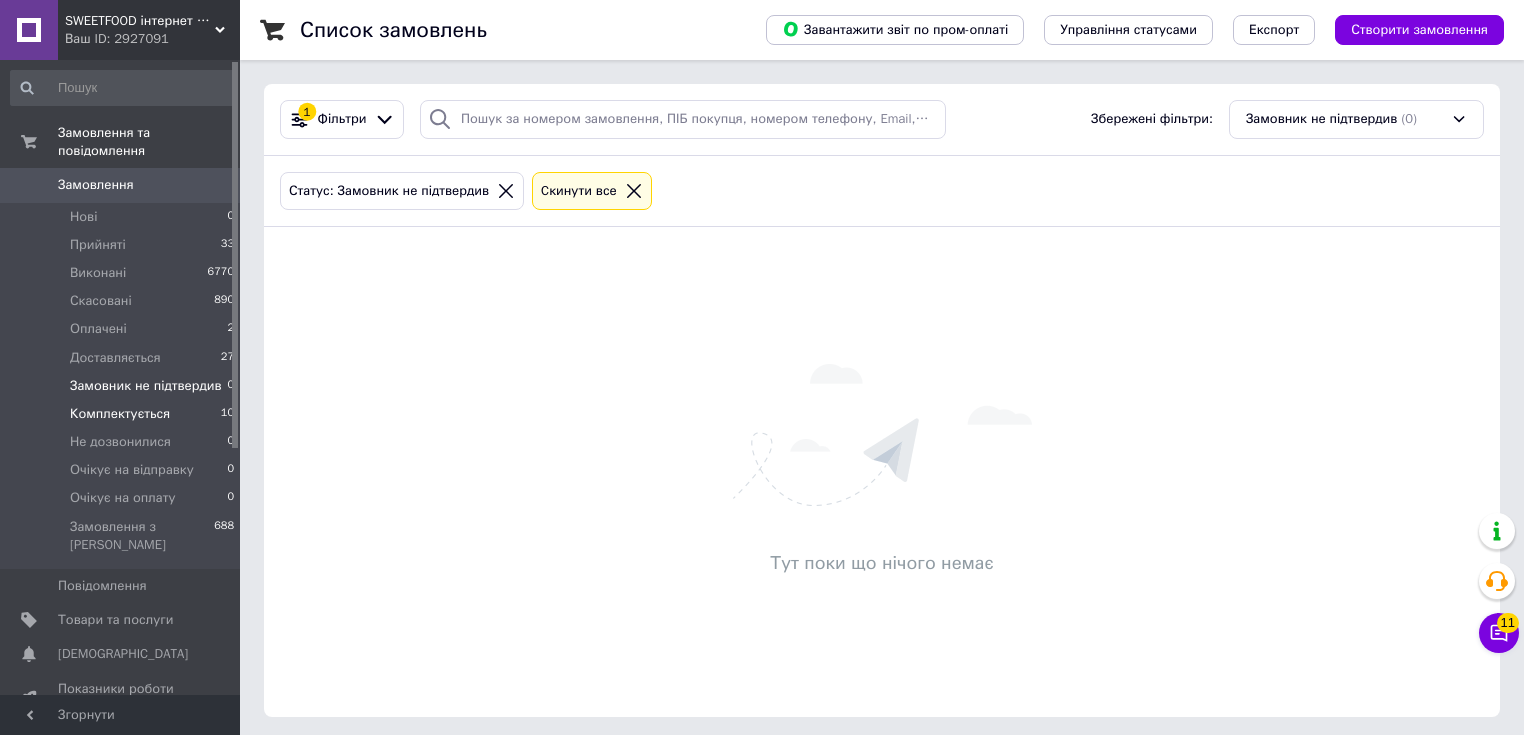 click on "Комплектується 10" at bounding box center [123, 414] 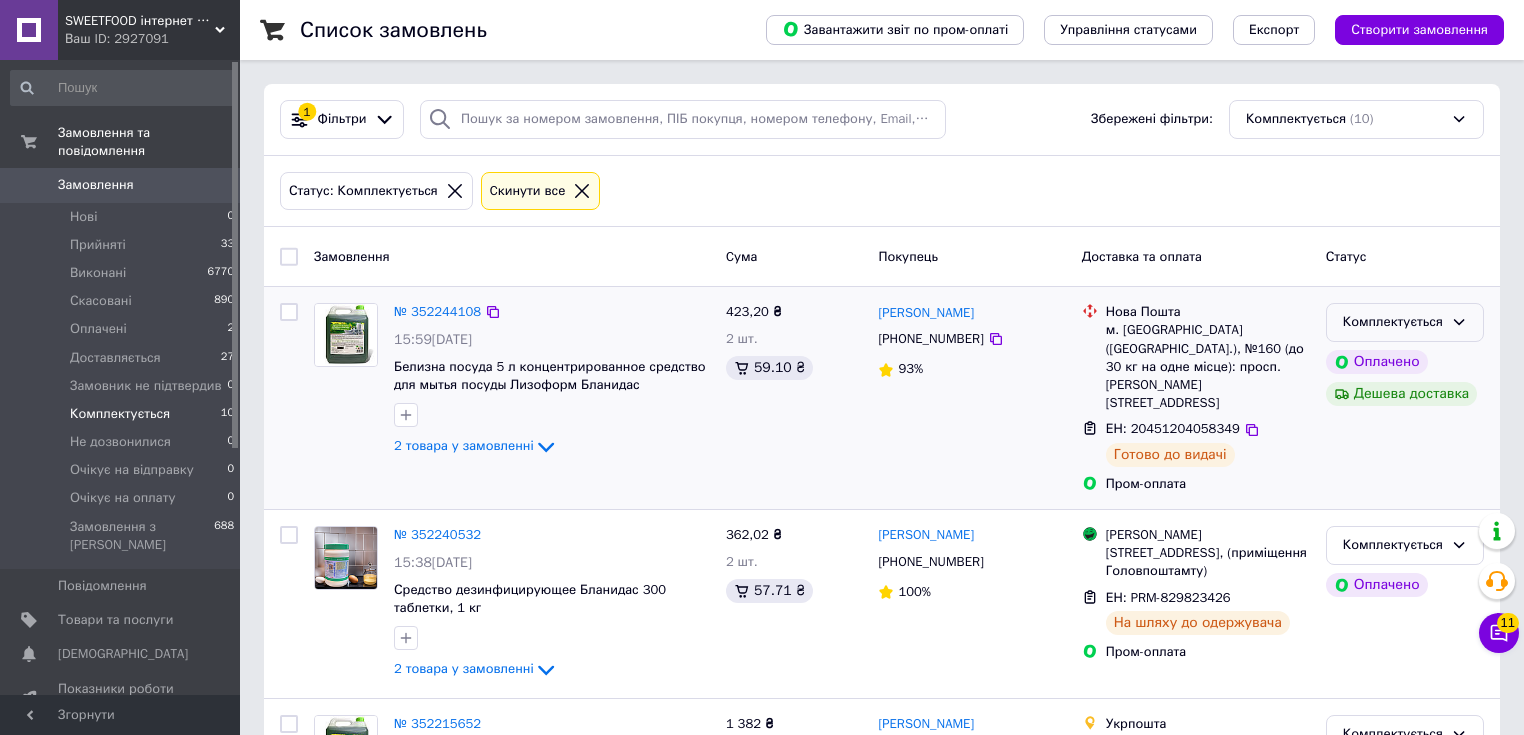 click 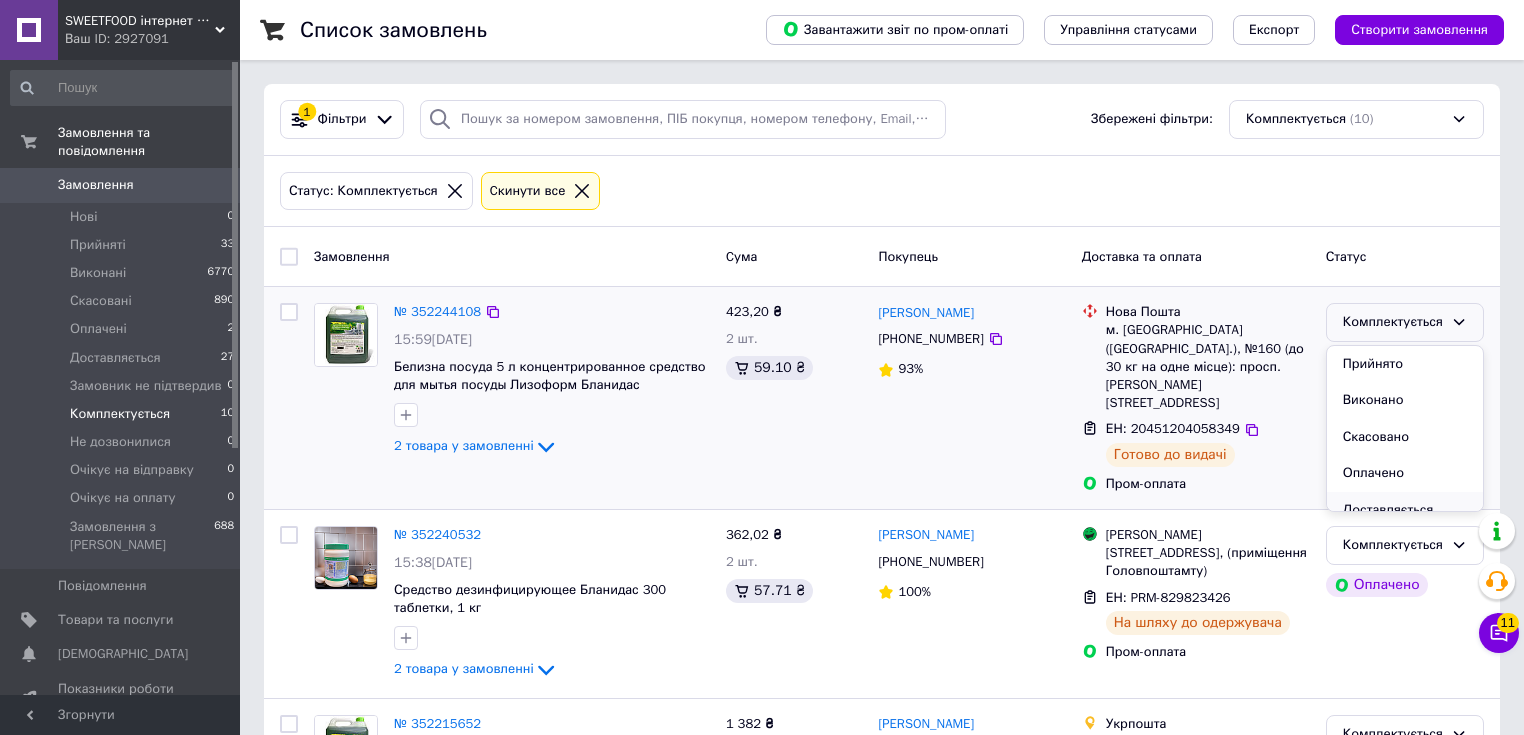 scroll, scrollTop: 80, scrollLeft: 0, axis: vertical 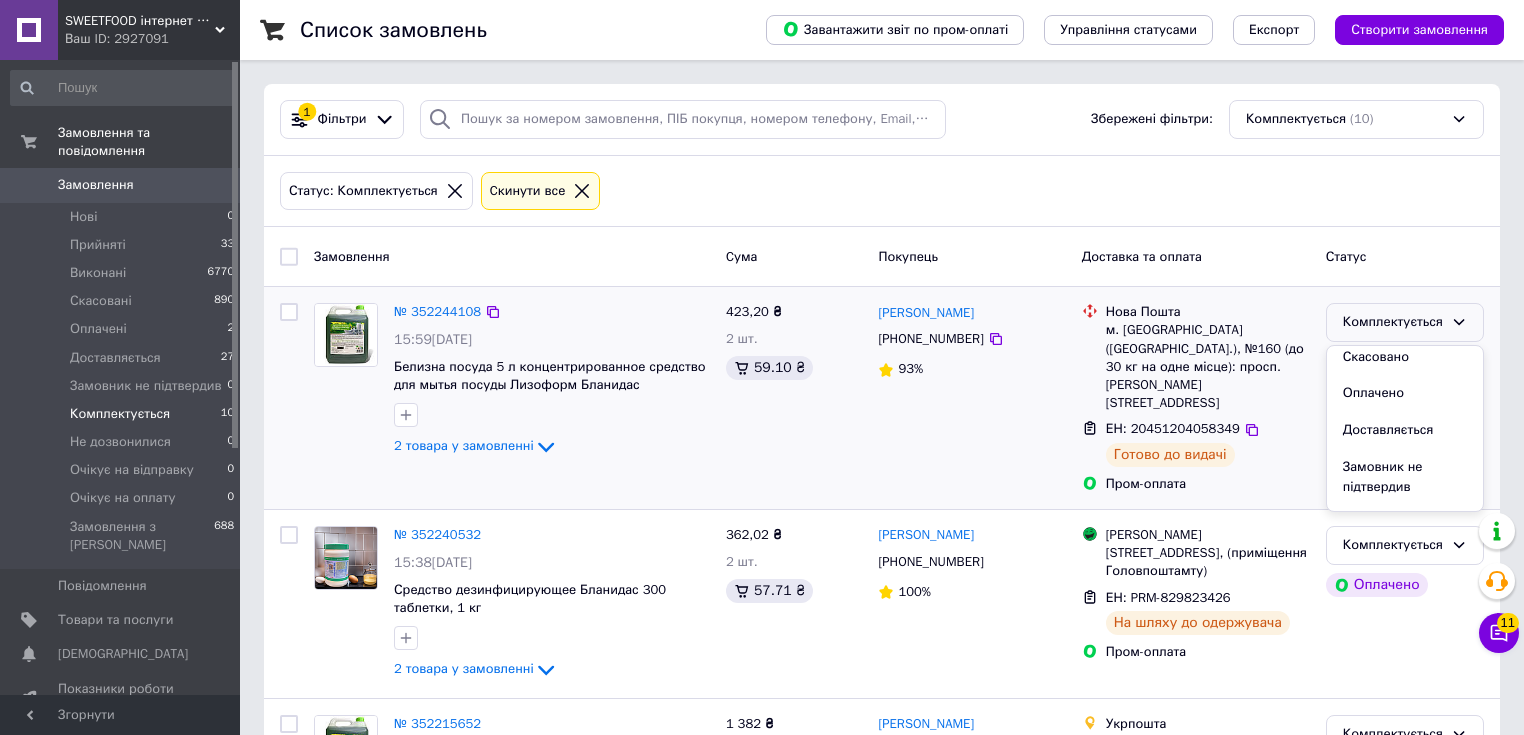 drag, startPoint x: 1408, startPoint y: 435, endPoint x: 1403, endPoint y: 412, distance: 23.537205 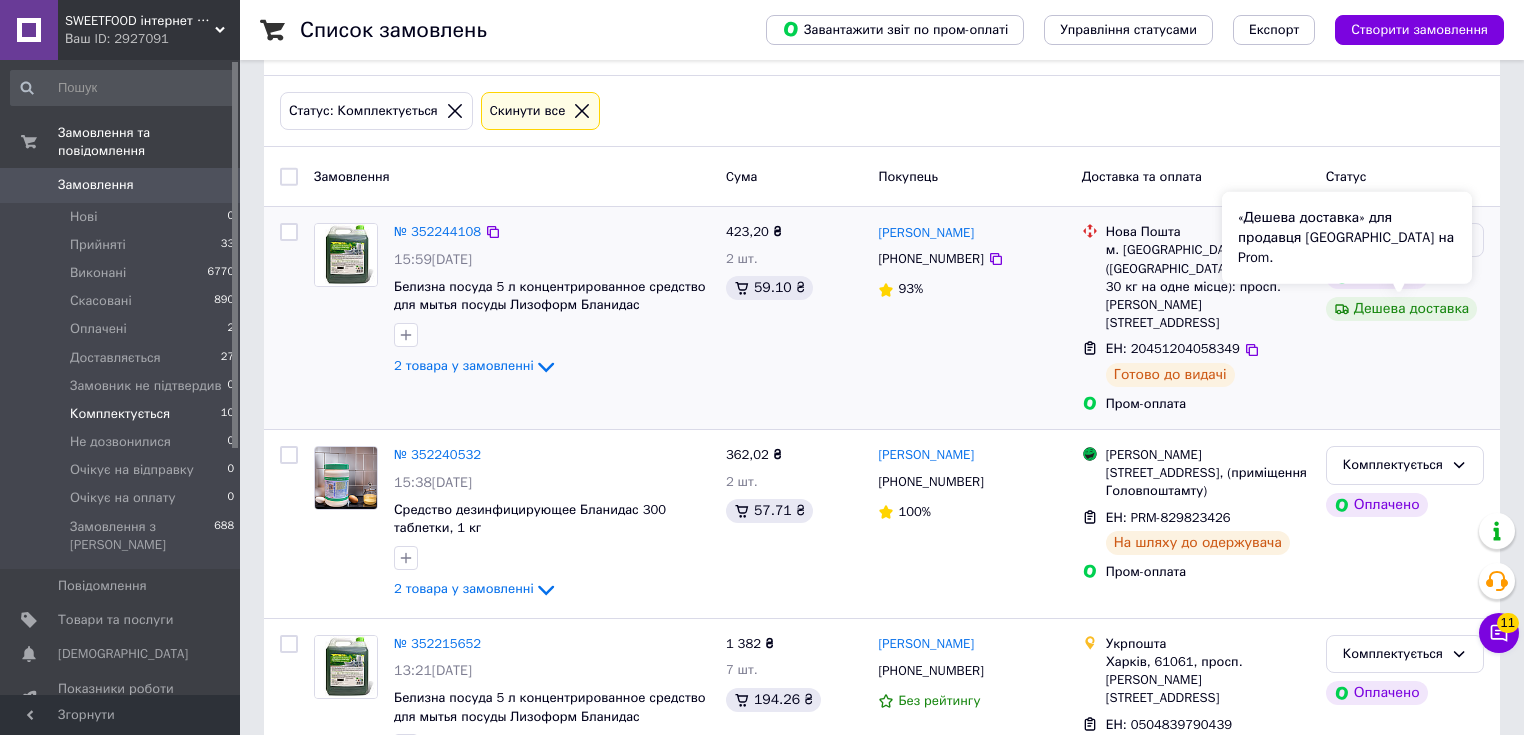 scroll, scrollTop: 160, scrollLeft: 0, axis: vertical 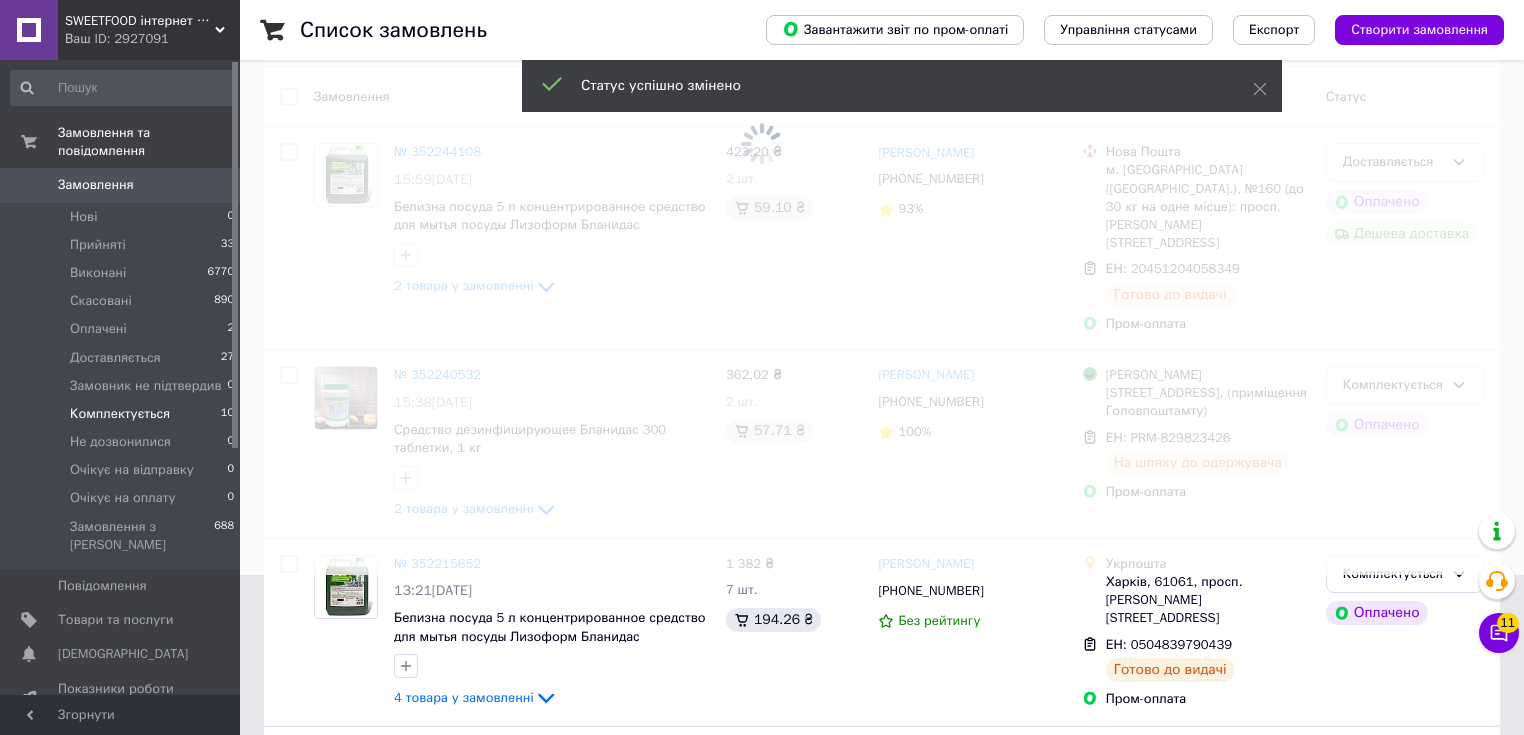 click at bounding box center (762, 207) 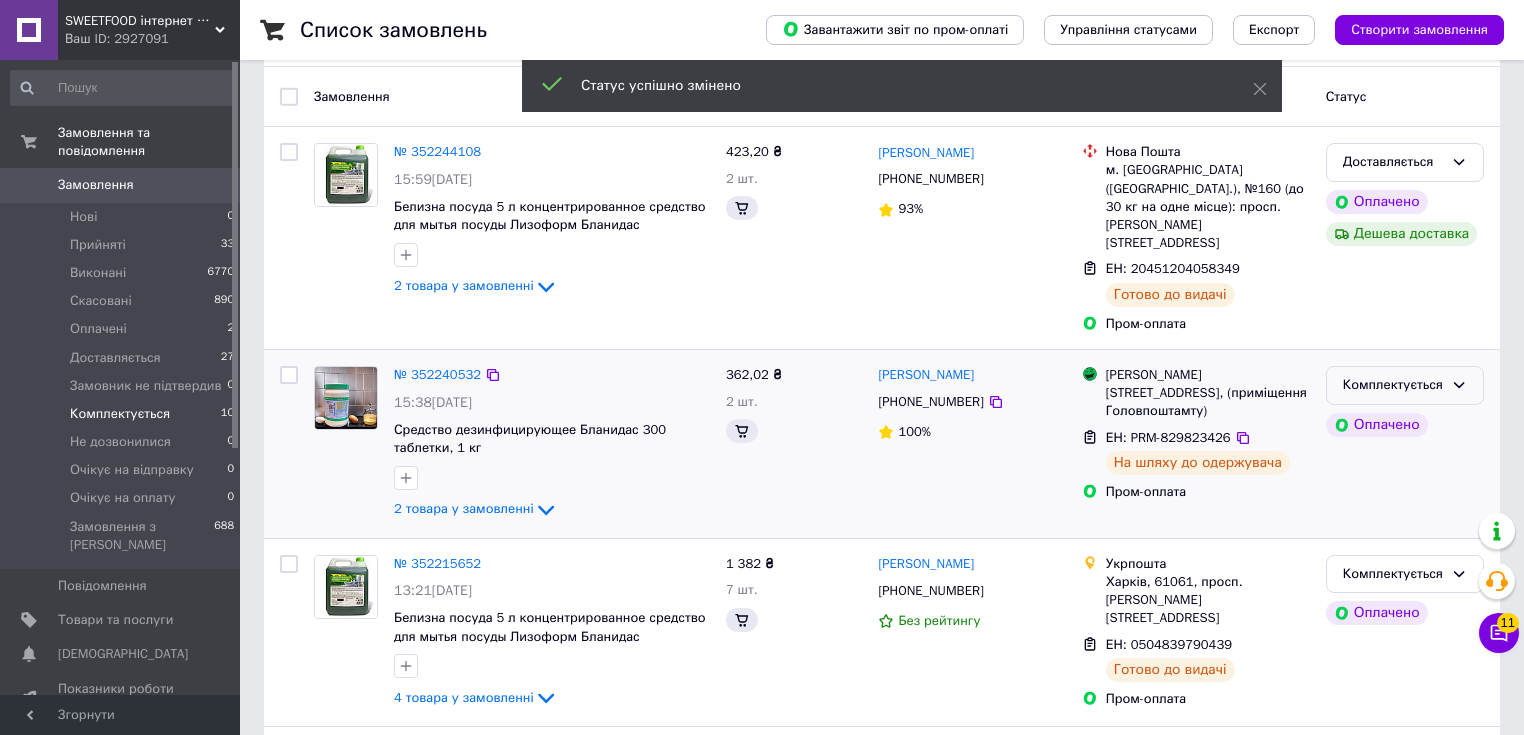 click on "Комплектується" at bounding box center [1405, 385] 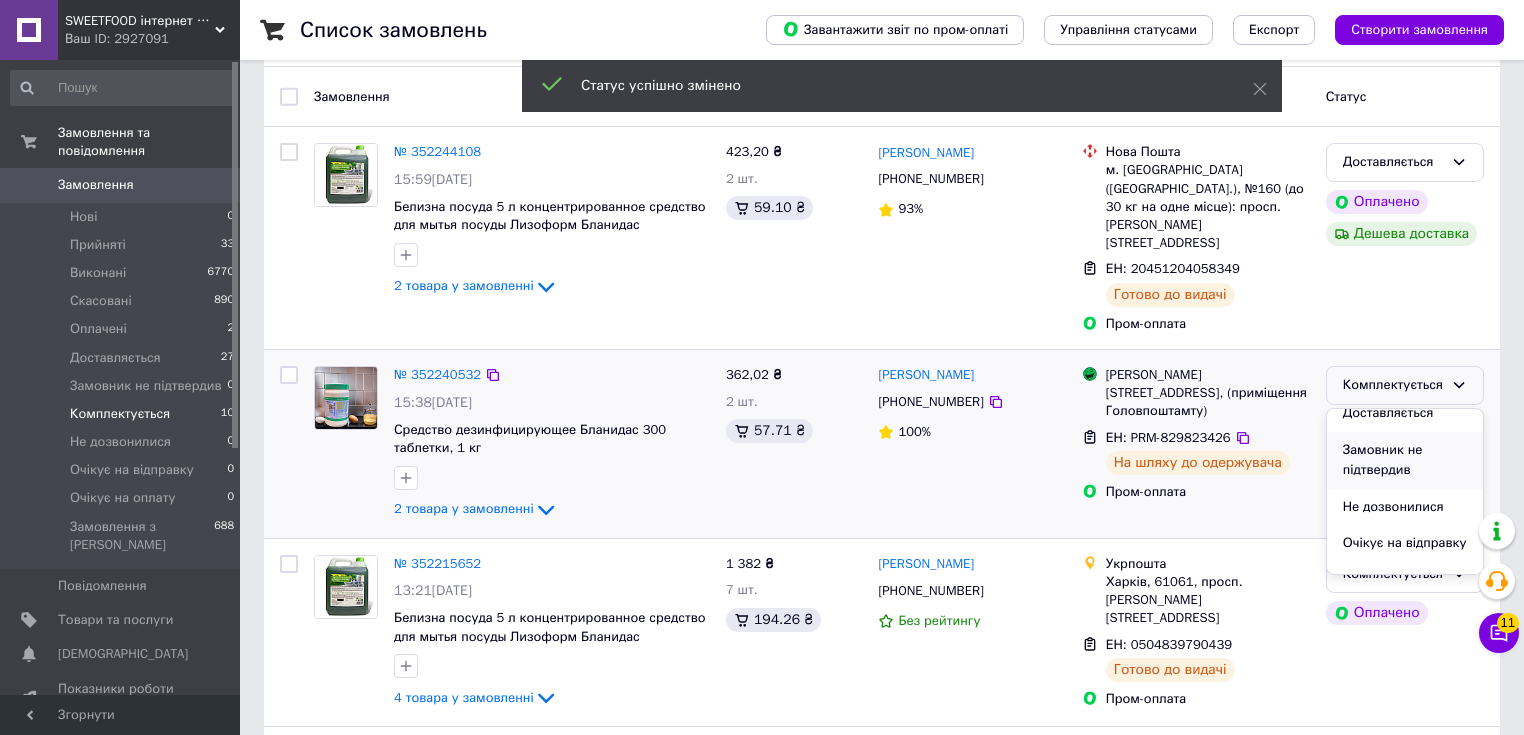 scroll, scrollTop: 80, scrollLeft: 0, axis: vertical 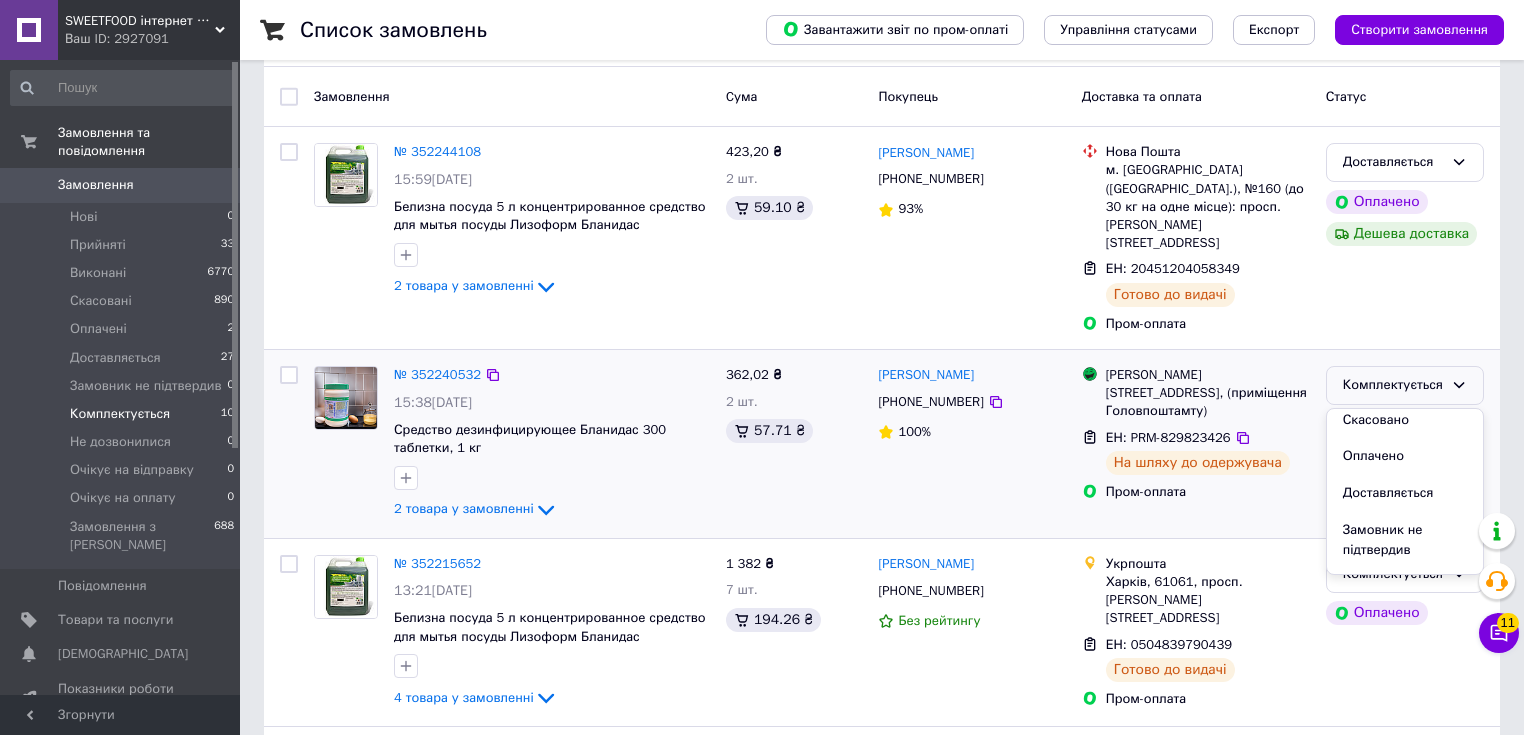 click on "Доставляється" at bounding box center [1405, 493] 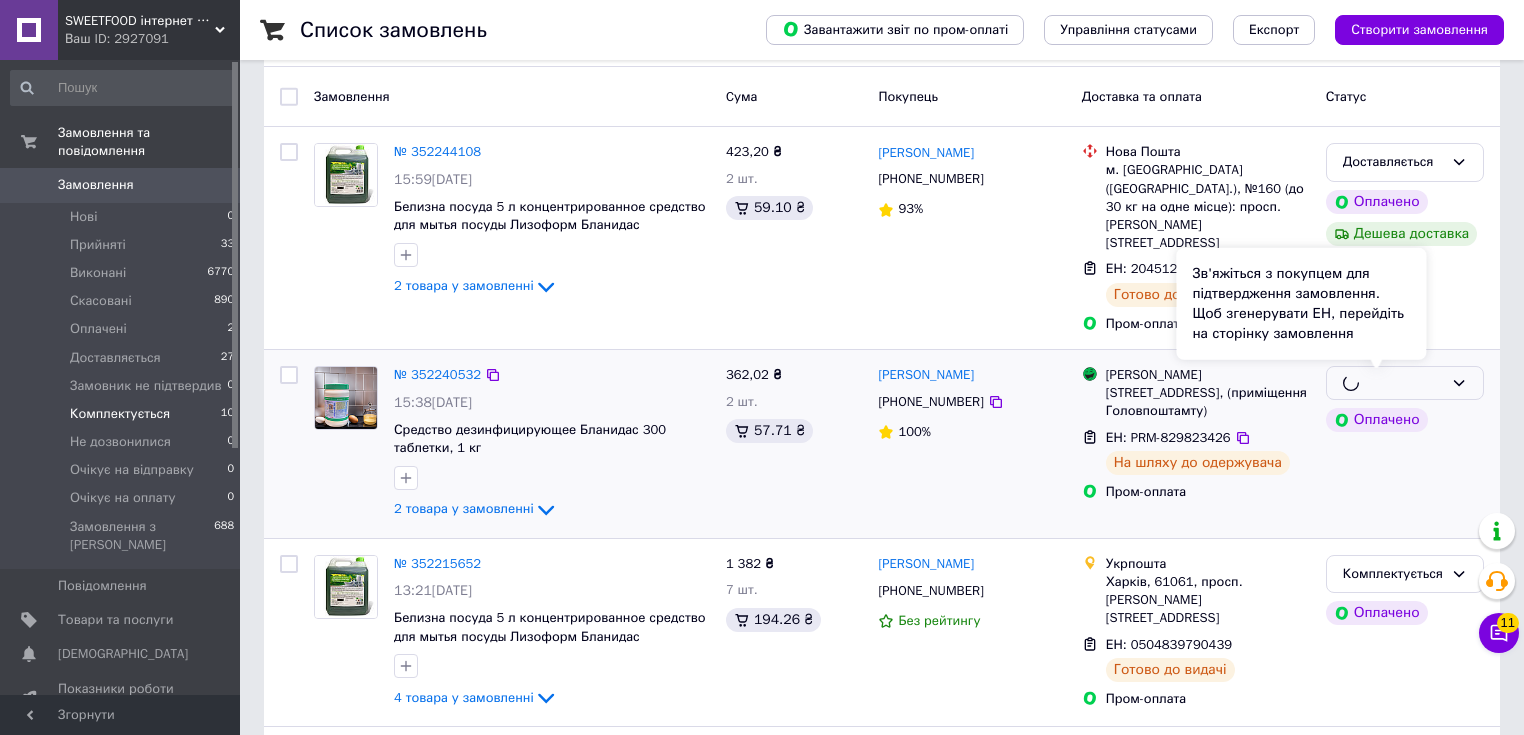 scroll, scrollTop: 320, scrollLeft: 0, axis: vertical 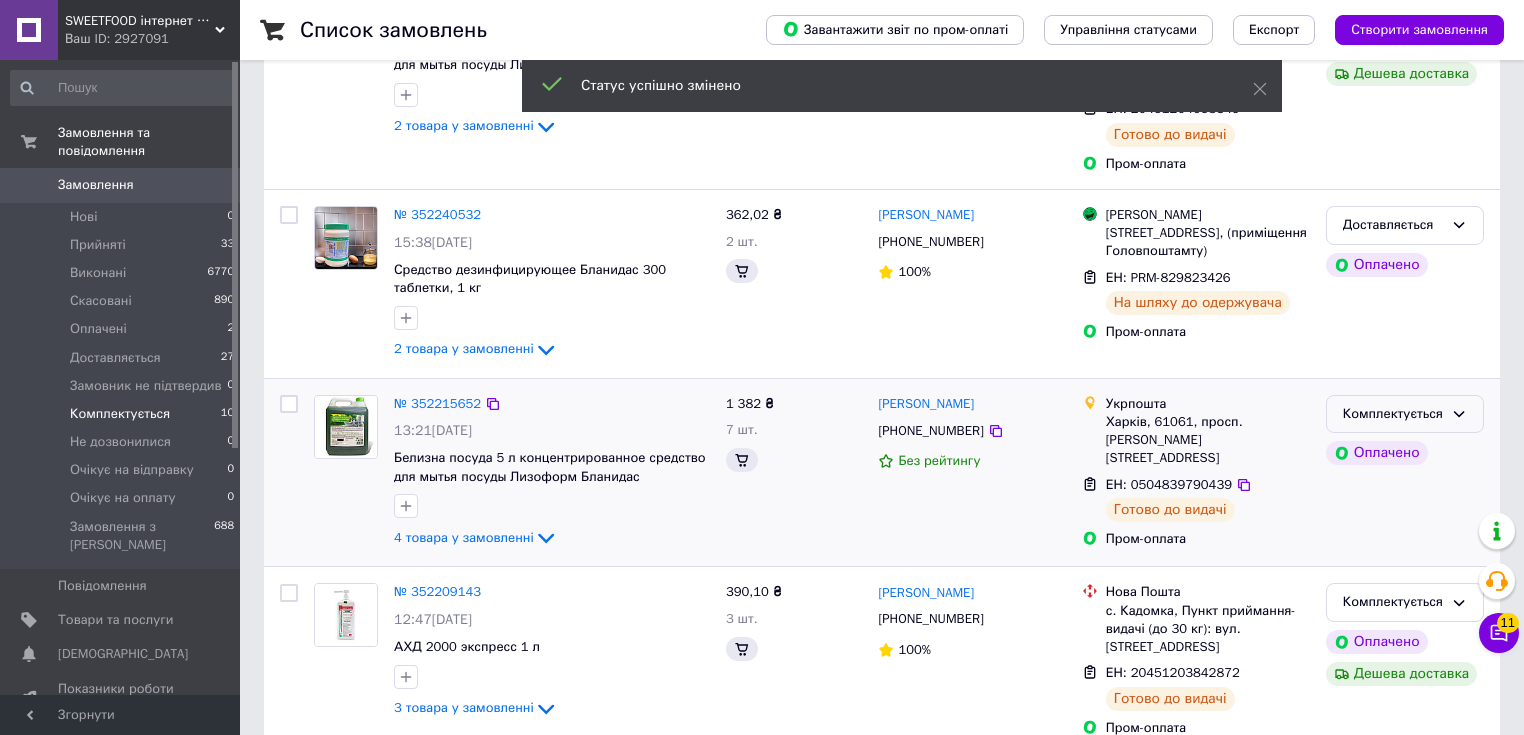 click 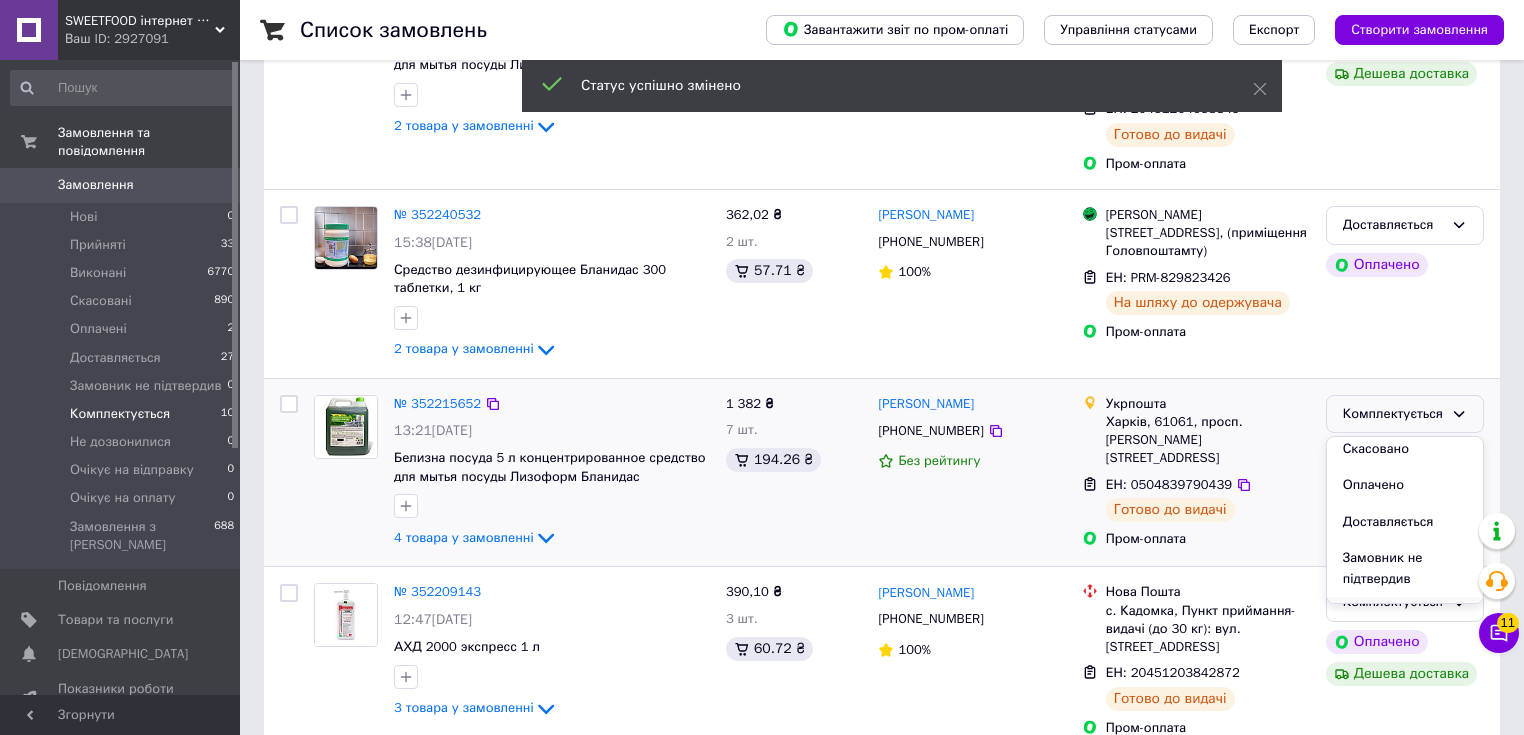 scroll, scrollTop: 160, scrollLeft: 0, axis: vertical 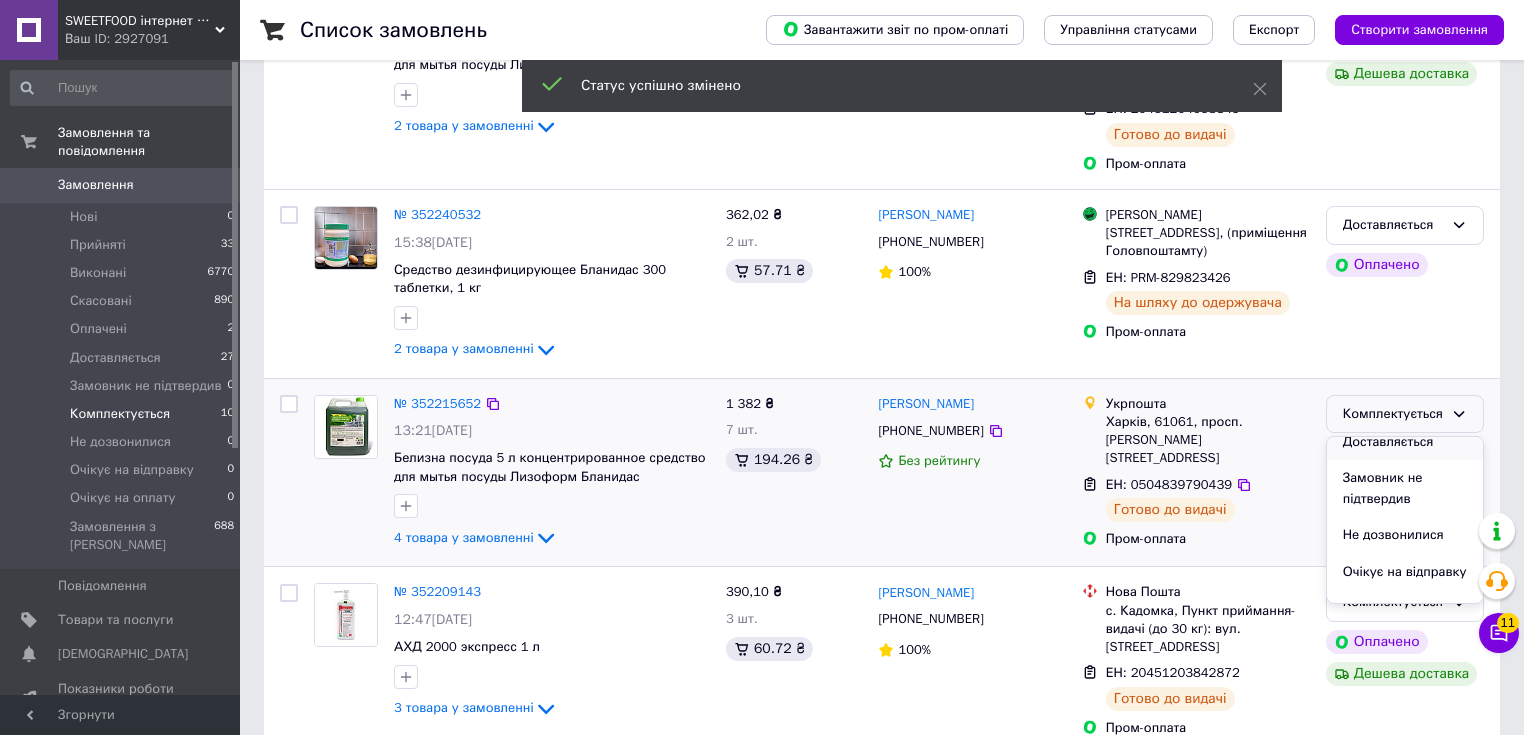 click on "Доставляється" at bounding box center (1405, 442) 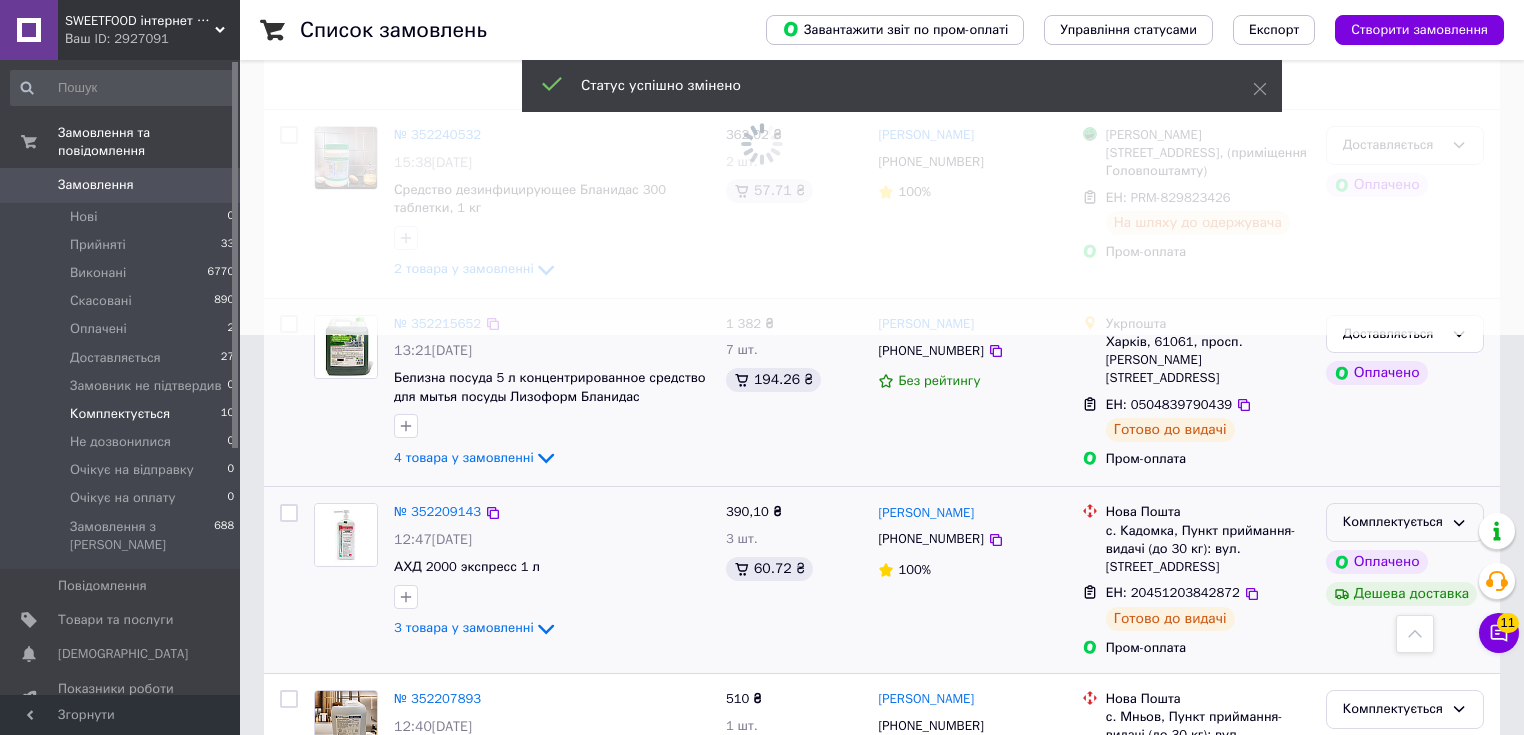 click on "Комплектується" at bounding box center [1393, 522] 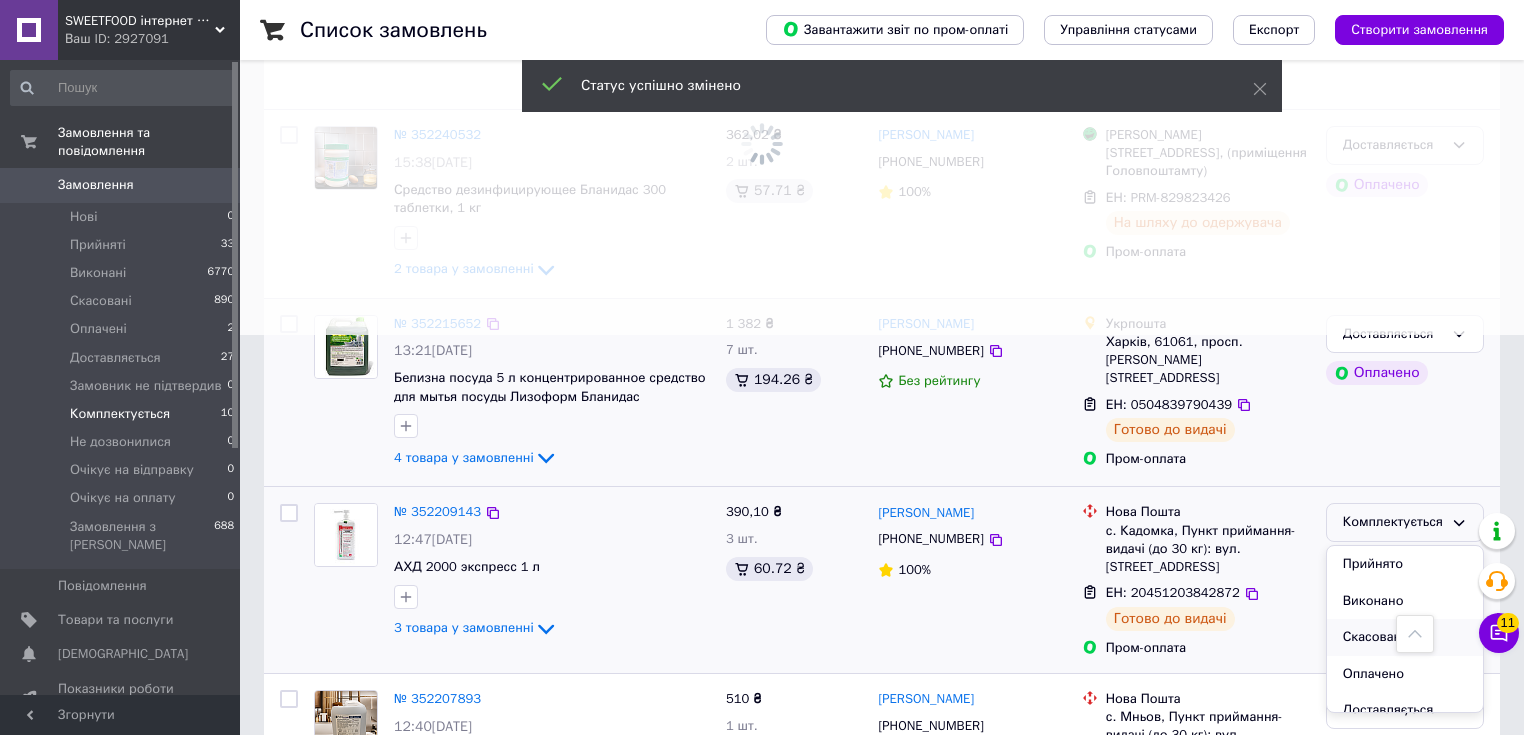 scroll, scrollTop: 480, scrollLeft: 0, axis: vertical 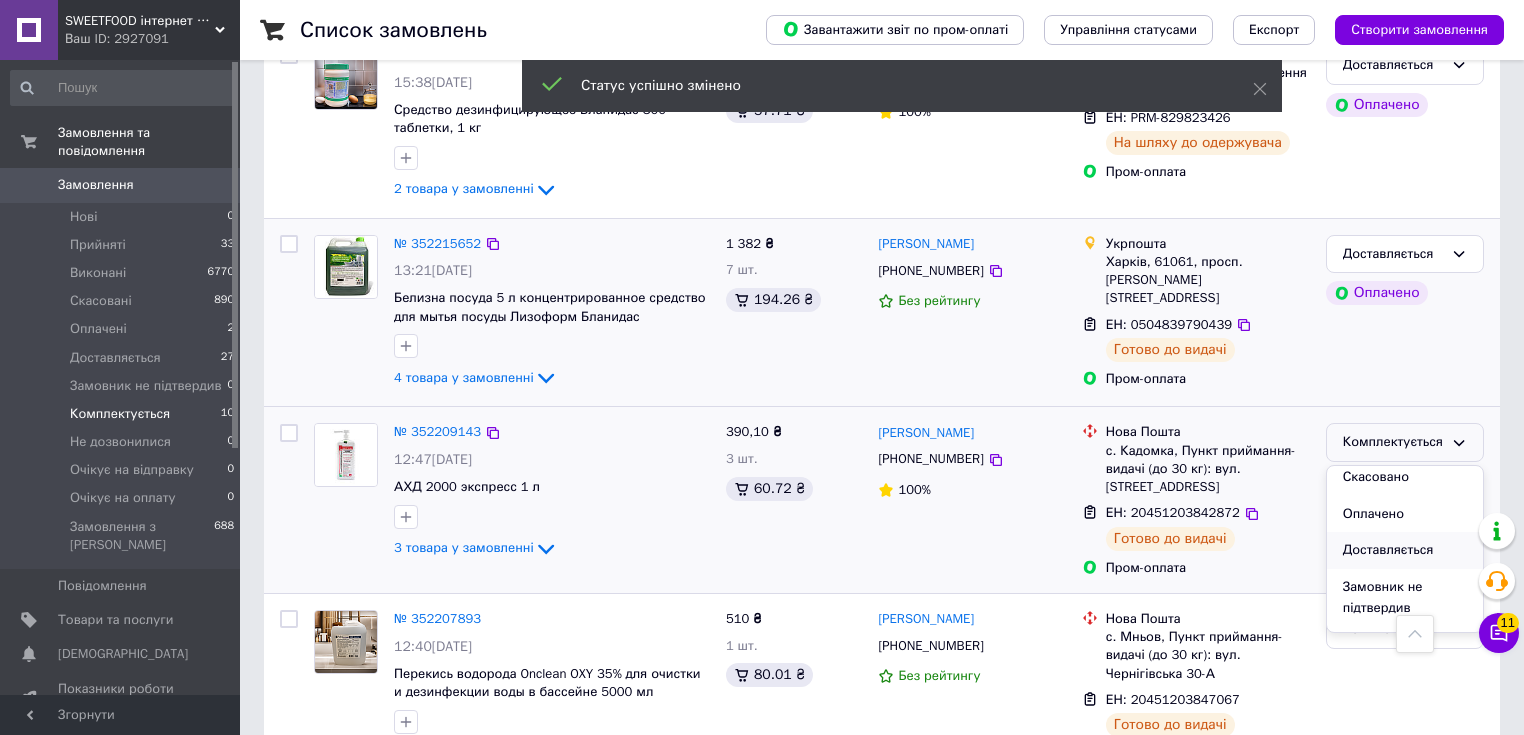click on "Доставляється" at bounding box center (1405, 550) 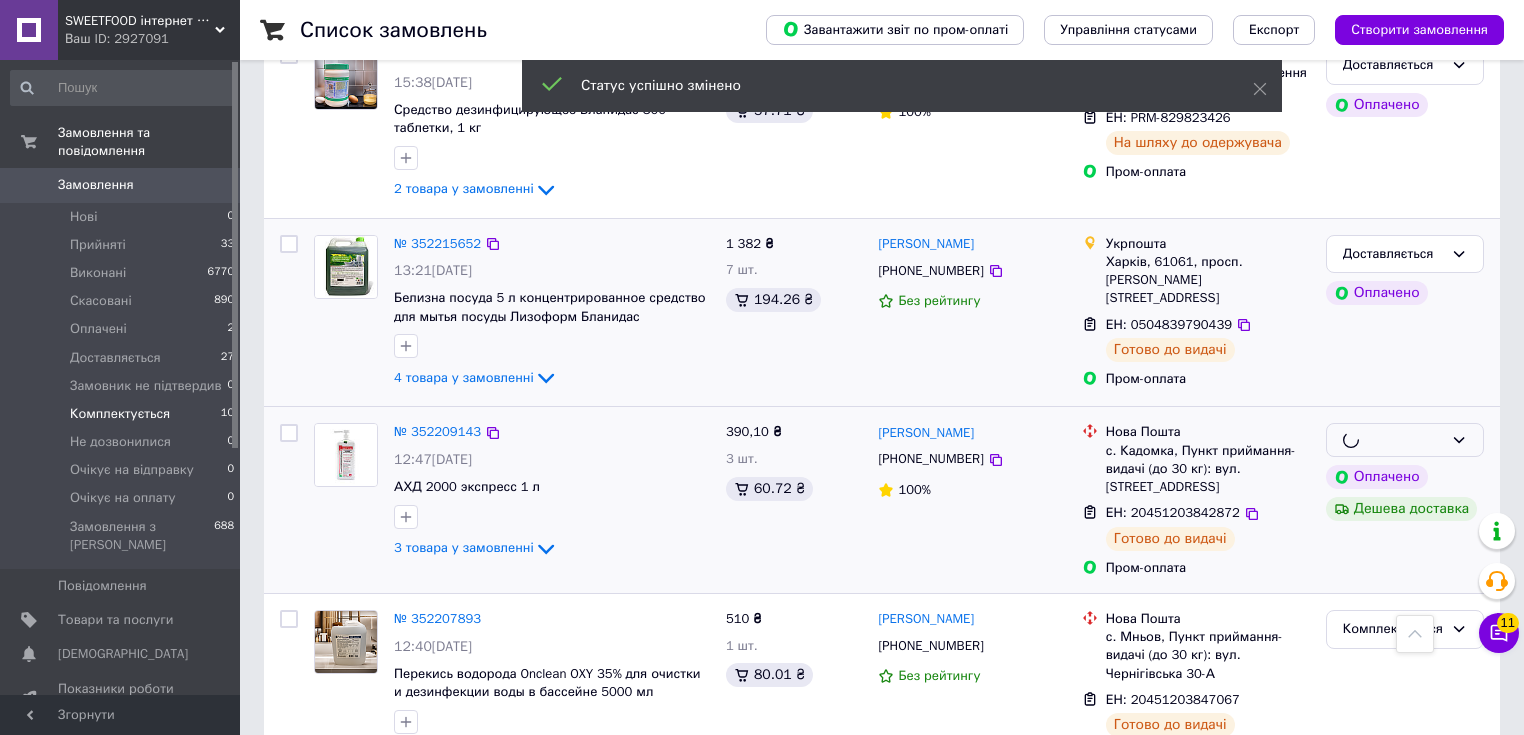 scroll, scrollTop: 640, scrollLeft: 0, axis: vertical 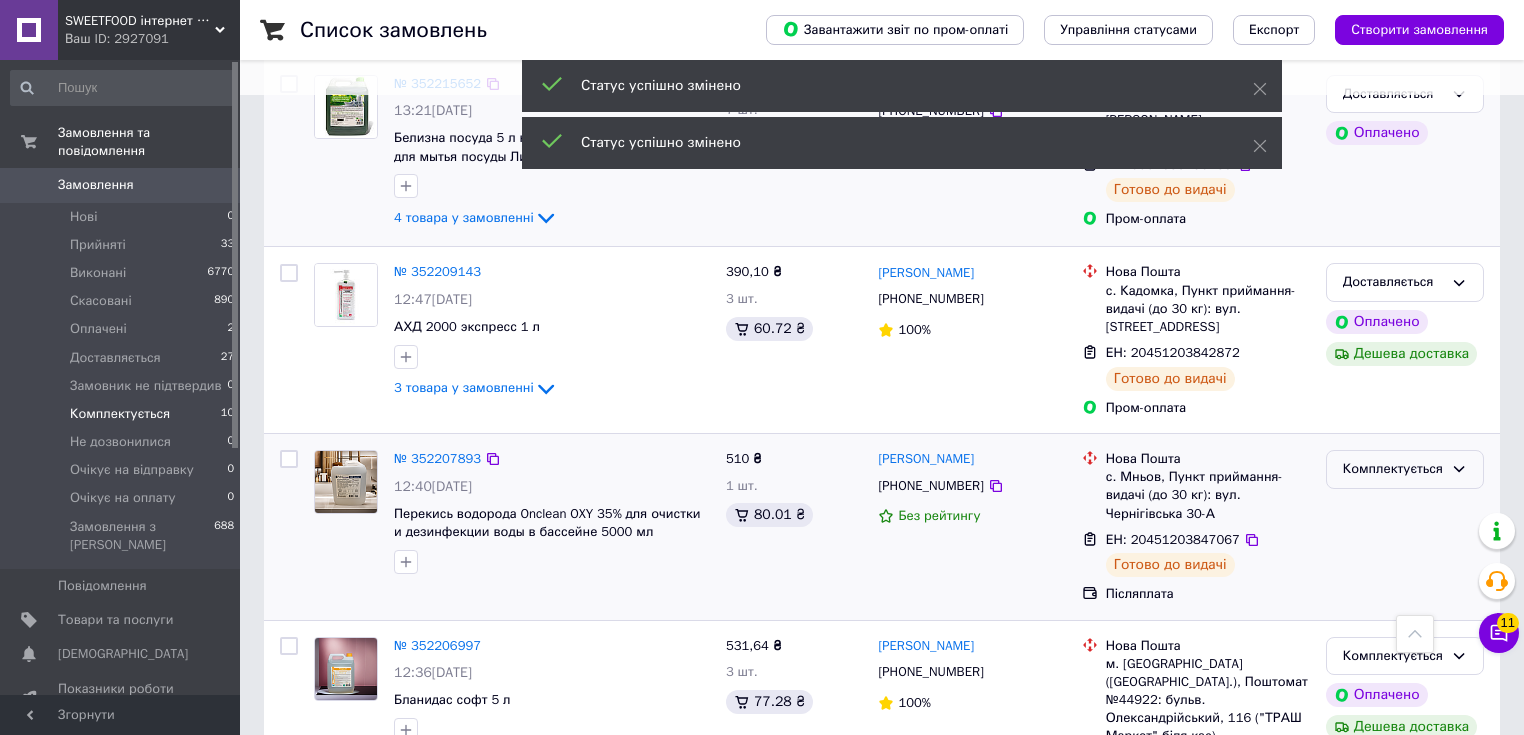 click on "Комплектується" at bounding box center (1393, 469) 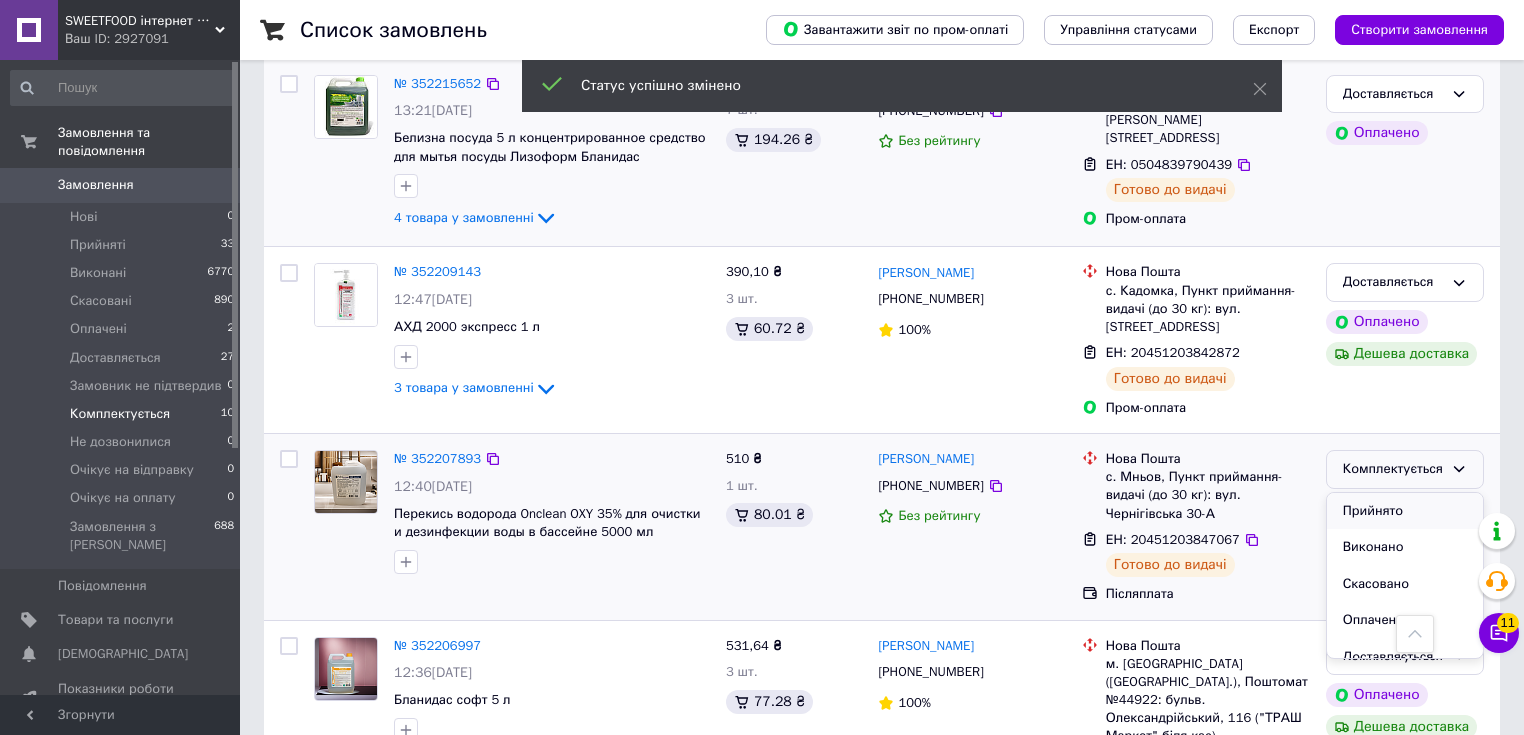 scroll, scrollTop: 80, scrollLeft: 0, axis: vertical 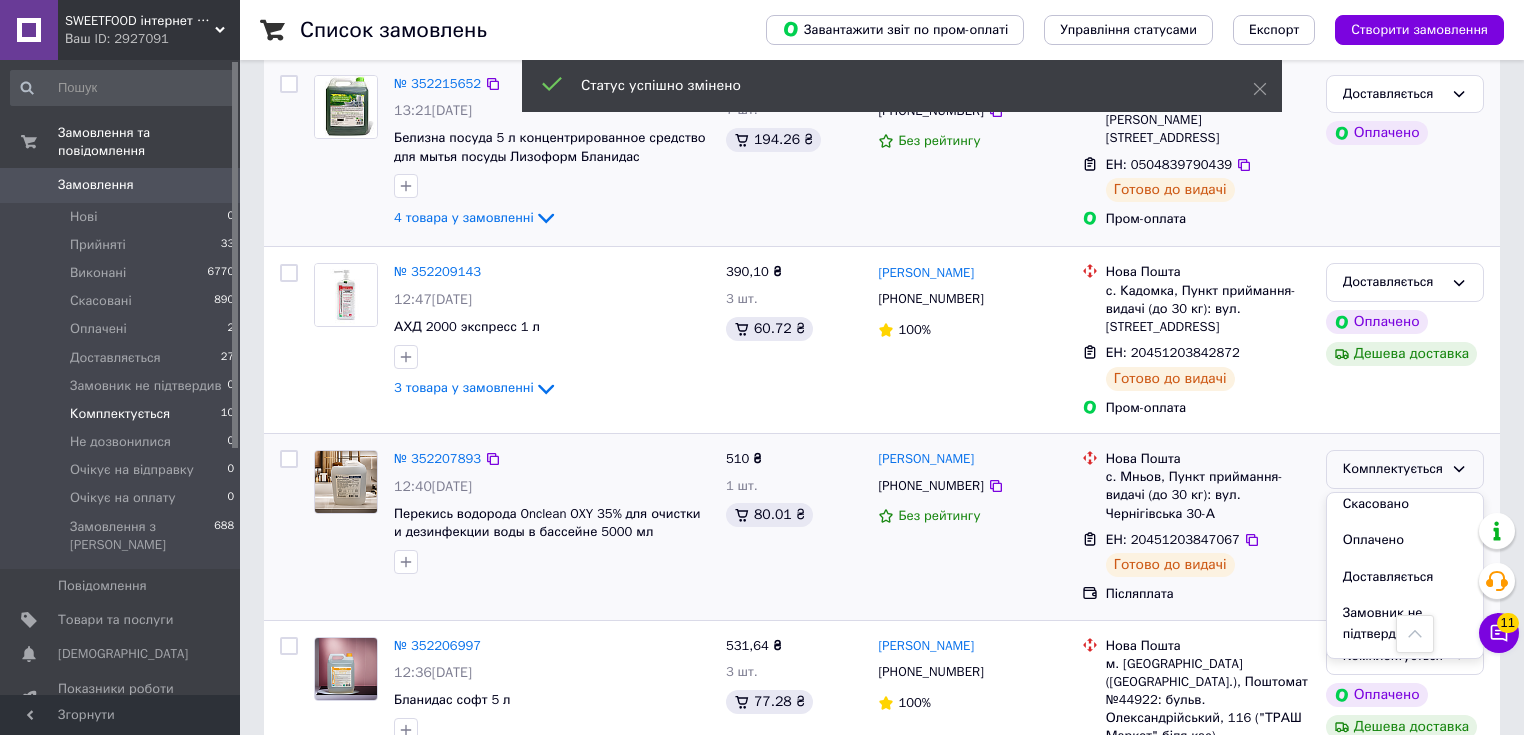 click on "Доставляється" at bounding box center (1405, 577) 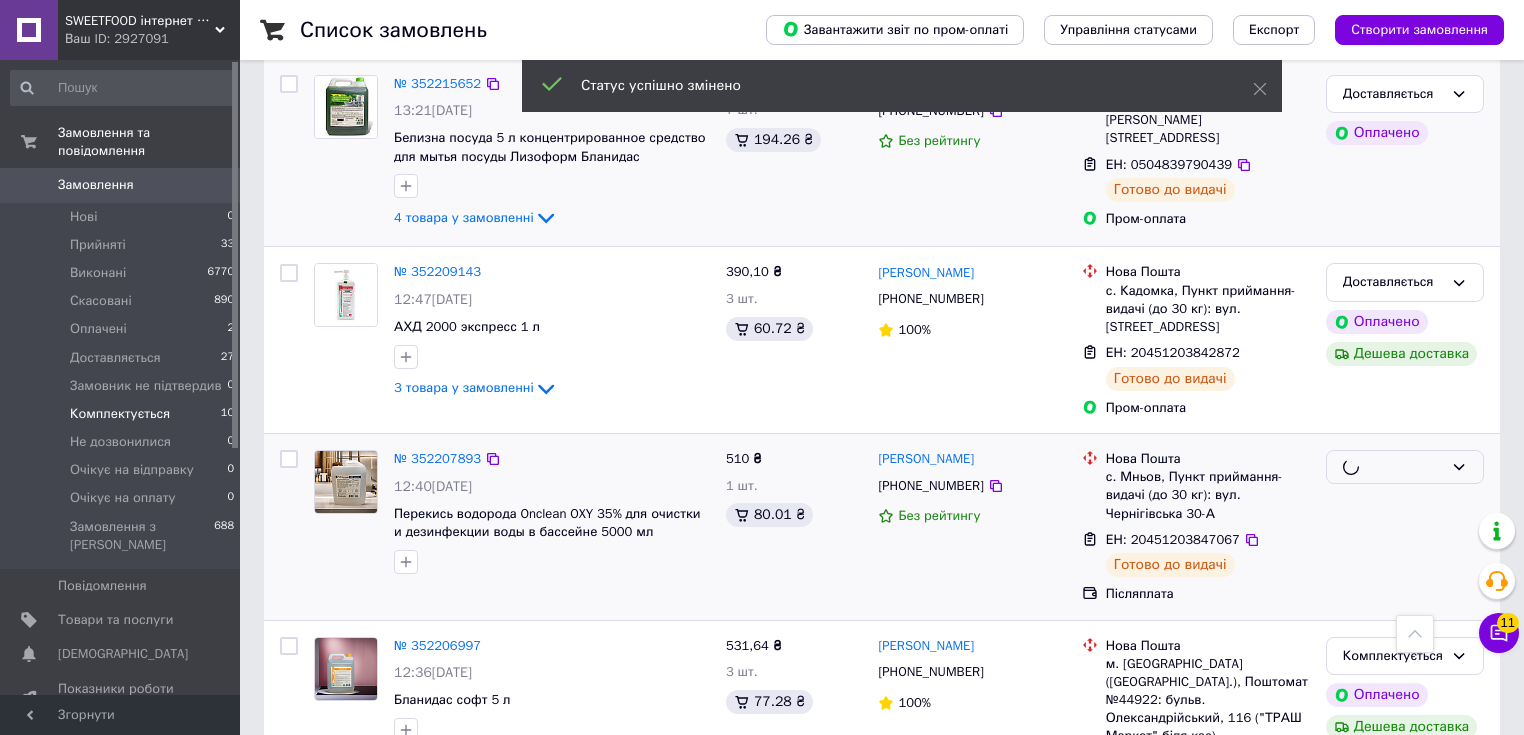 scroll, scrollTop: 800, scrollLeft: 0, axis: vertical 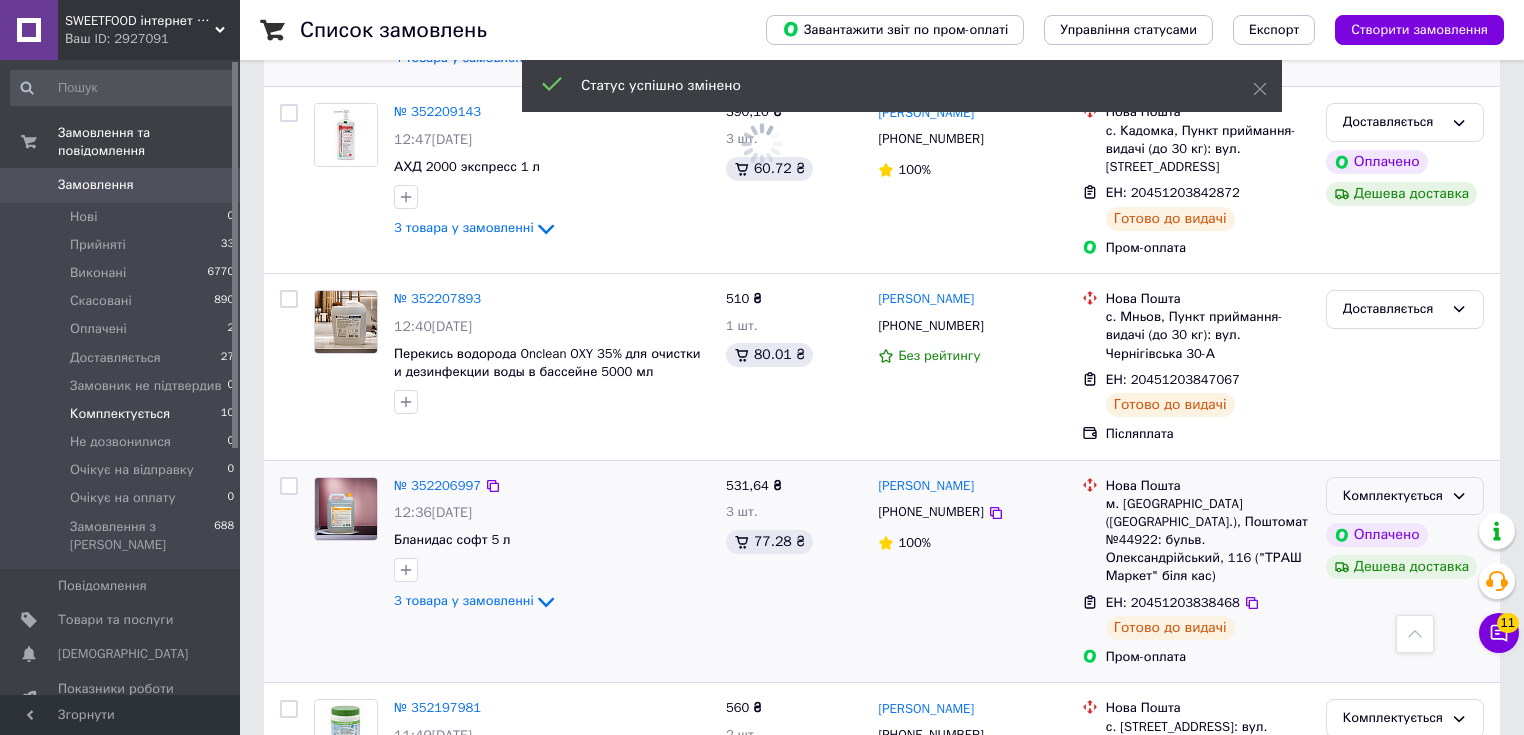 click on "Комплектується" at bounding box center [1393, 496] 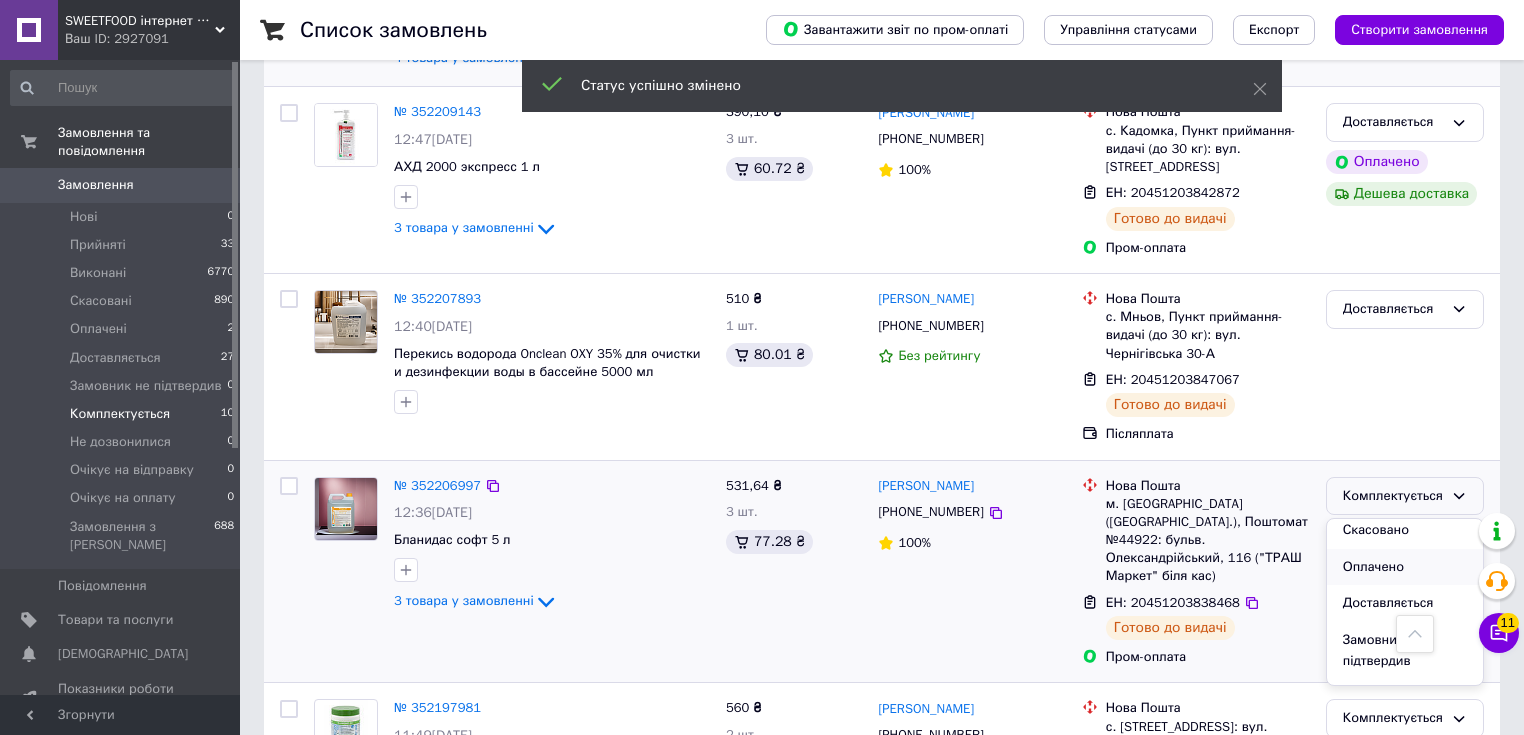 scroll, scrollTop: 160, scrollLeft: 0, axis: vertical 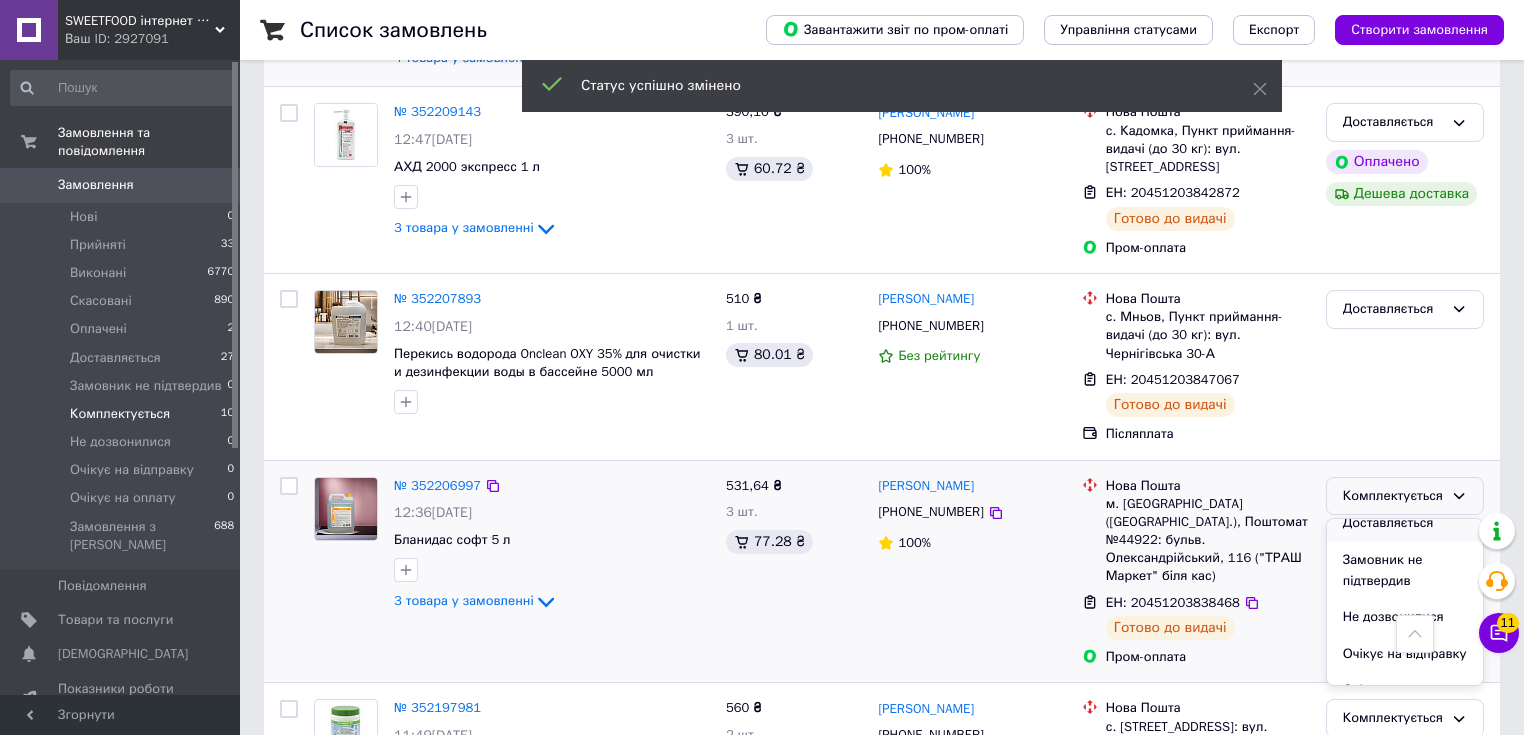 click on "Доставляється" at bounding box center [1405, 523] 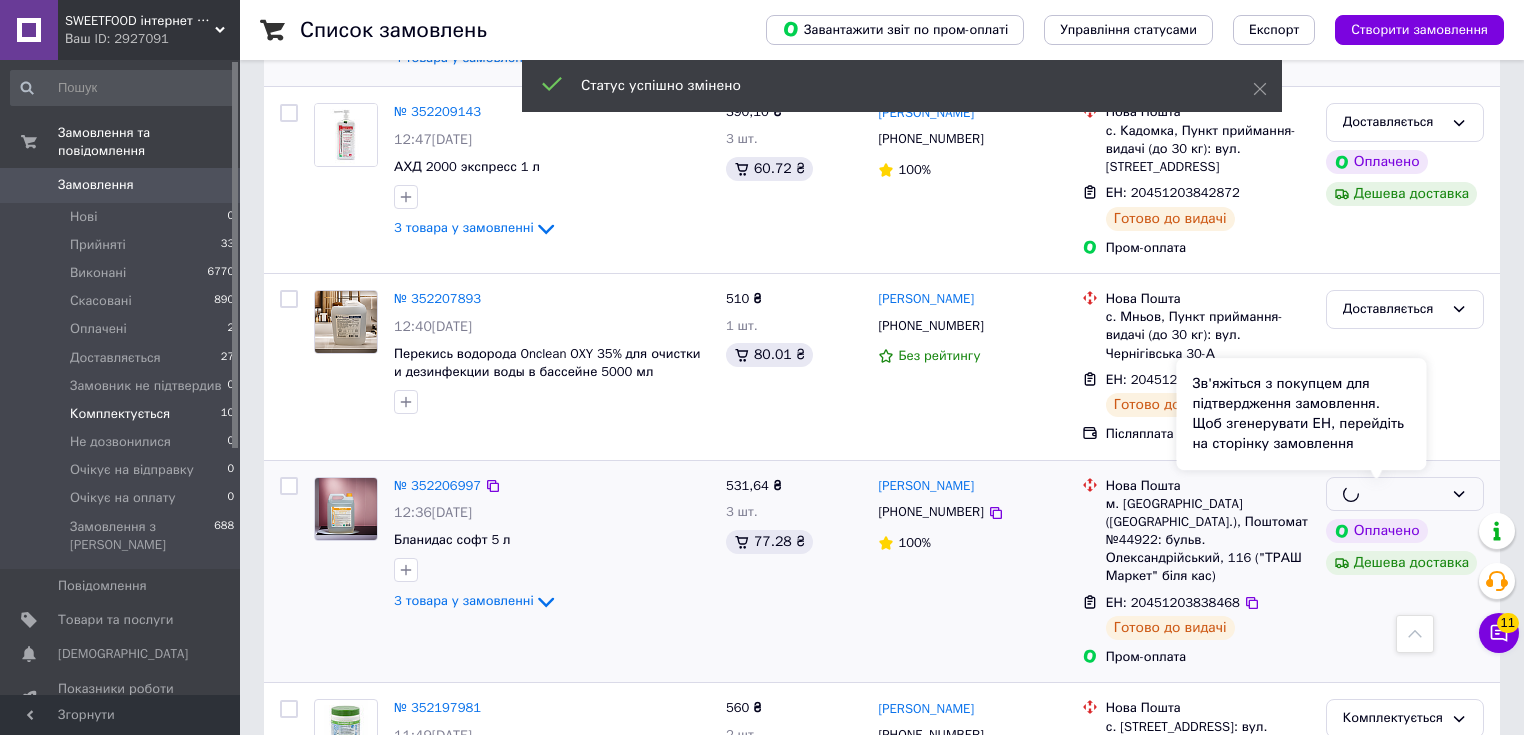 scroll, scrollTop: 1040, scrollLeft: 0, axis: vertical 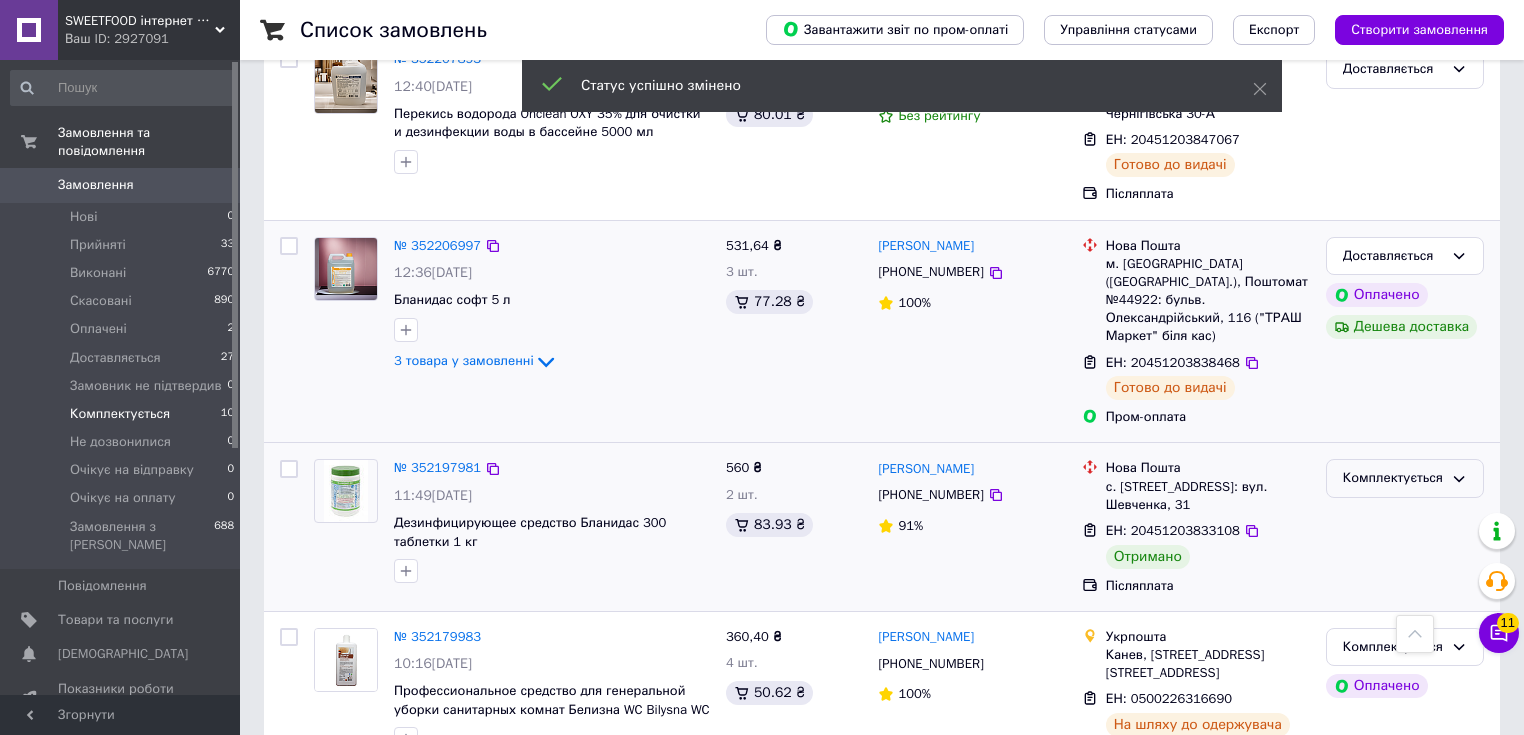 click 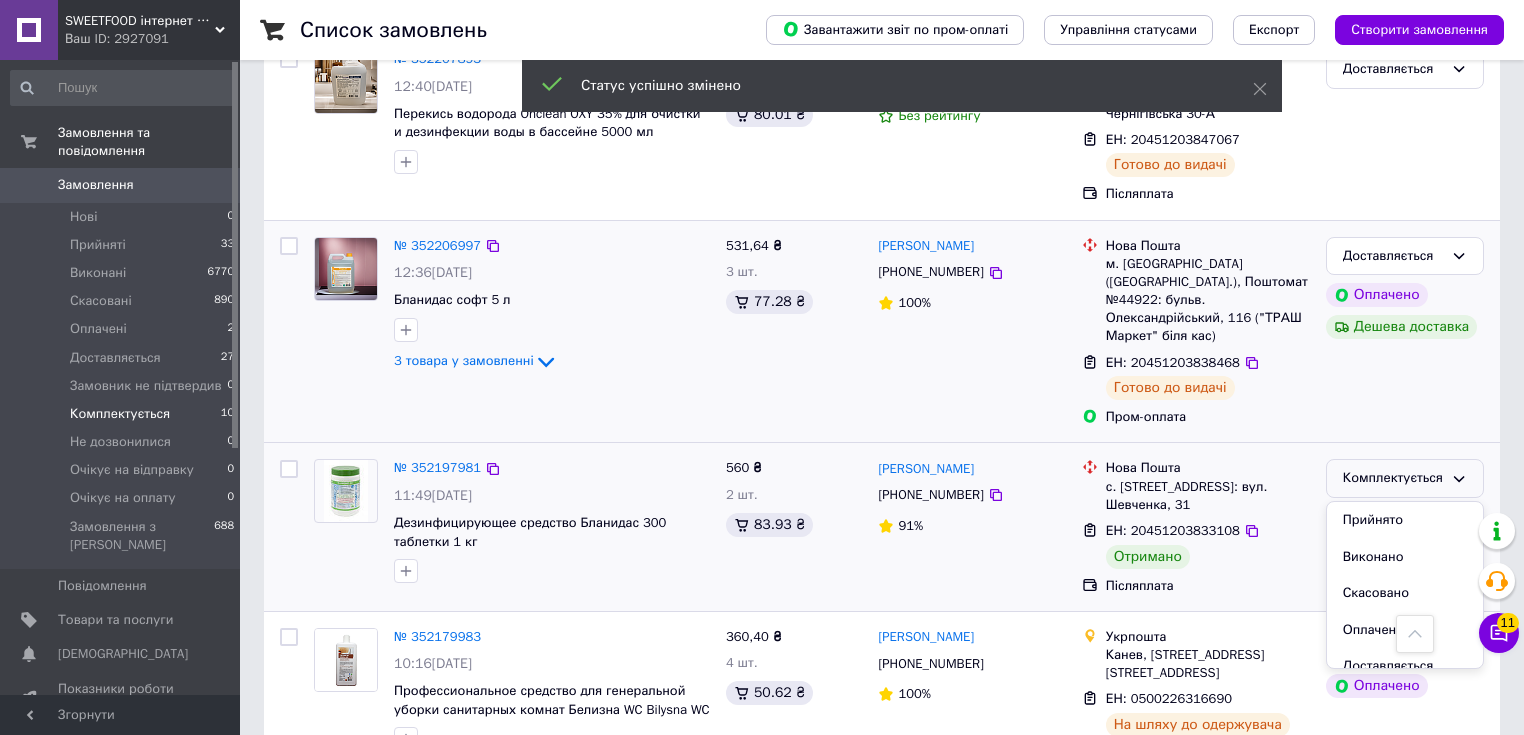 drag, startPoint x: 1382, startPoint y: 506, endPoint x: 1365, endPoint y: 452, distance: 56.61272 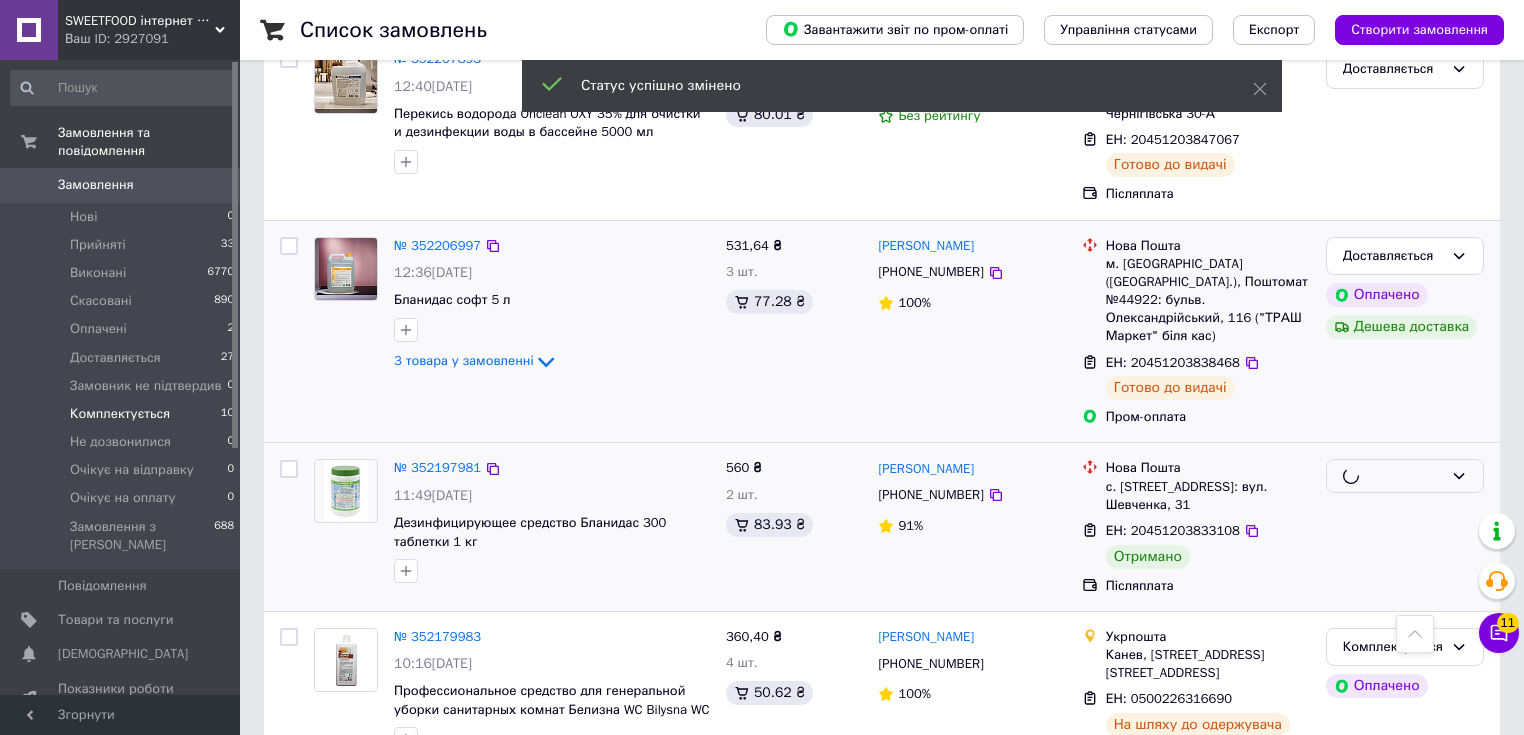 scroll, scrollTop: 1280, scrollLeft: 0, axis: vertical 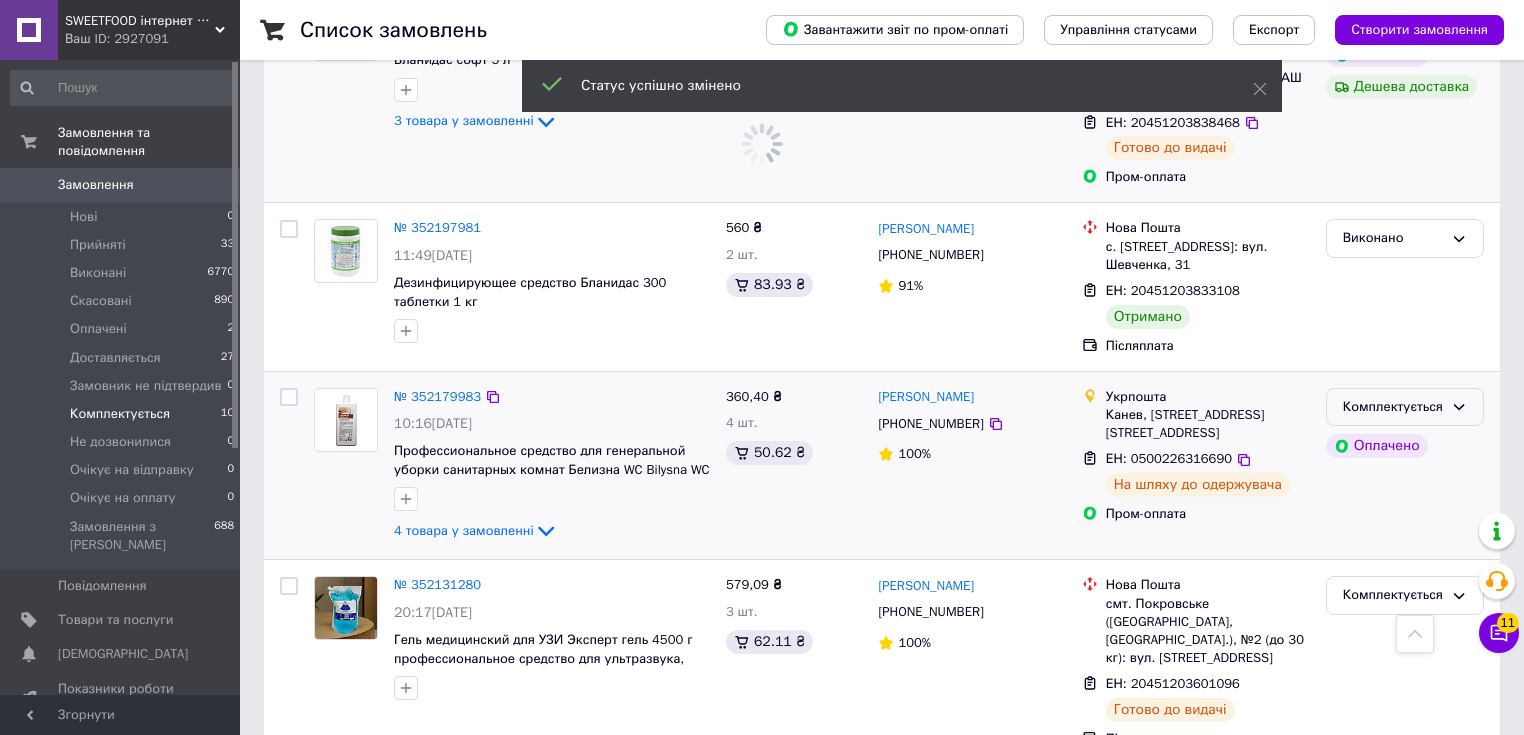 click 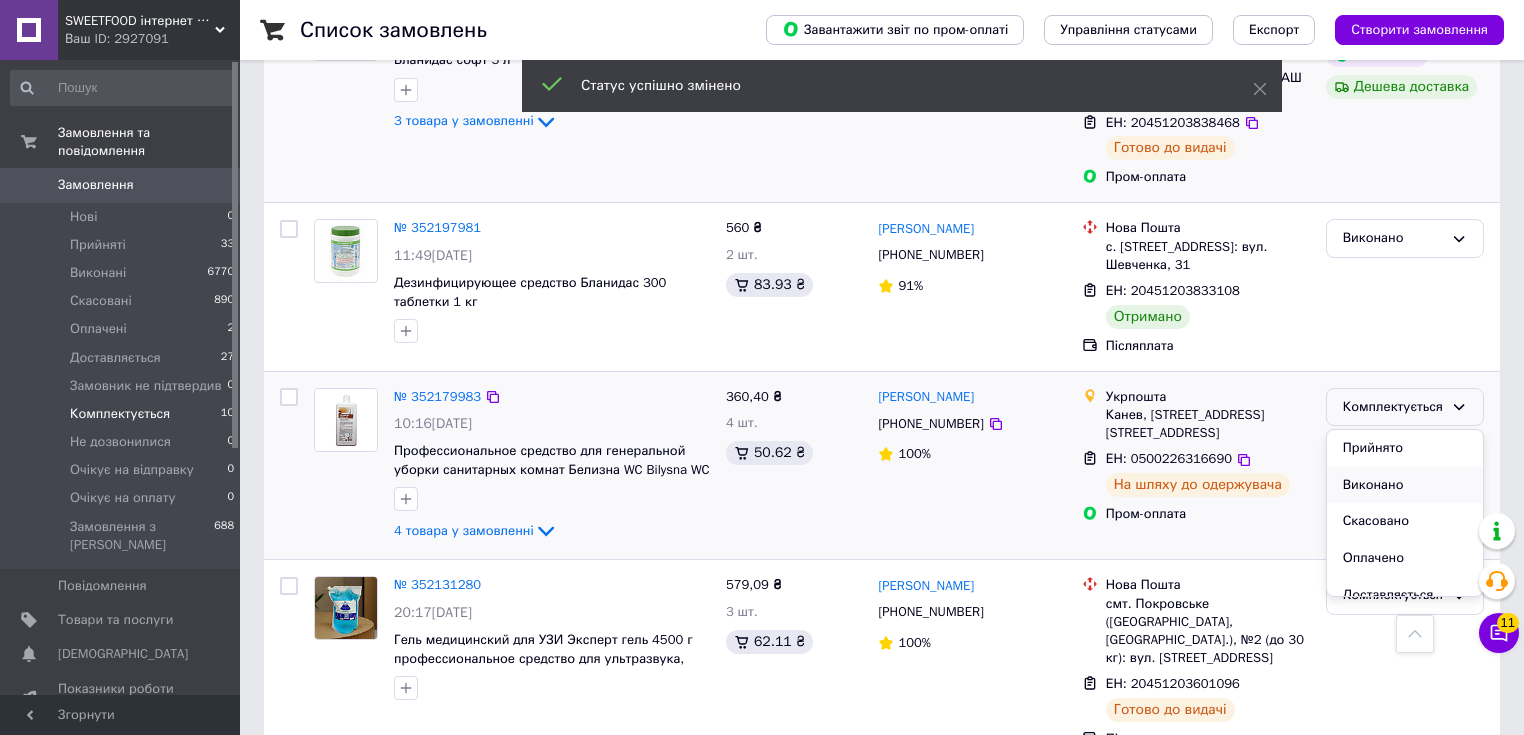 scroll, scrollTop: 80, scrollLeft: 0, axis: vertical 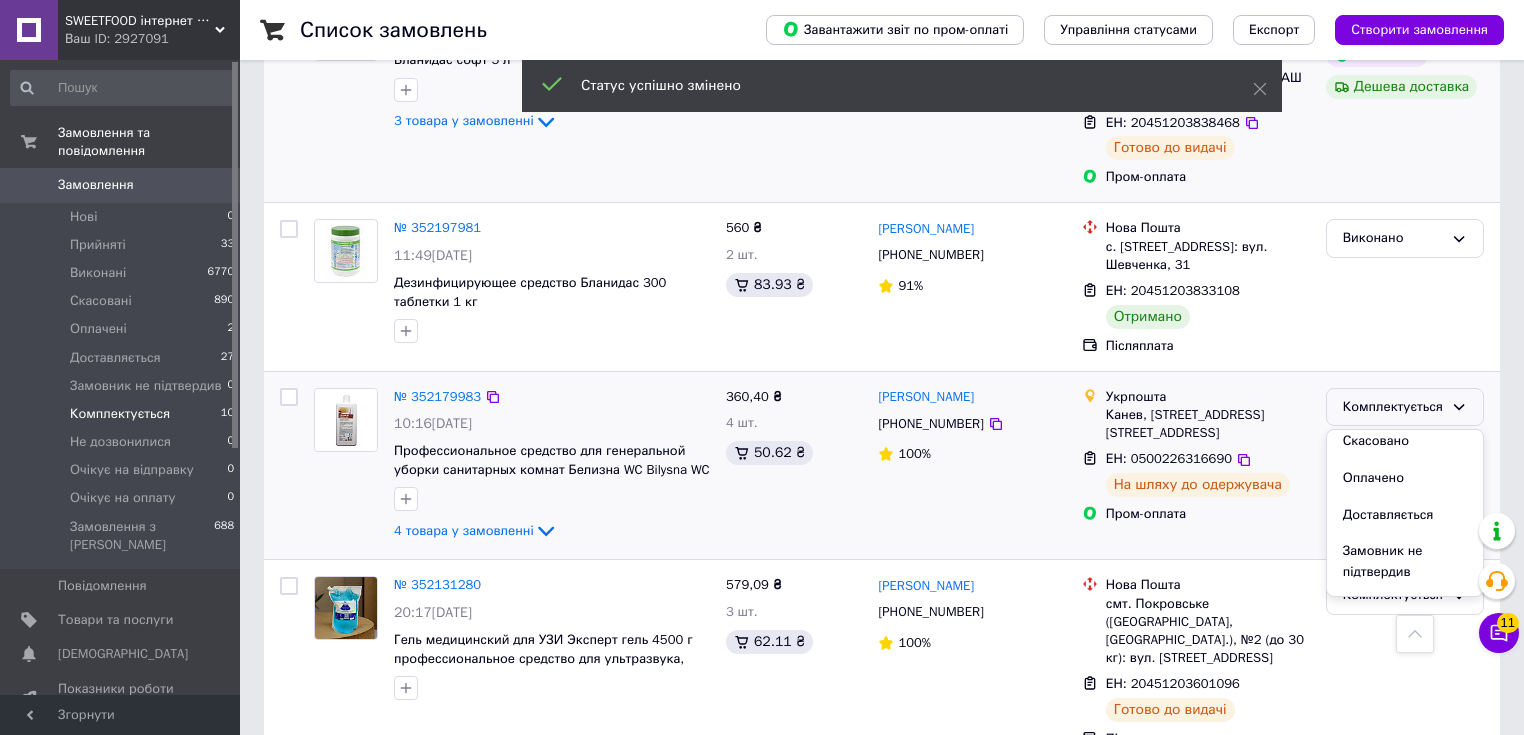 click on "Доставляється" at bounding box center [1405, 515] 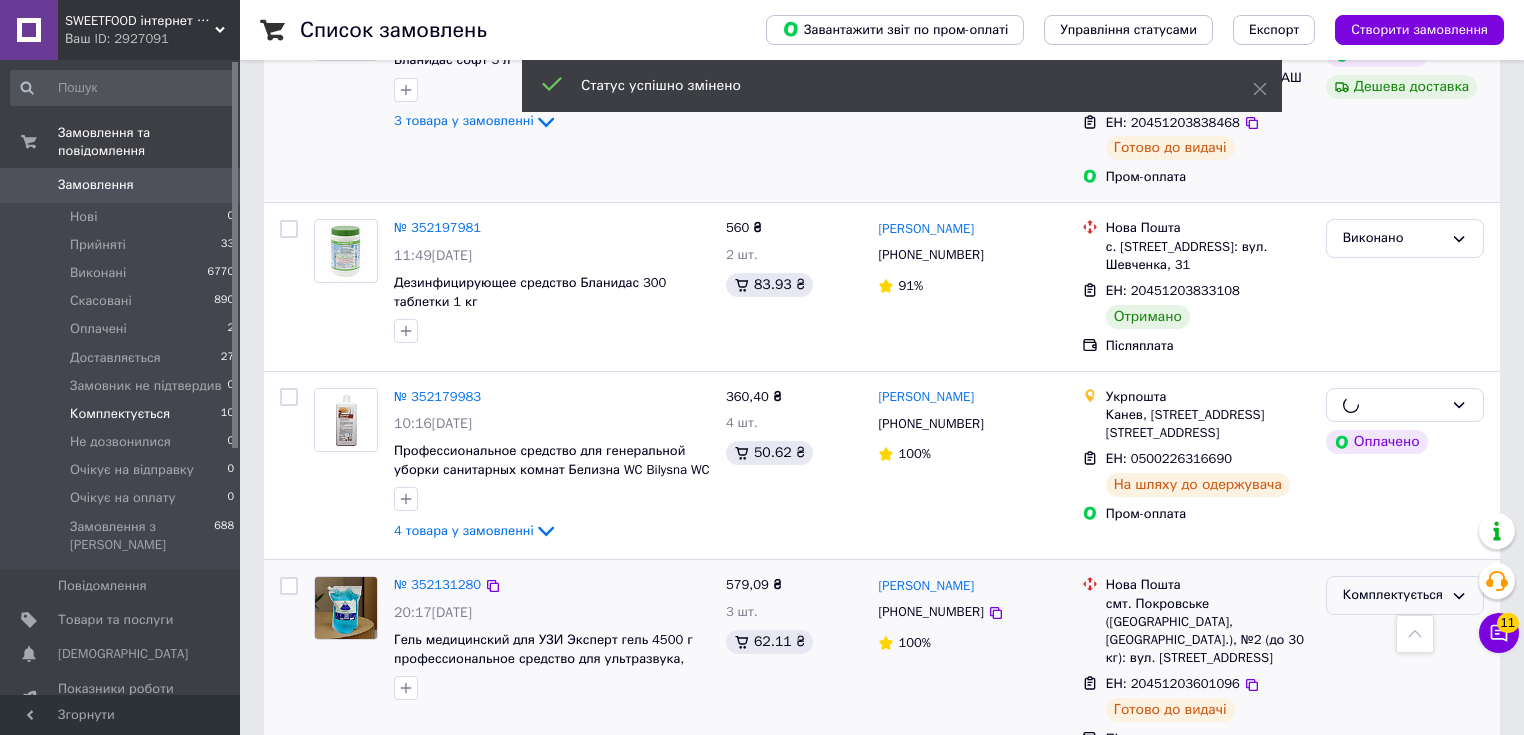 scroll, scrollTop: 1440, scrollLeft: 0, axis: vertical 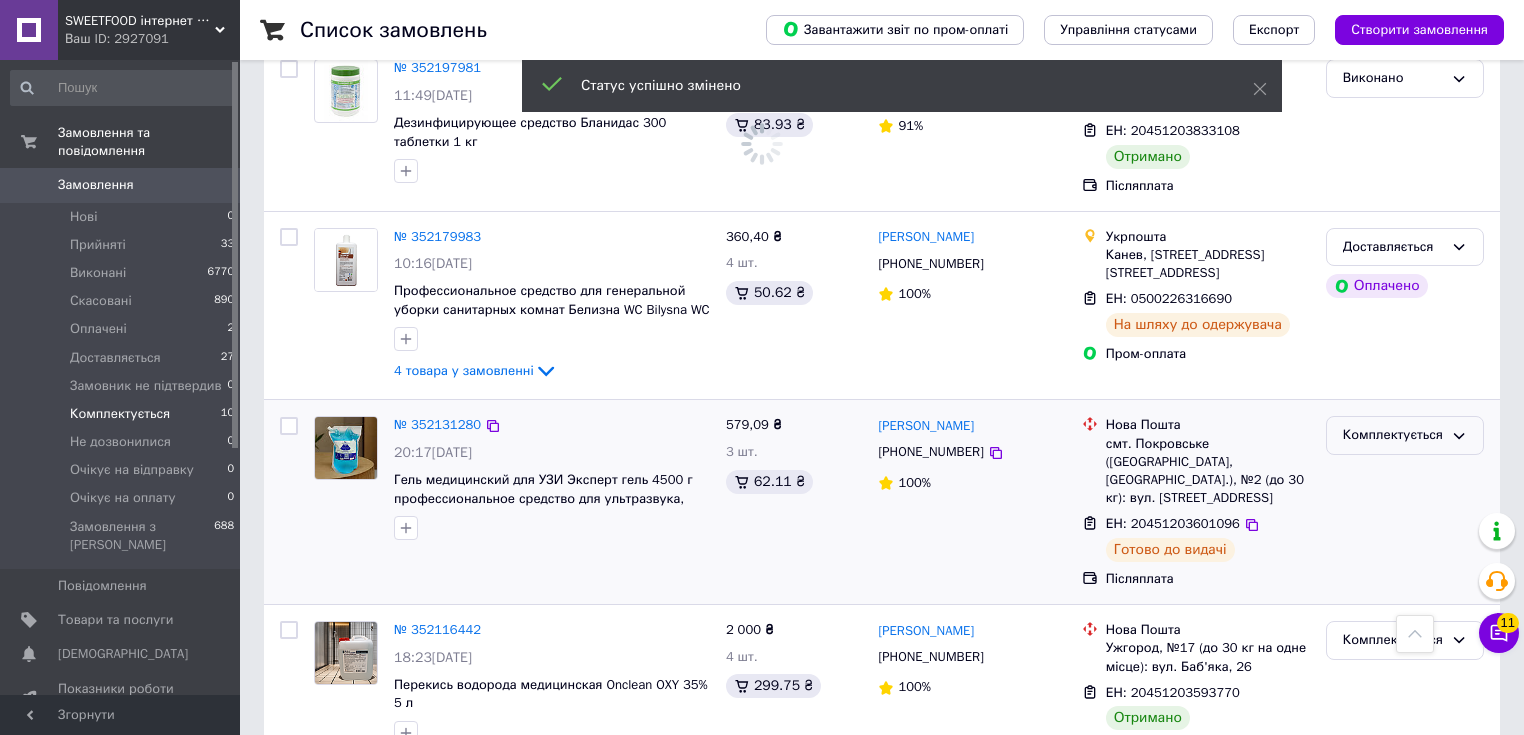 click on "Комплектується" at bounding box center (1393, 435) 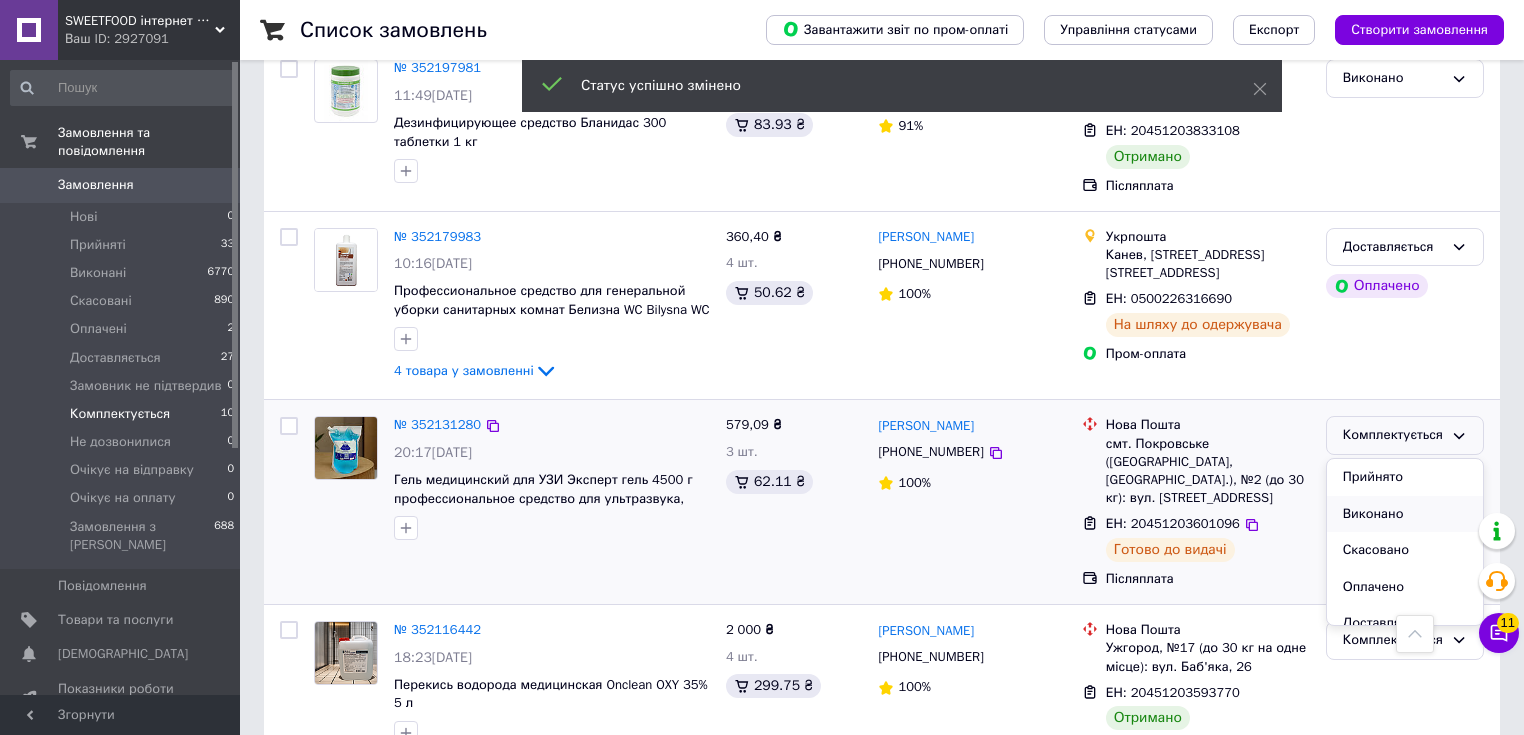 scroll, scrollTop: 80, scrollLeft: 0, axis: vertical 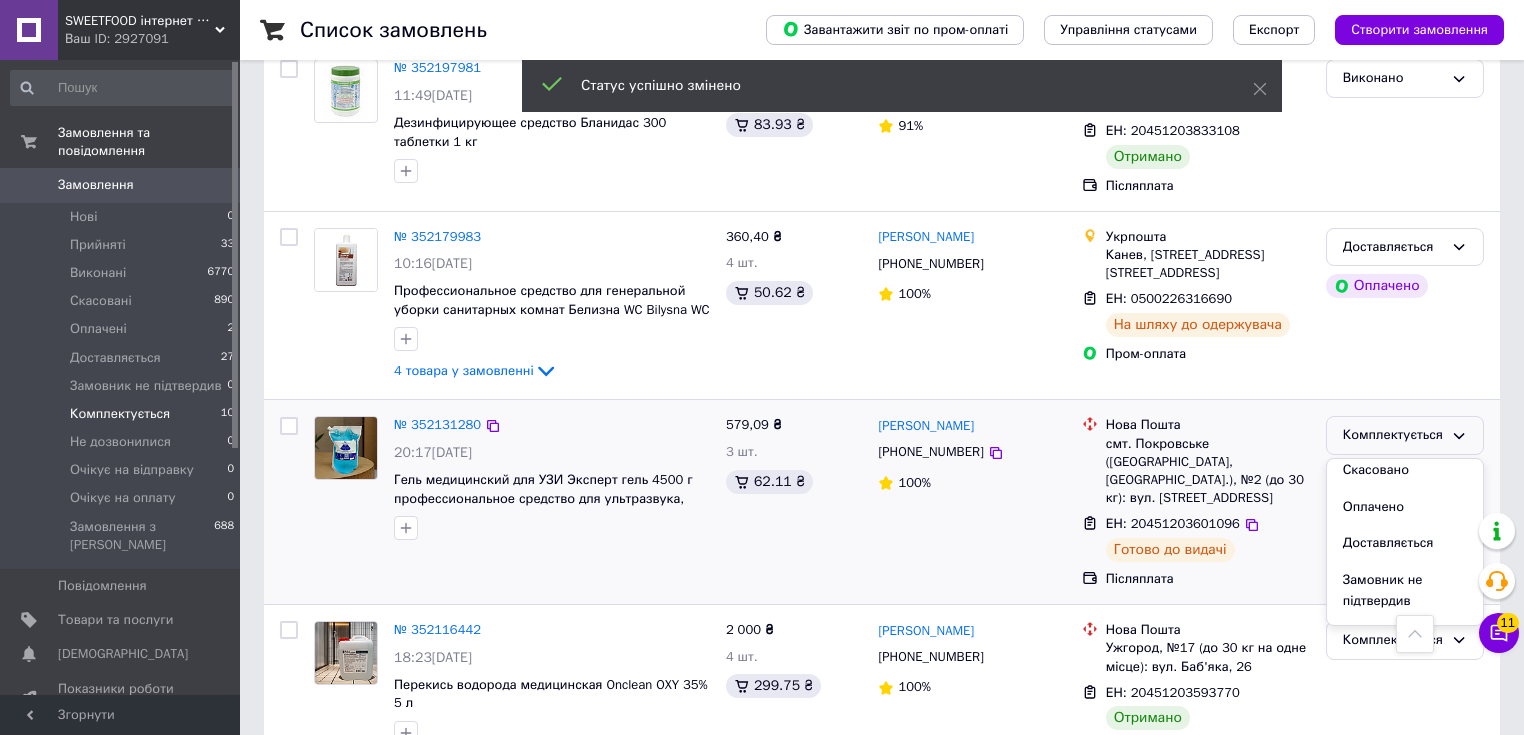 click on "Доставляється" at bounding box center [1405, 543] 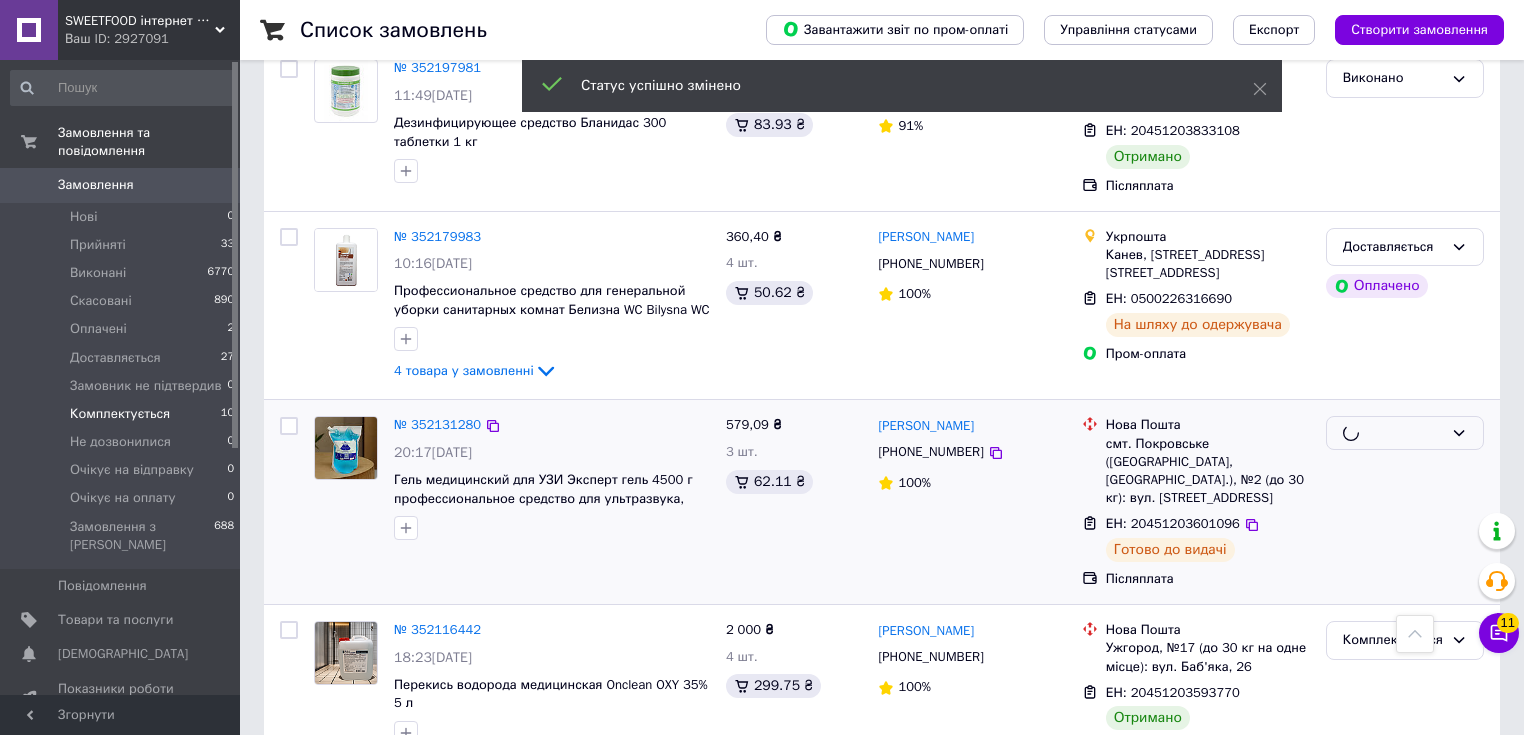 scroll, scrollTop: 1446, scrollLeft: 0, axis: vertical 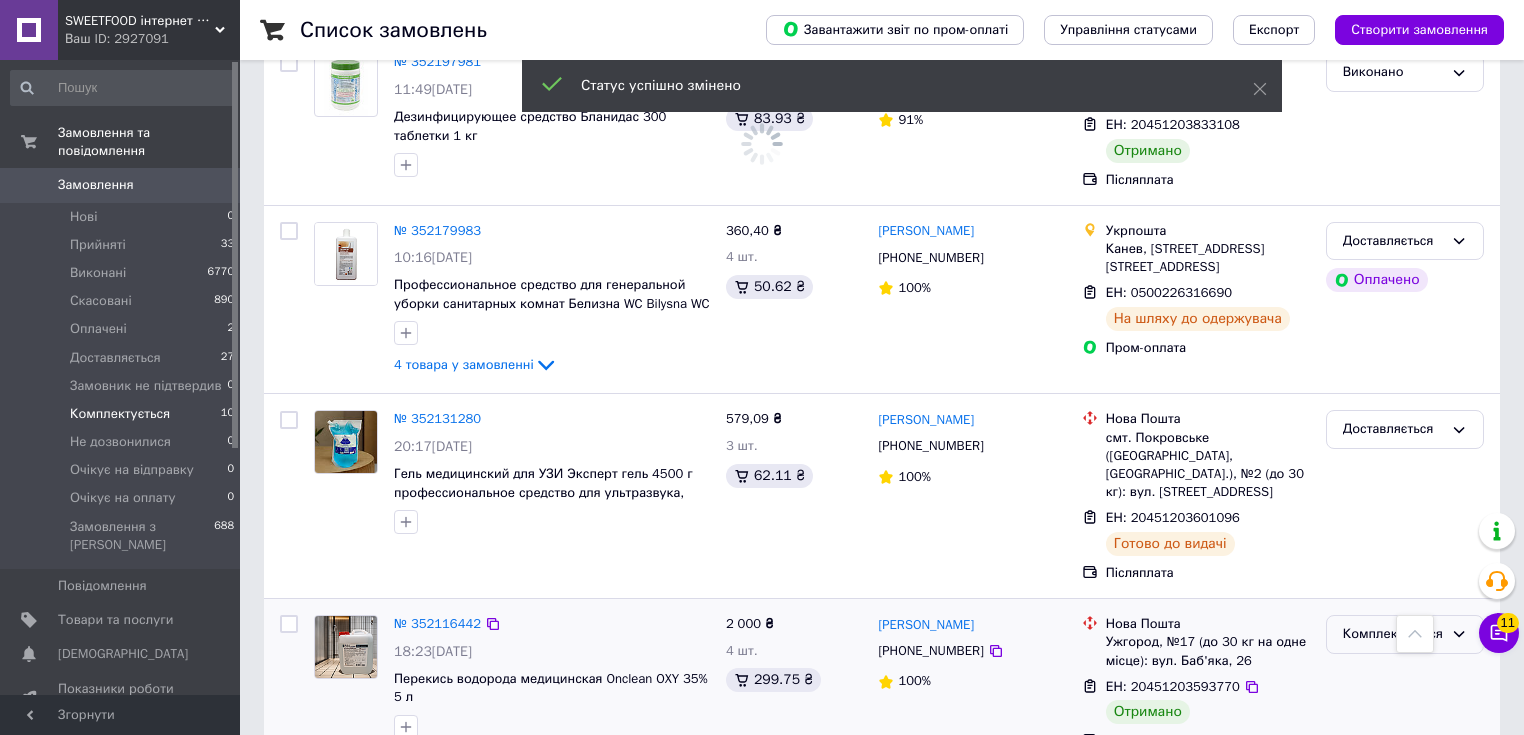 click on "Комплектується" at bounding box center [1393, 634] 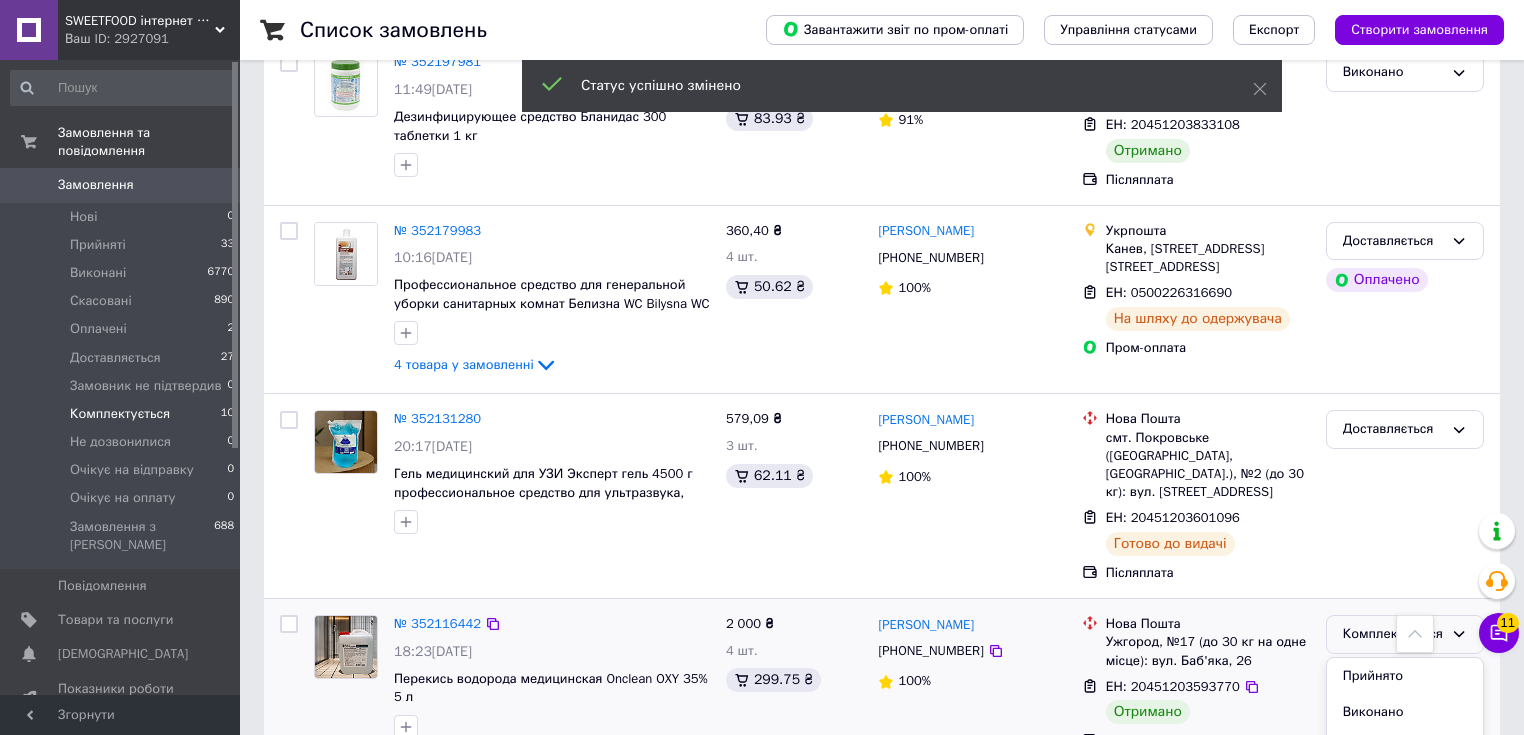 drag, startPoint x: 1365, startPoint y: 657, endPoint x: 1220, endPoint y: 640, distance: 145.99315 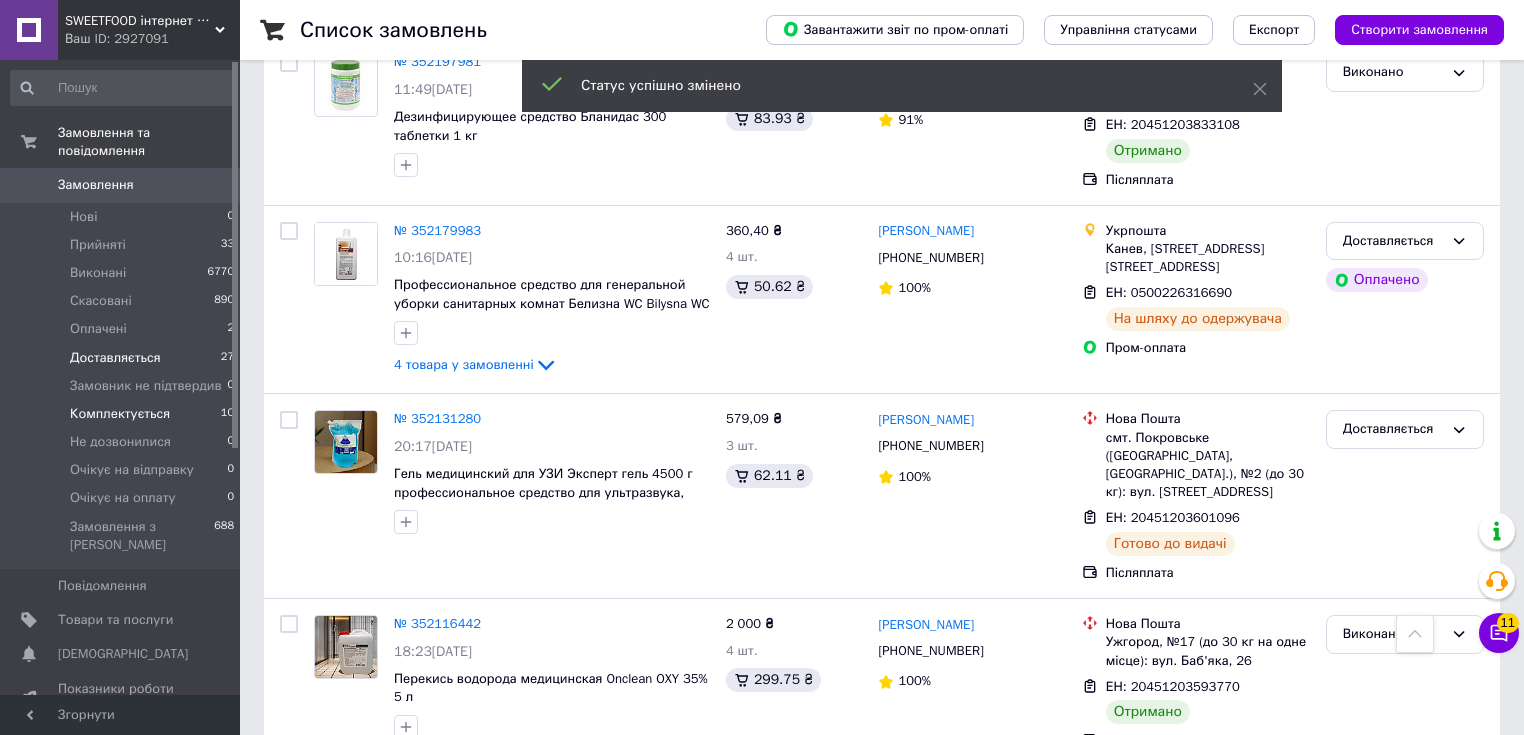 click on "Доставляється" at bounding box center [115, 358] 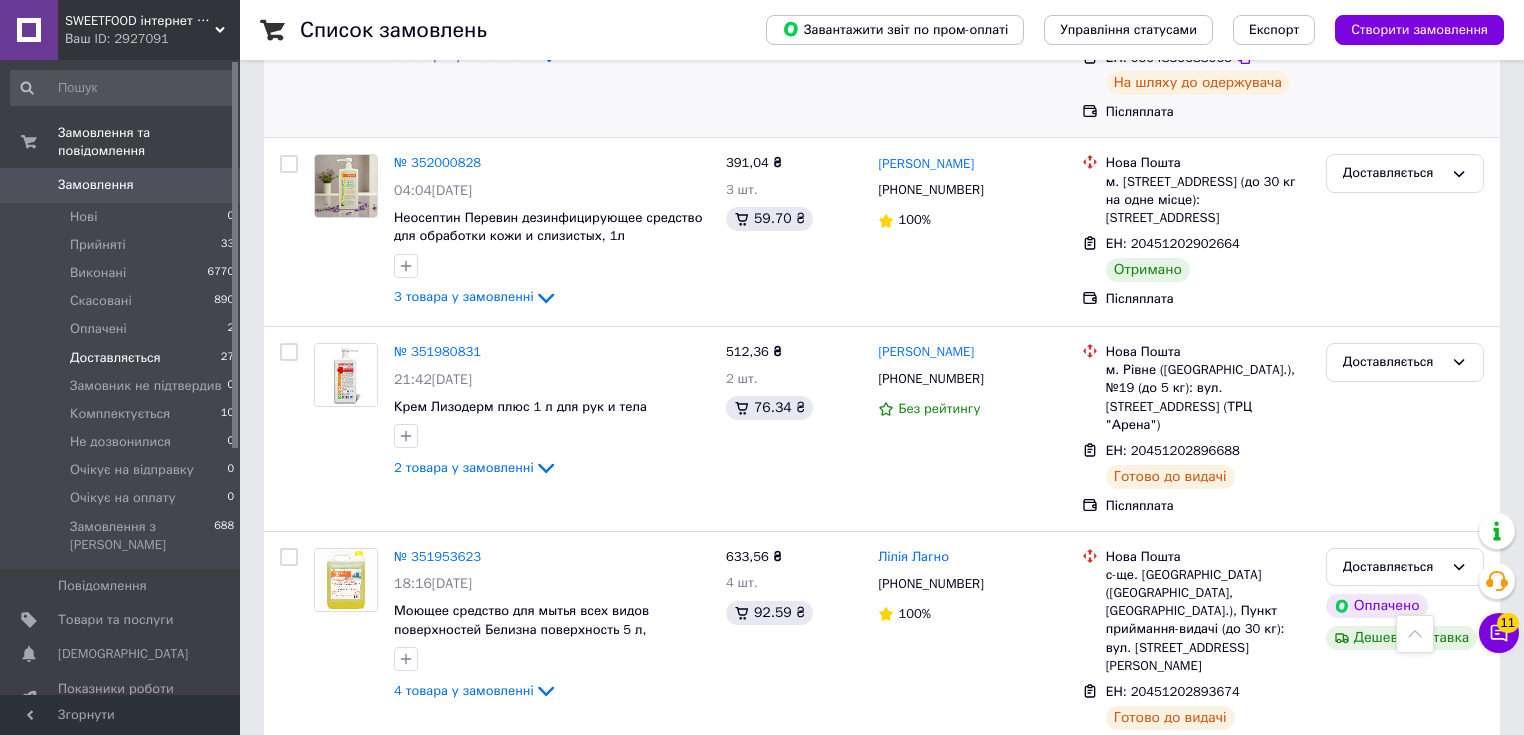 scroll, scrollTop: 800, scrollLeft: 0, axis: vertical 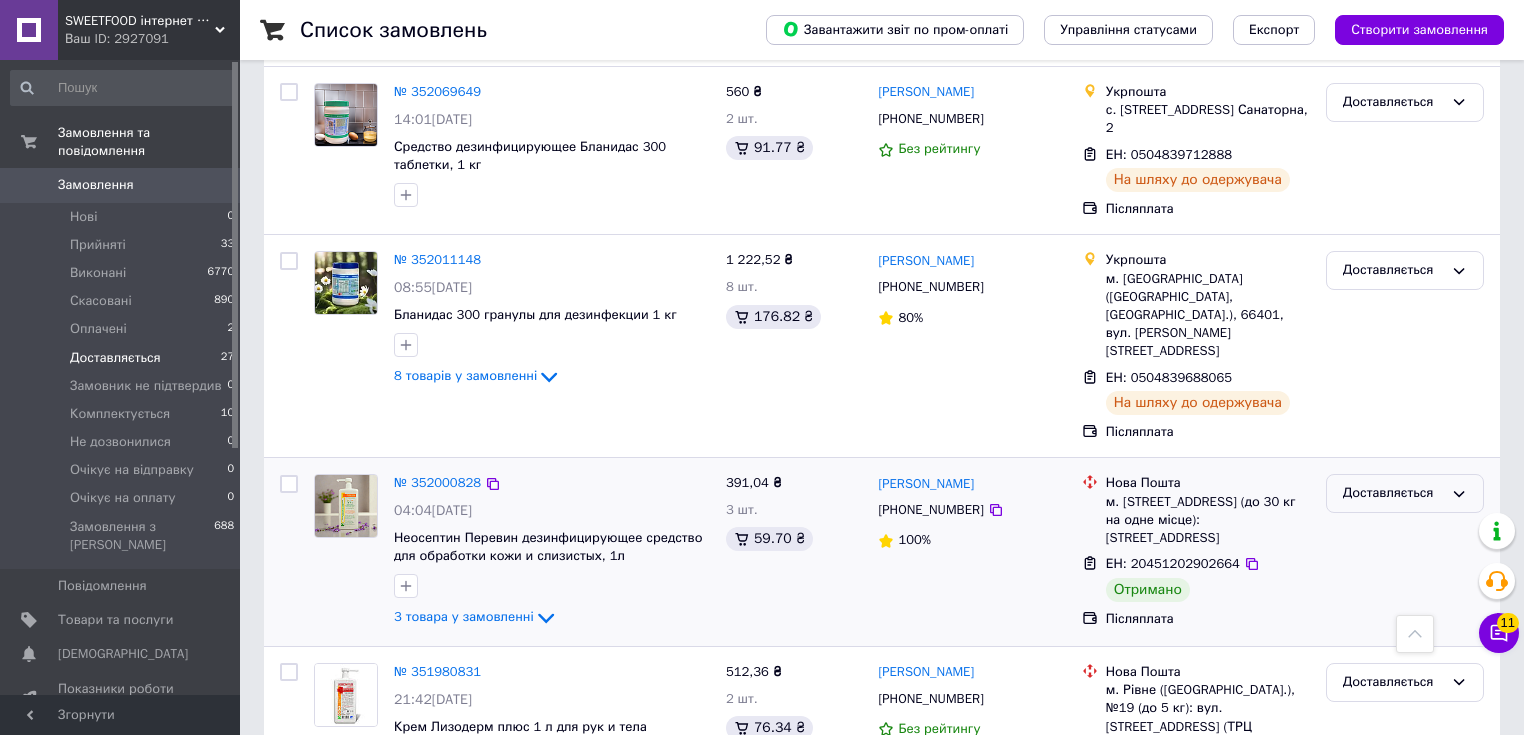 click on "Доставляється" at bounding box center (1405, 493) 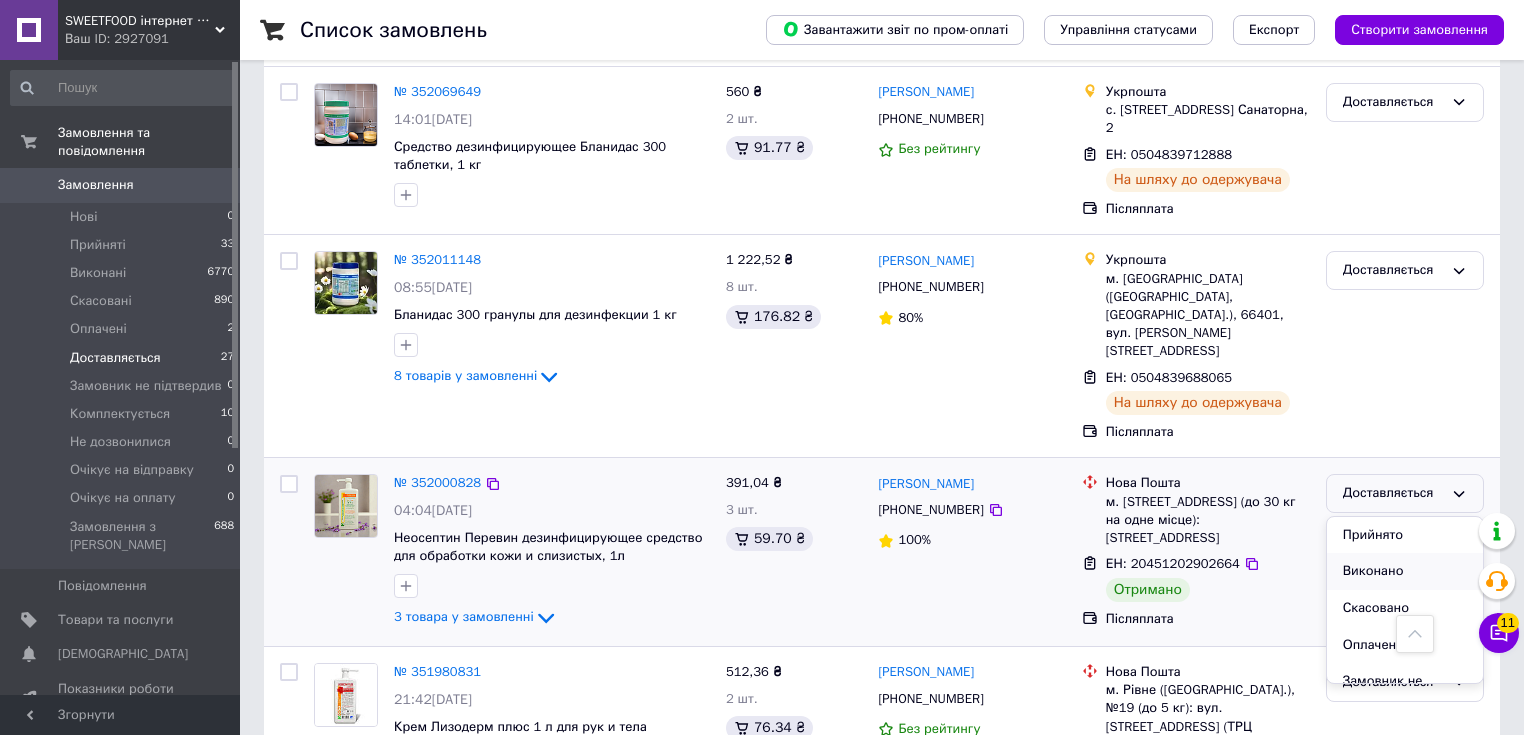 click on "Виконано" at bounding box center (1405, 571) 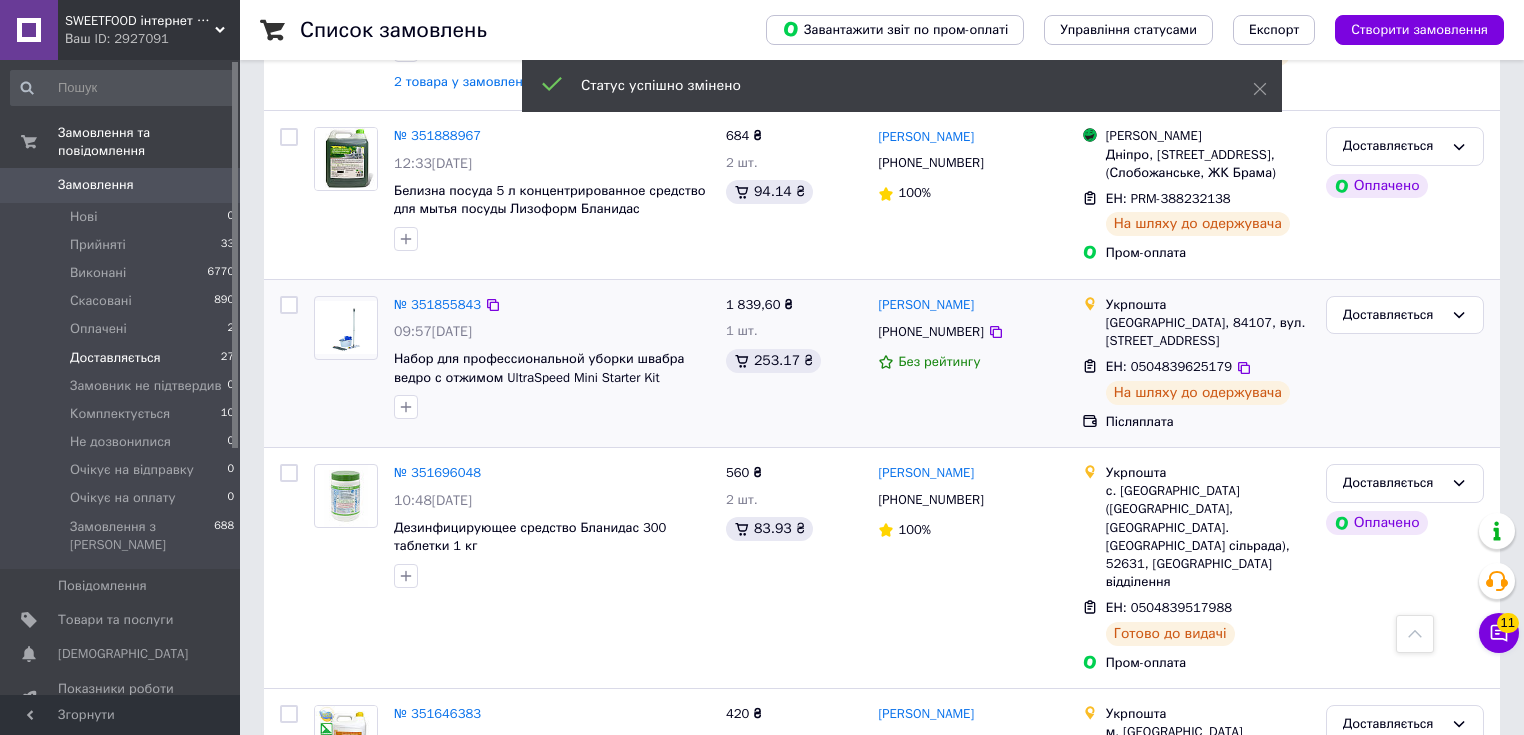 scroll, scrollTop: 2640, scrollLeft: 0, axis: vertical 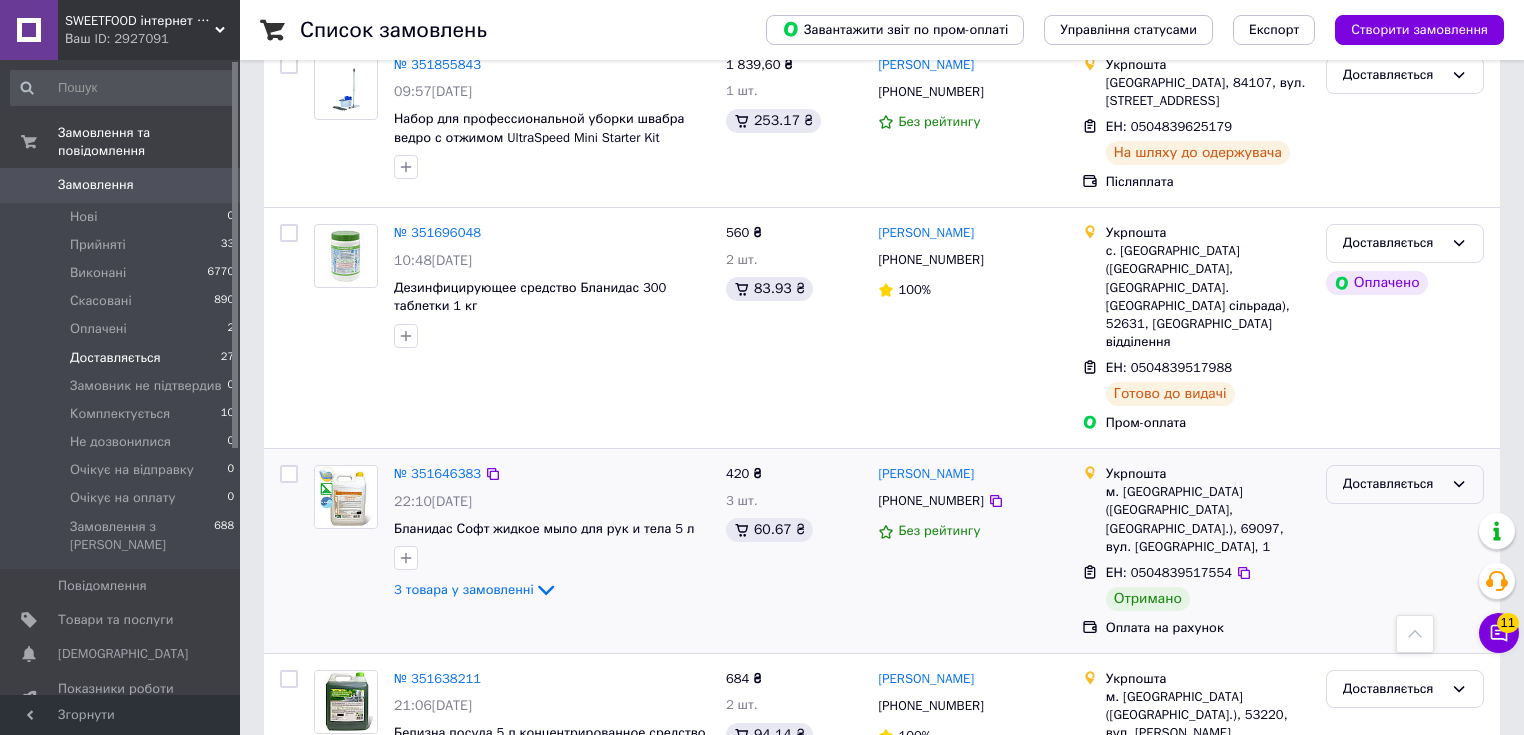 drag, startPoint x: 1390, startPoint y: 277, endPoint x: 1367, endPoint y: 300, distance: 32.526913 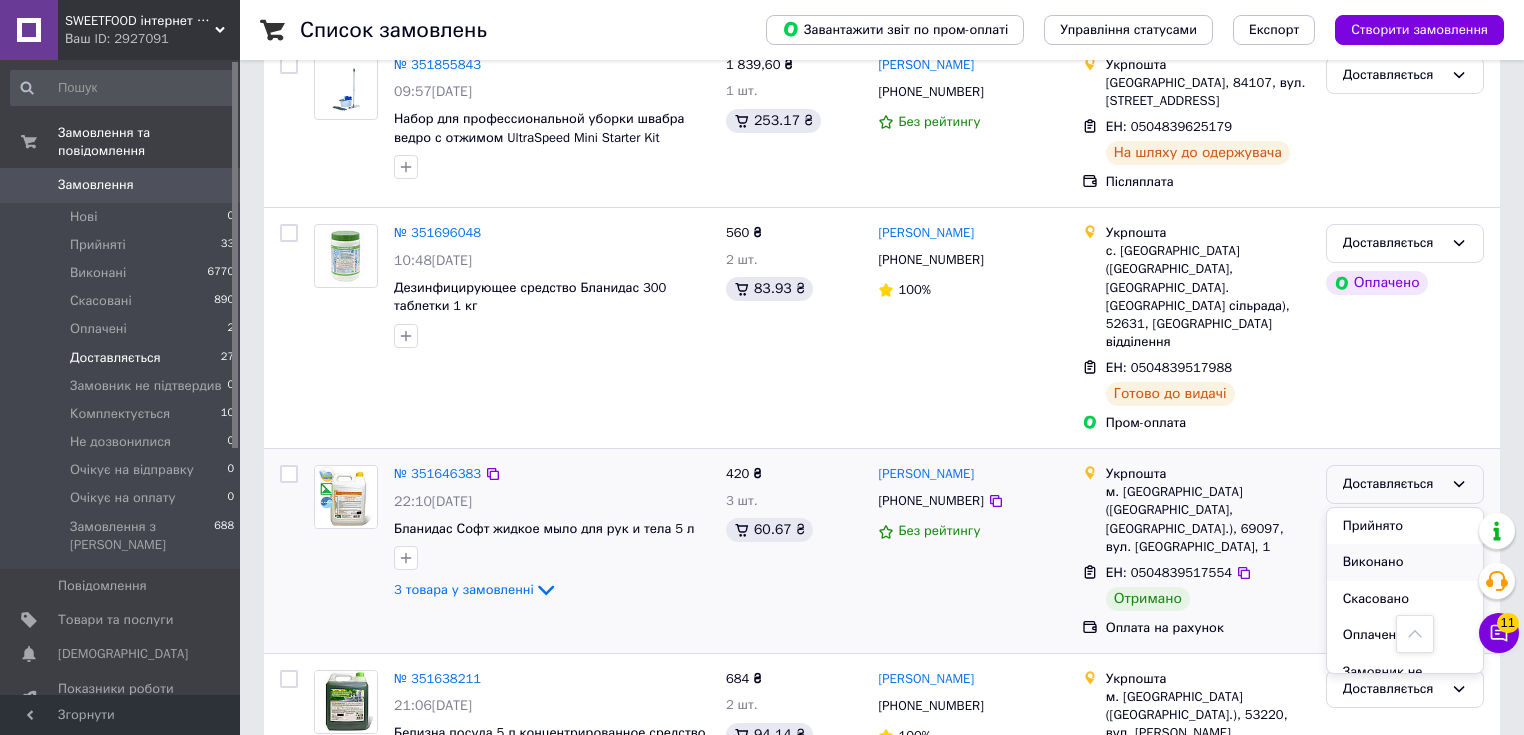 click on "Виконано" at bounding box center [1405, 562] 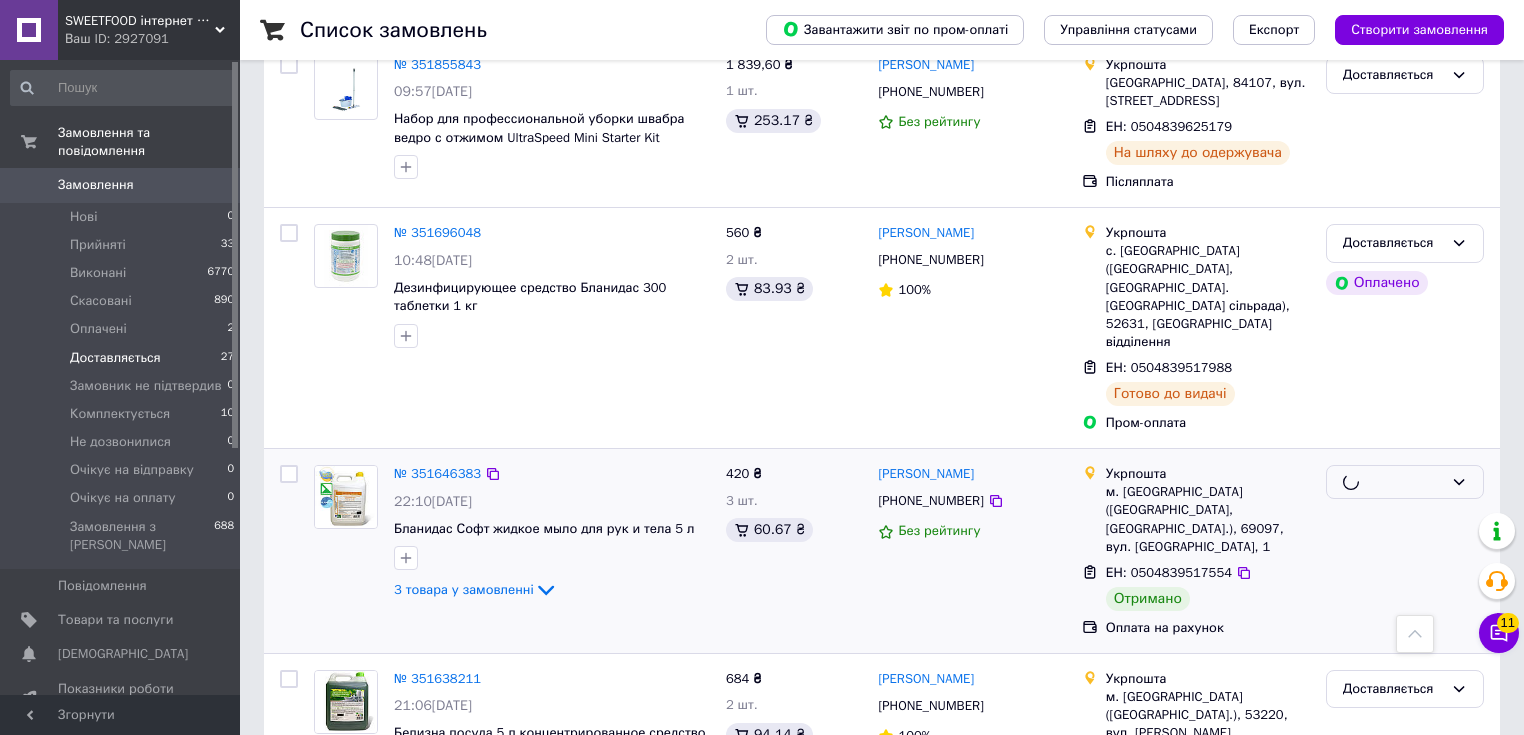 scroll, scrollTop: 2880, scrollLeft: 0, axis: vertical 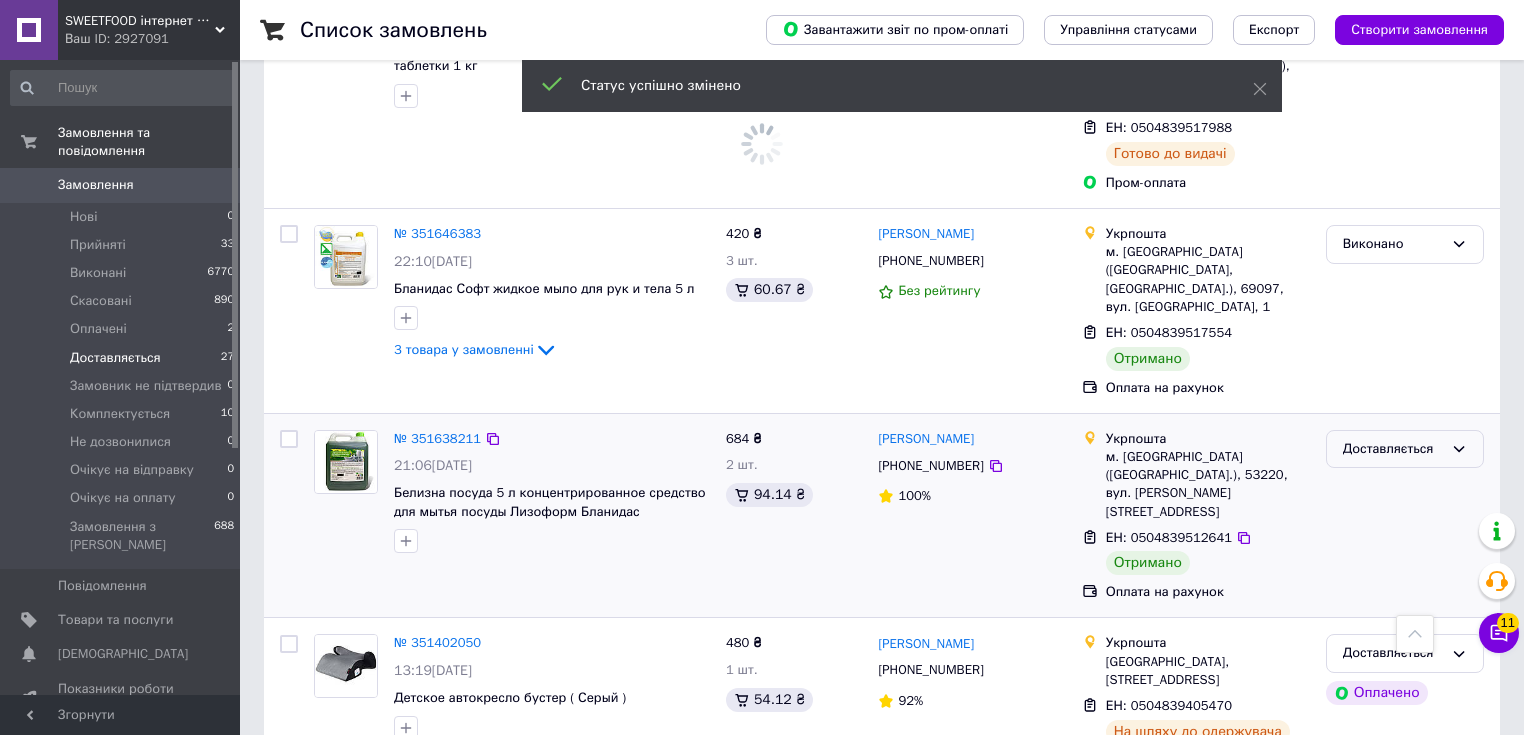 click on "Доставляється" at bounding box center (1393, 449) 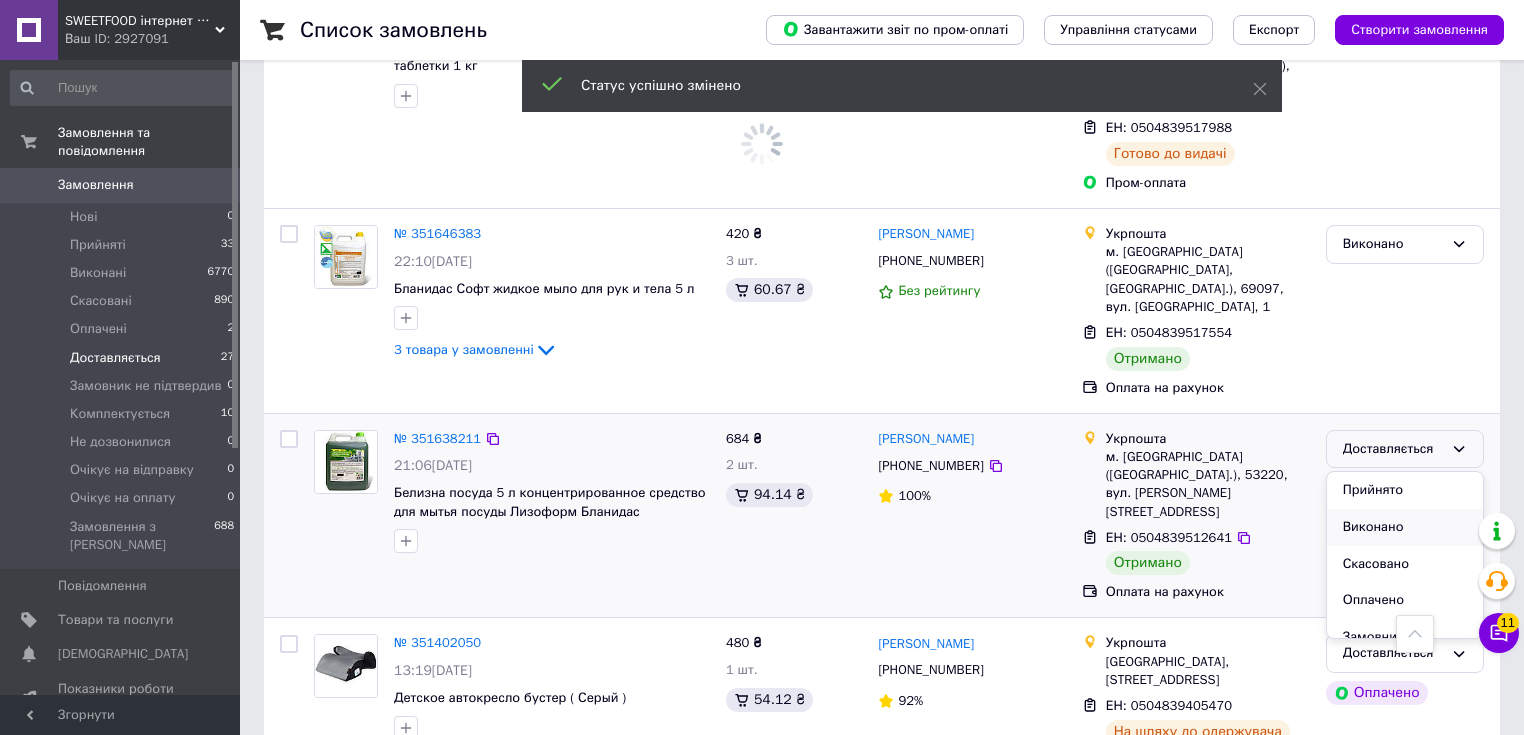 click on "Виконано" at bounding box center (1405, 527) 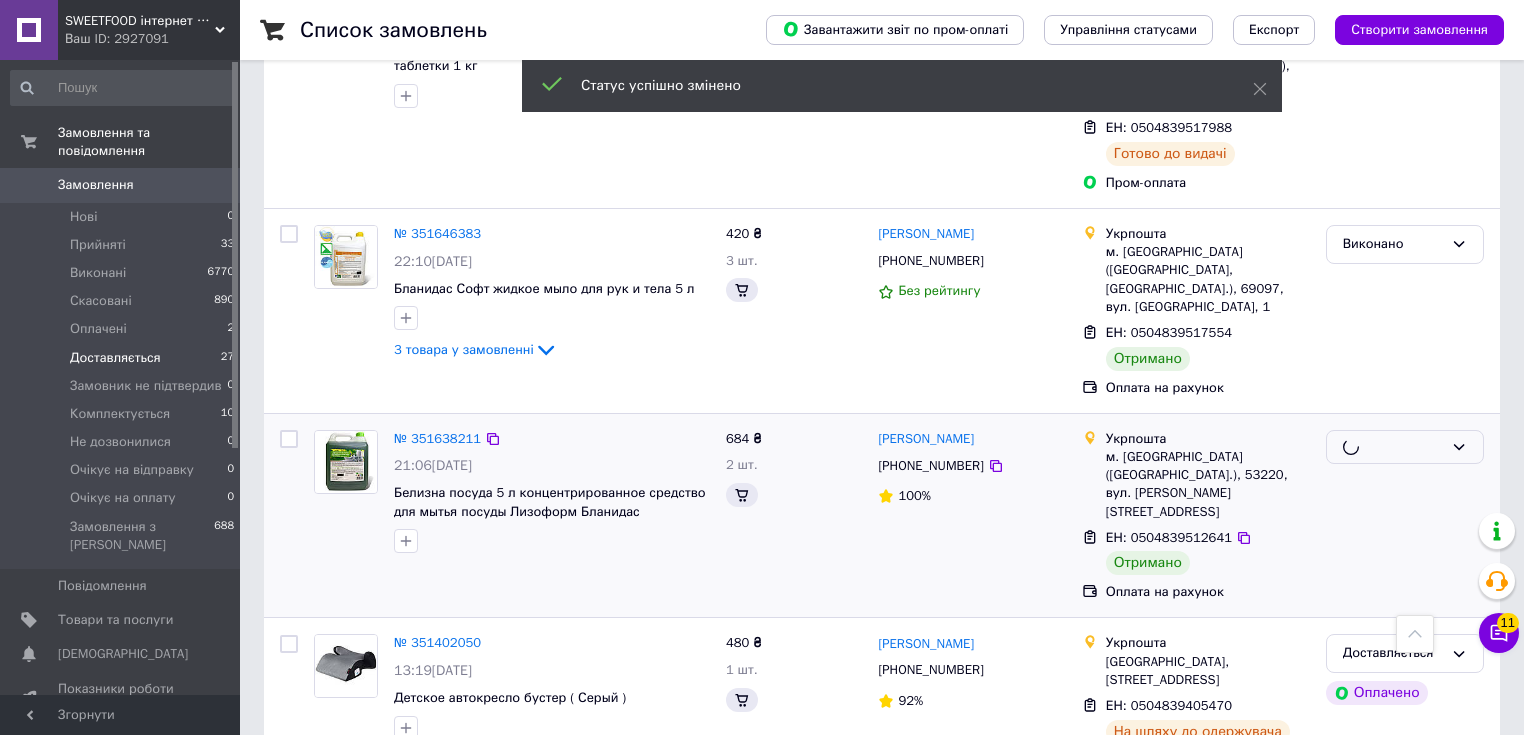 scroll, scrollTop: 3040, scrollLeft: 0, axis: vertical 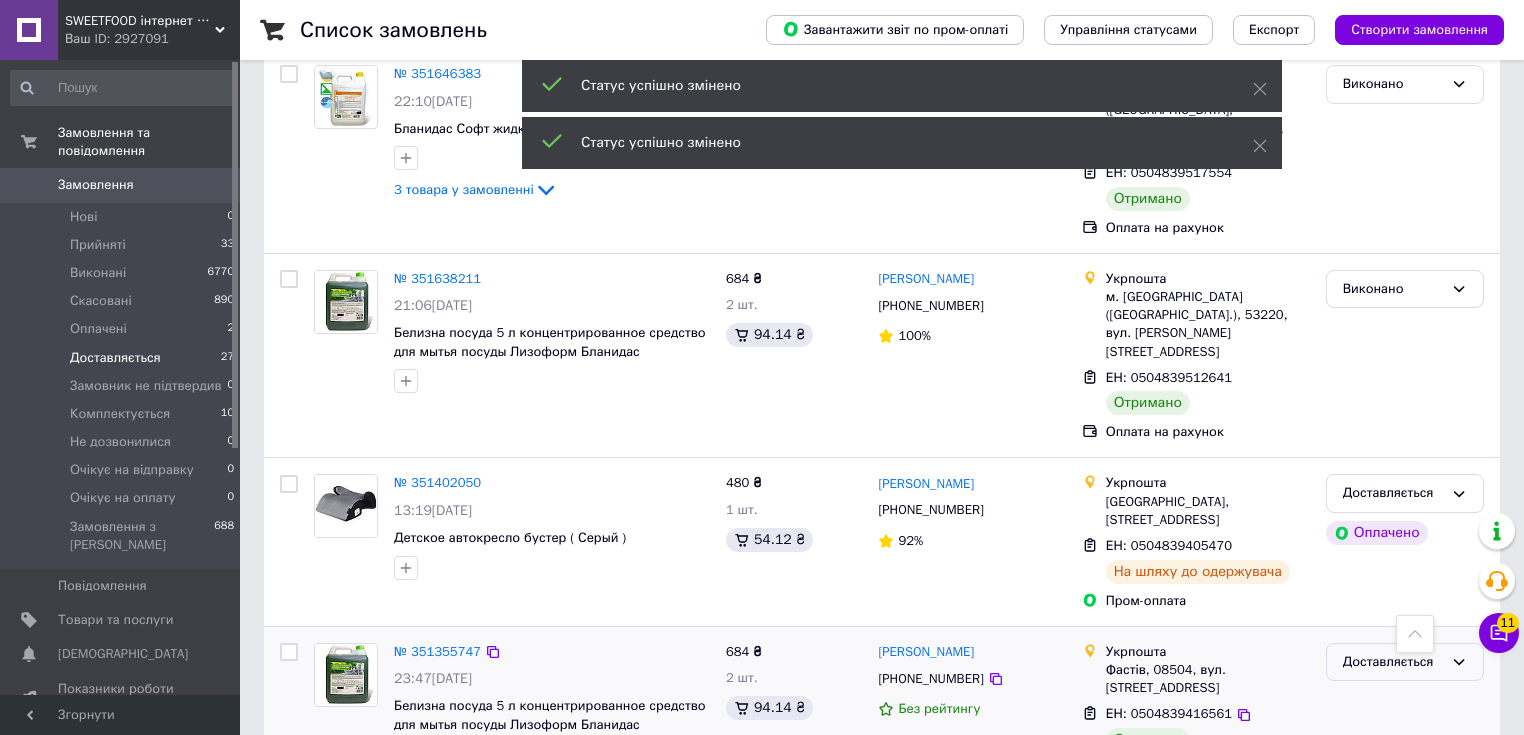 click on "Доставляється" at bounding box center [1393, 662] 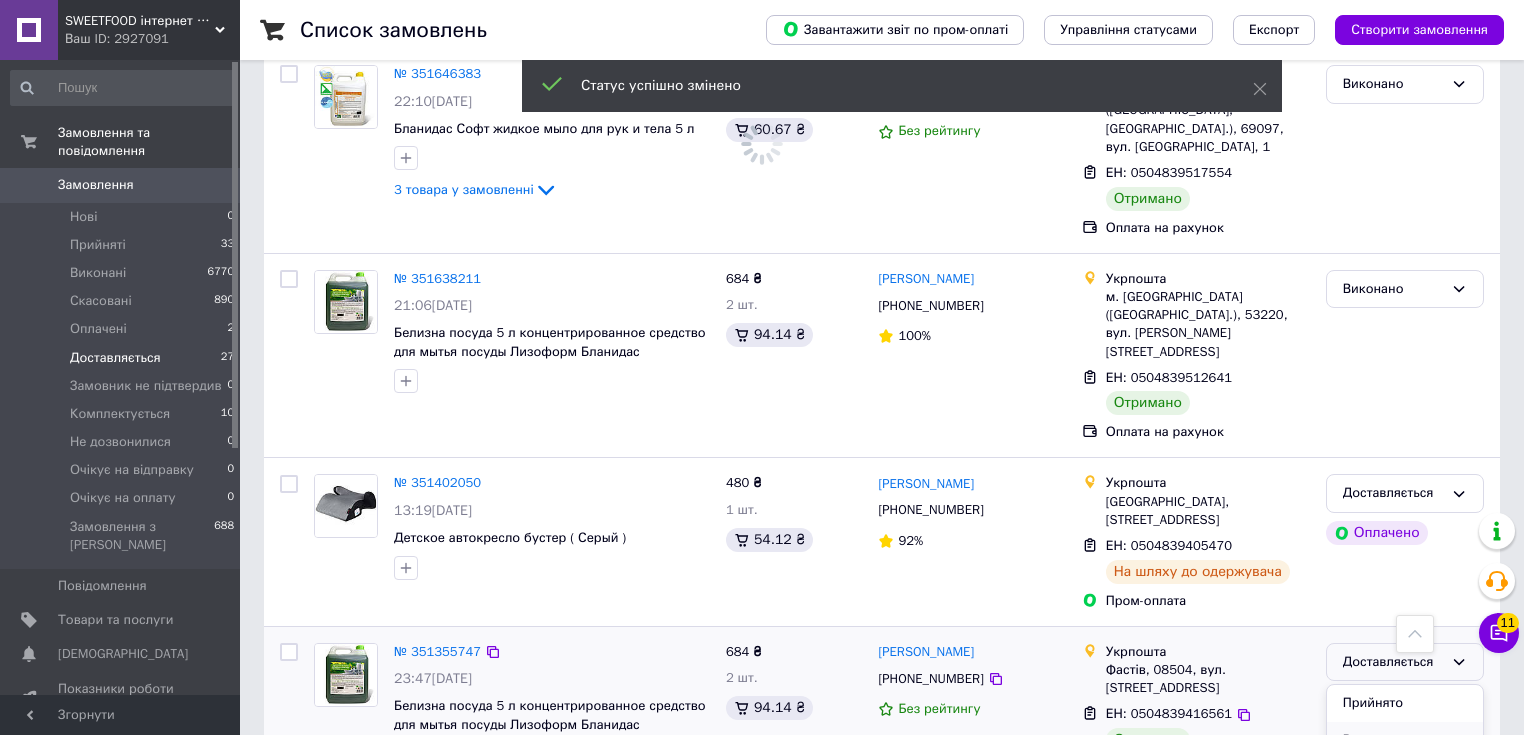 drag, startPoint x: 1367, startPoint y: 500, endPoint x: 1335, endPoint y: 342, distance: 161.20795 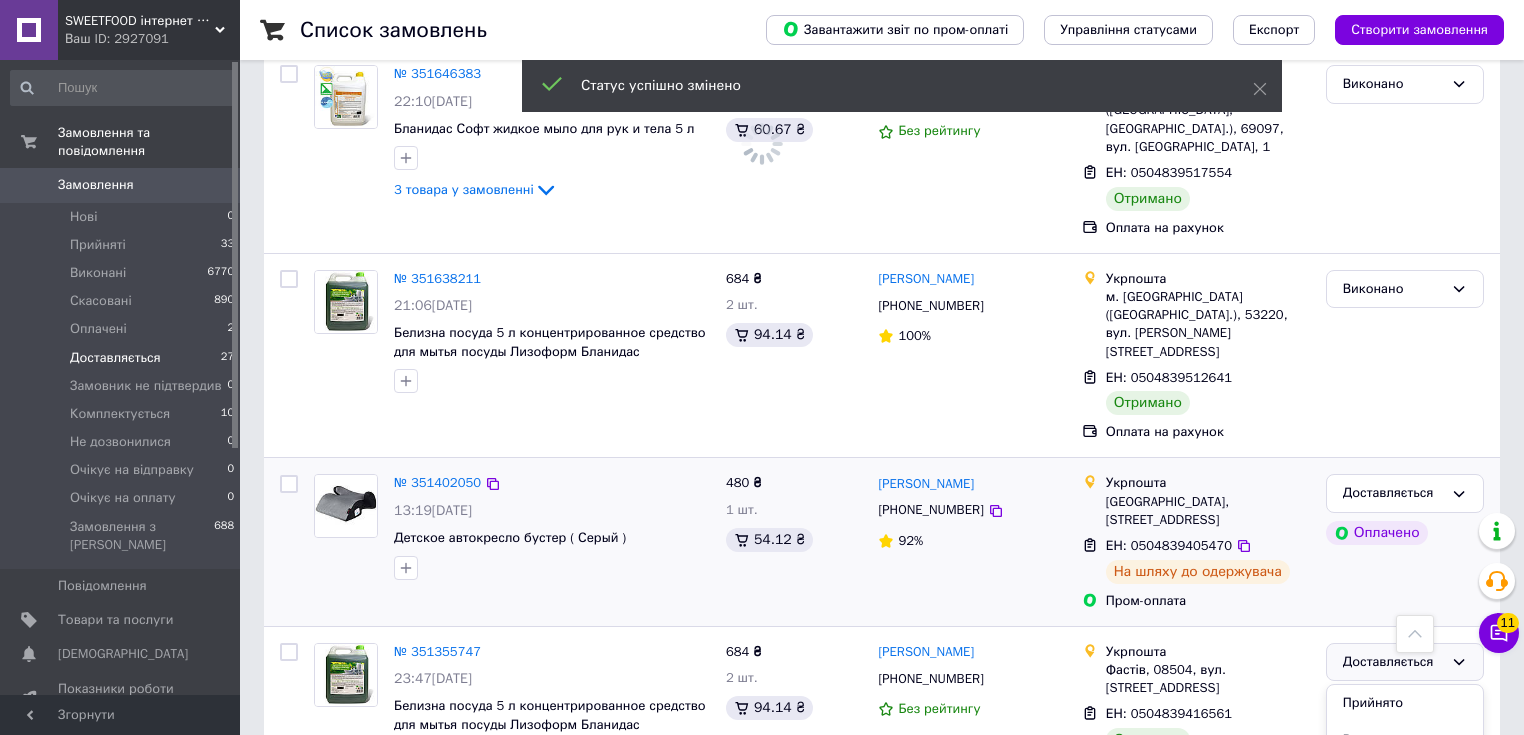 click on "Виконано" at bounding box center (1405, 740) 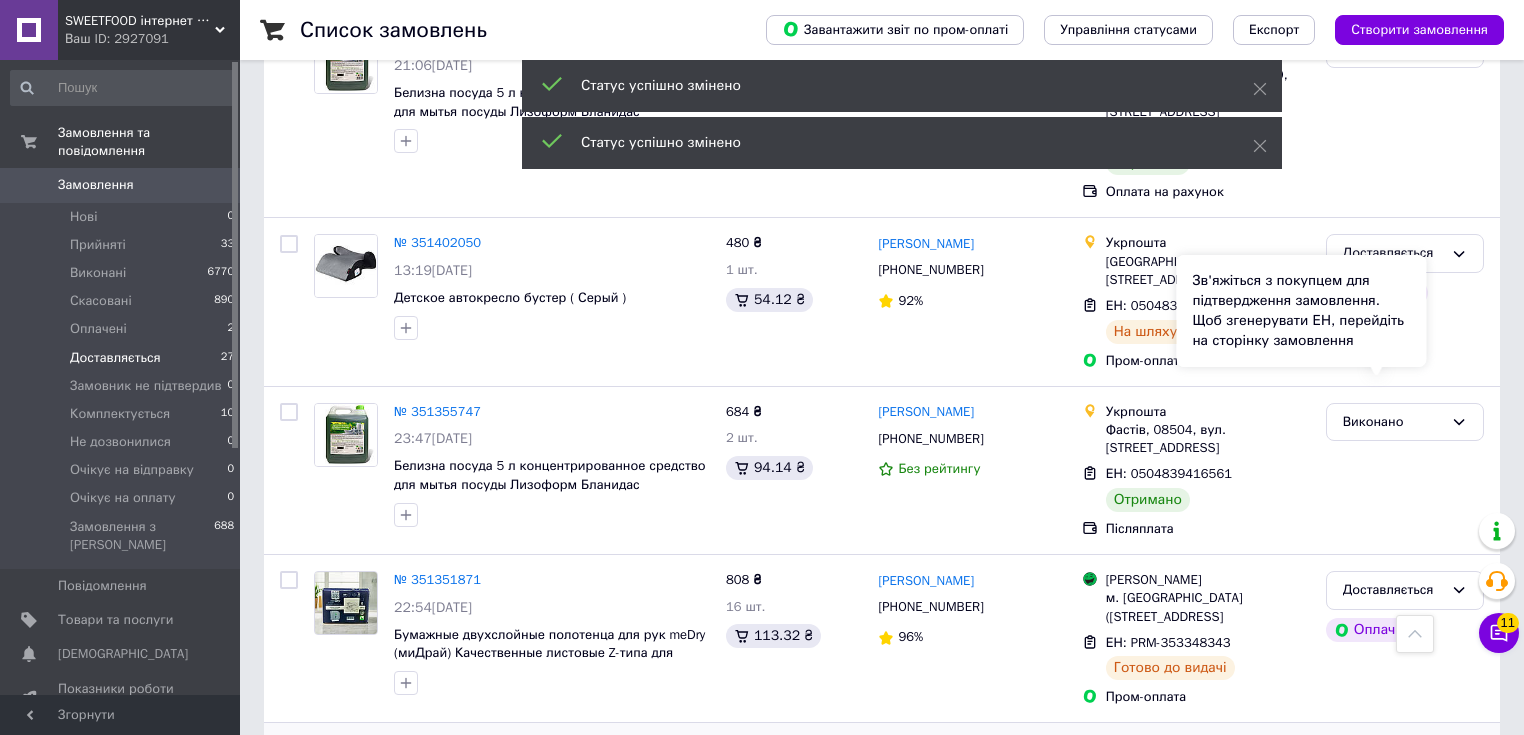 scroll, scrollTop: 3284, scrollLeft: 0, axis: vertical 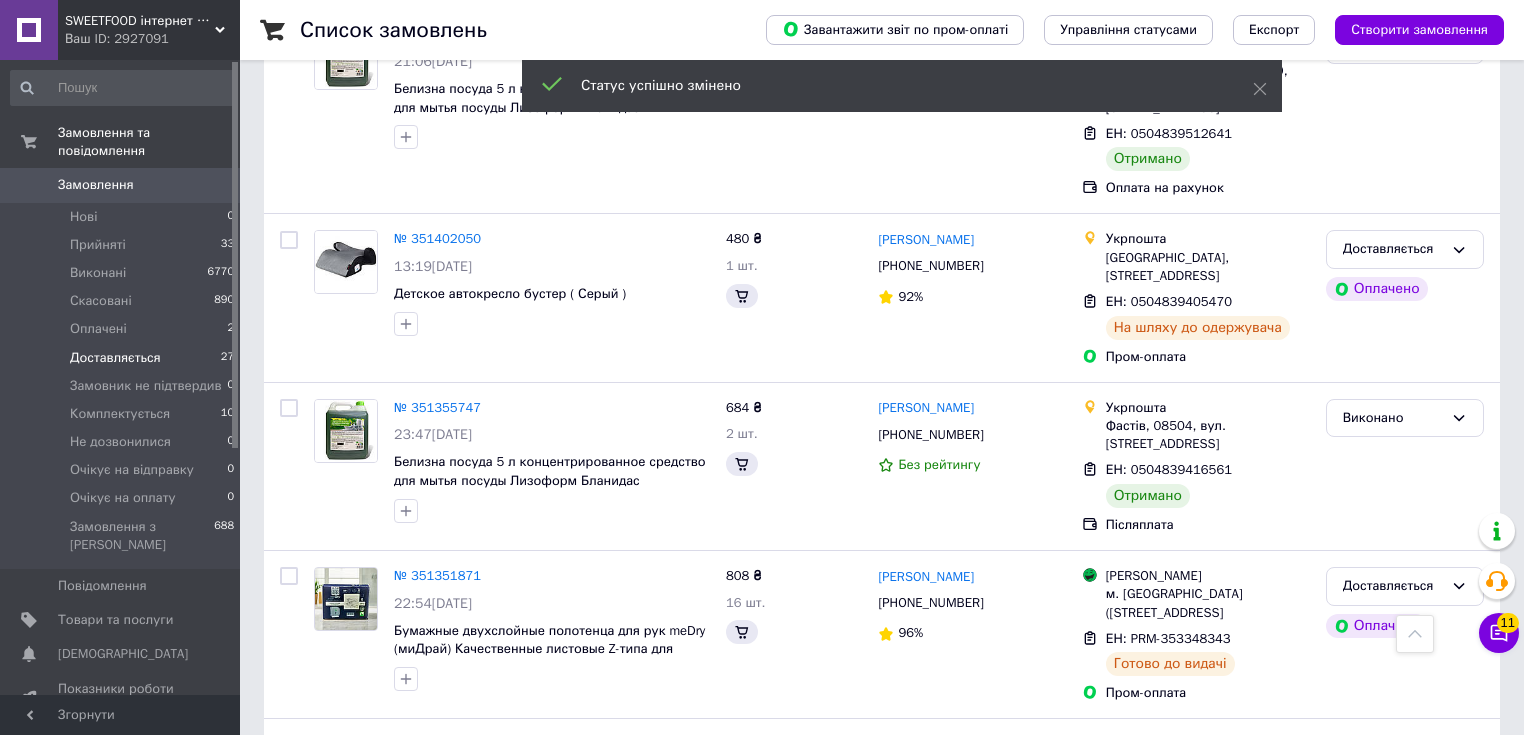 click on "2" at bounding box center [327, 932] 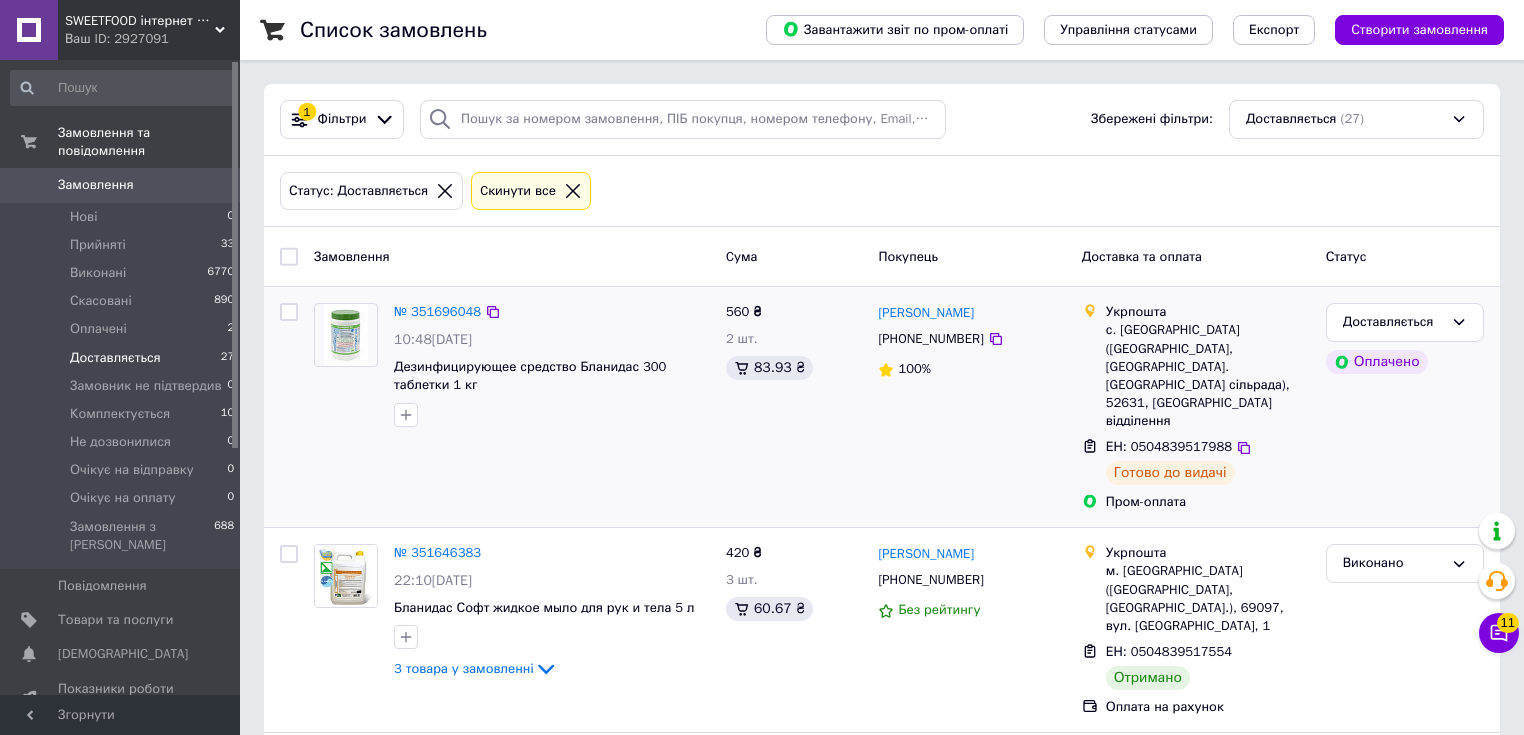 scroll, scrollTop: 240, scrollLeft: 0, axis: vertical 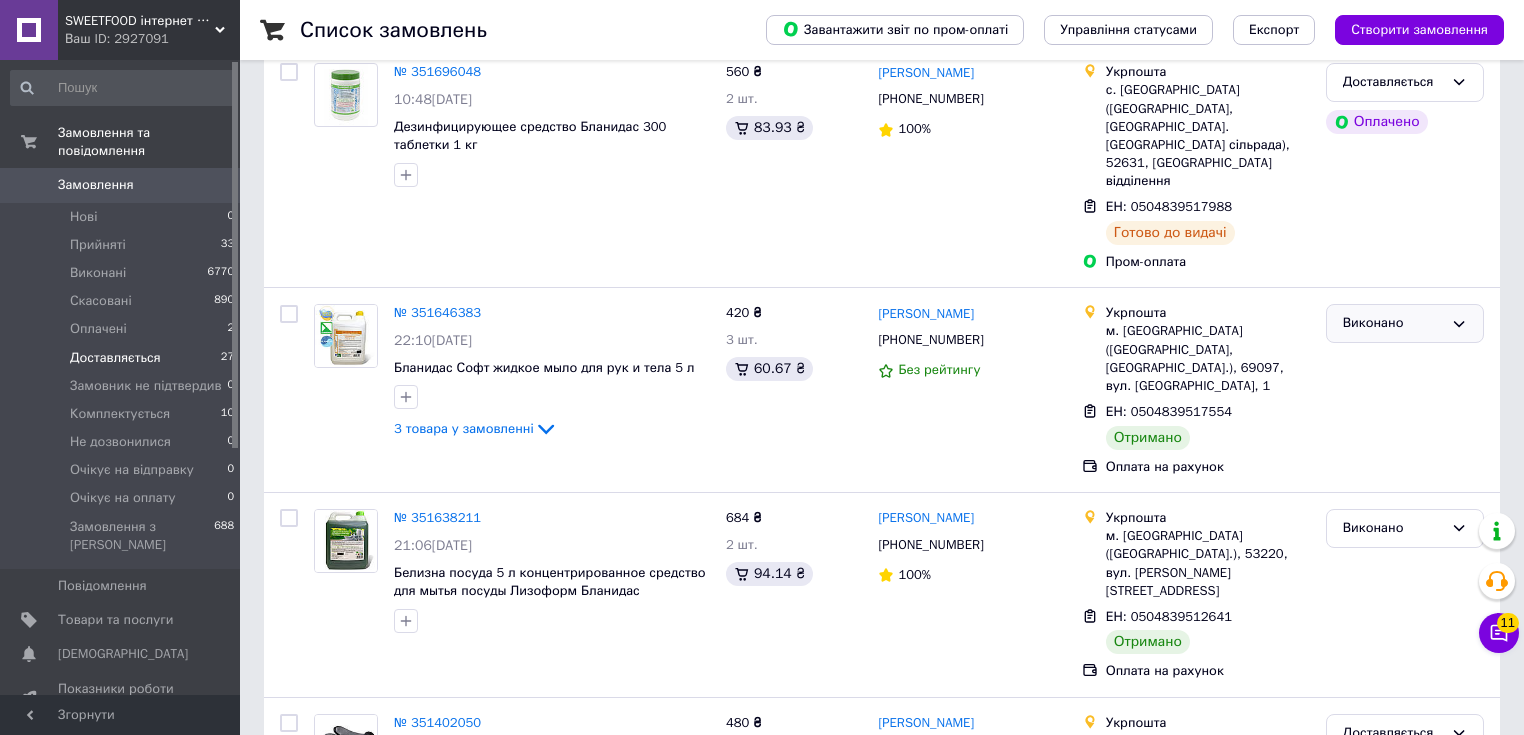 click on "Виконано" at bounding box center (1393, 323) 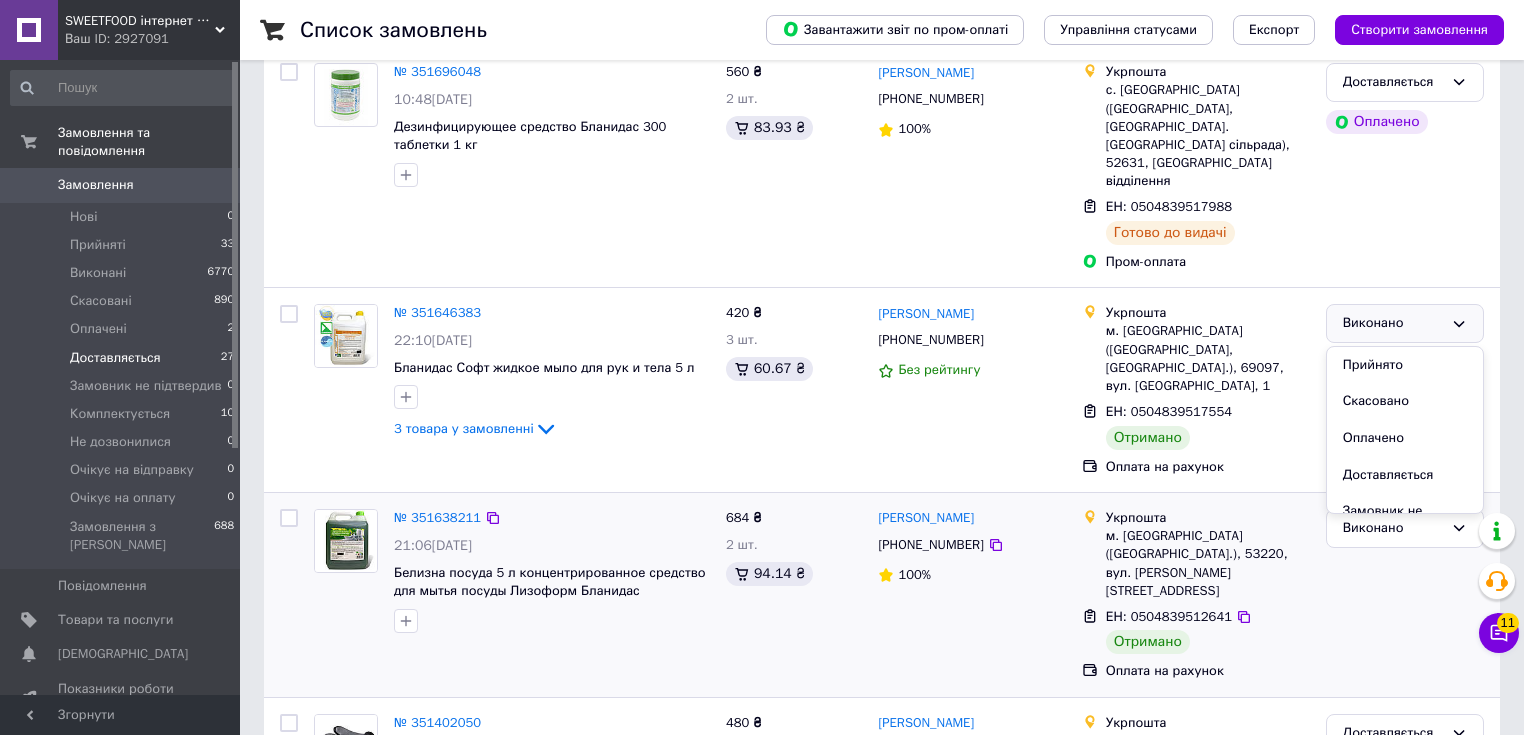 drag, startPoint x: 1309, startPoint y: 588, endPoint x: 1330, endPoint y: 567, distance: 29.698484 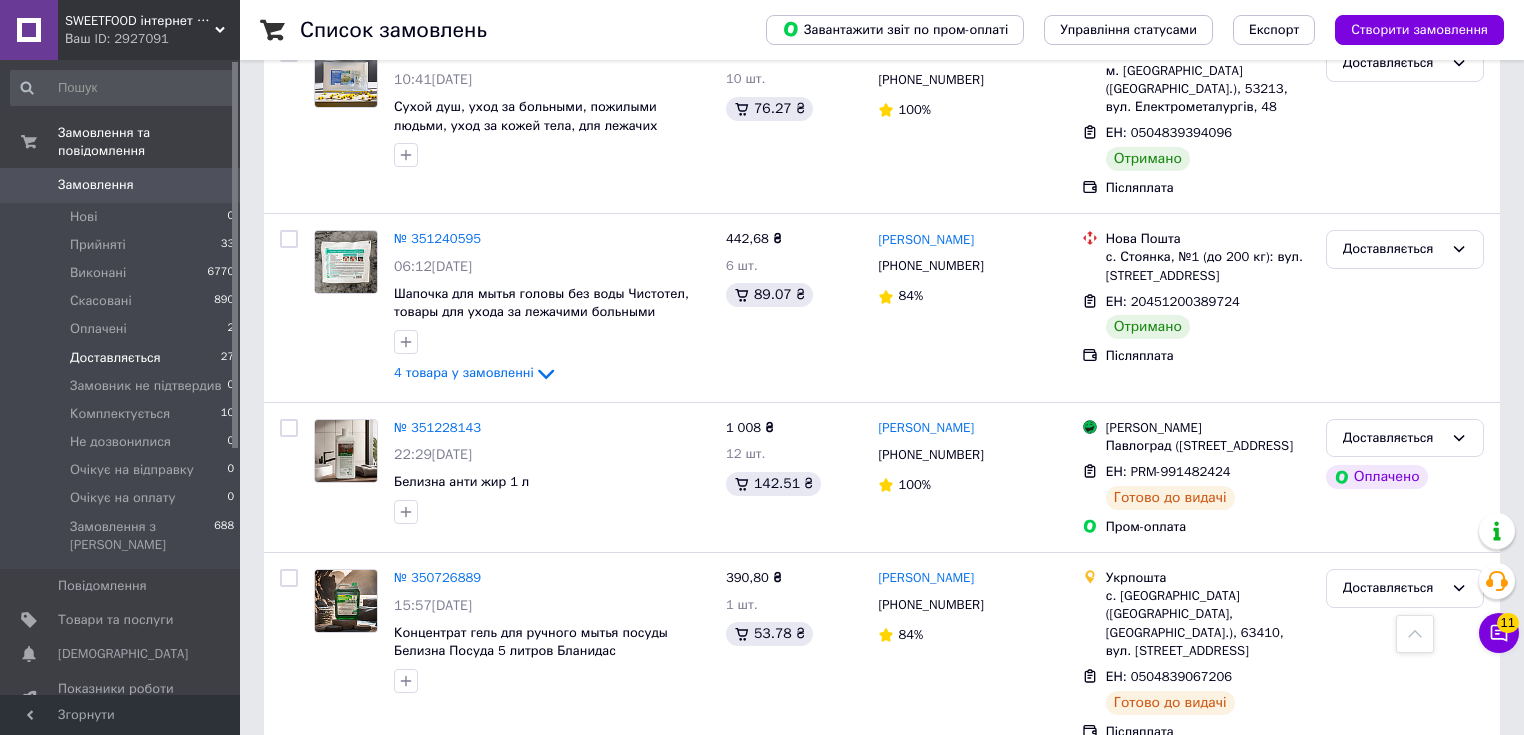 scroll, scrollTop: 1840, scrollLeft: 0, axis: vertical 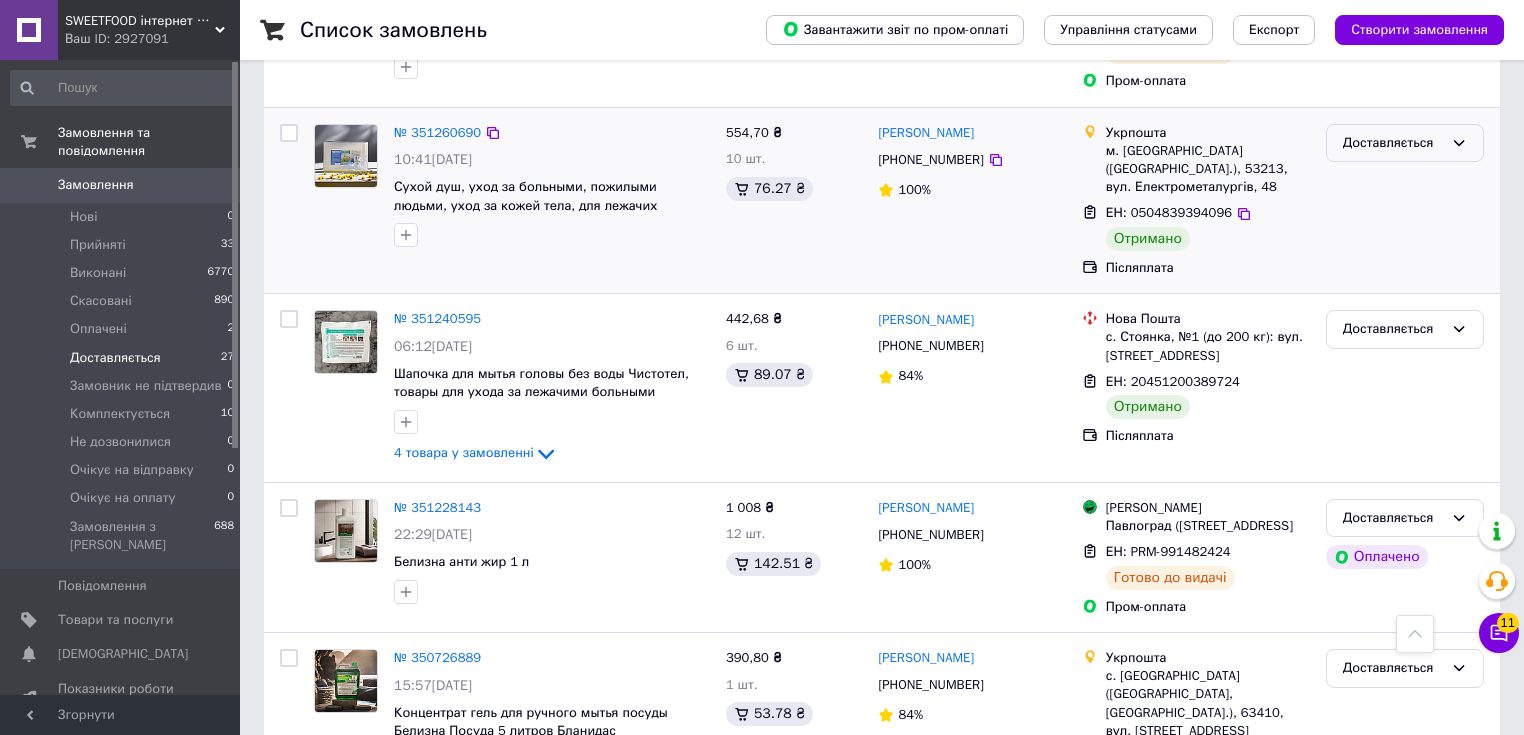 click on "Доставляється" at bounding box center (1405, 143) 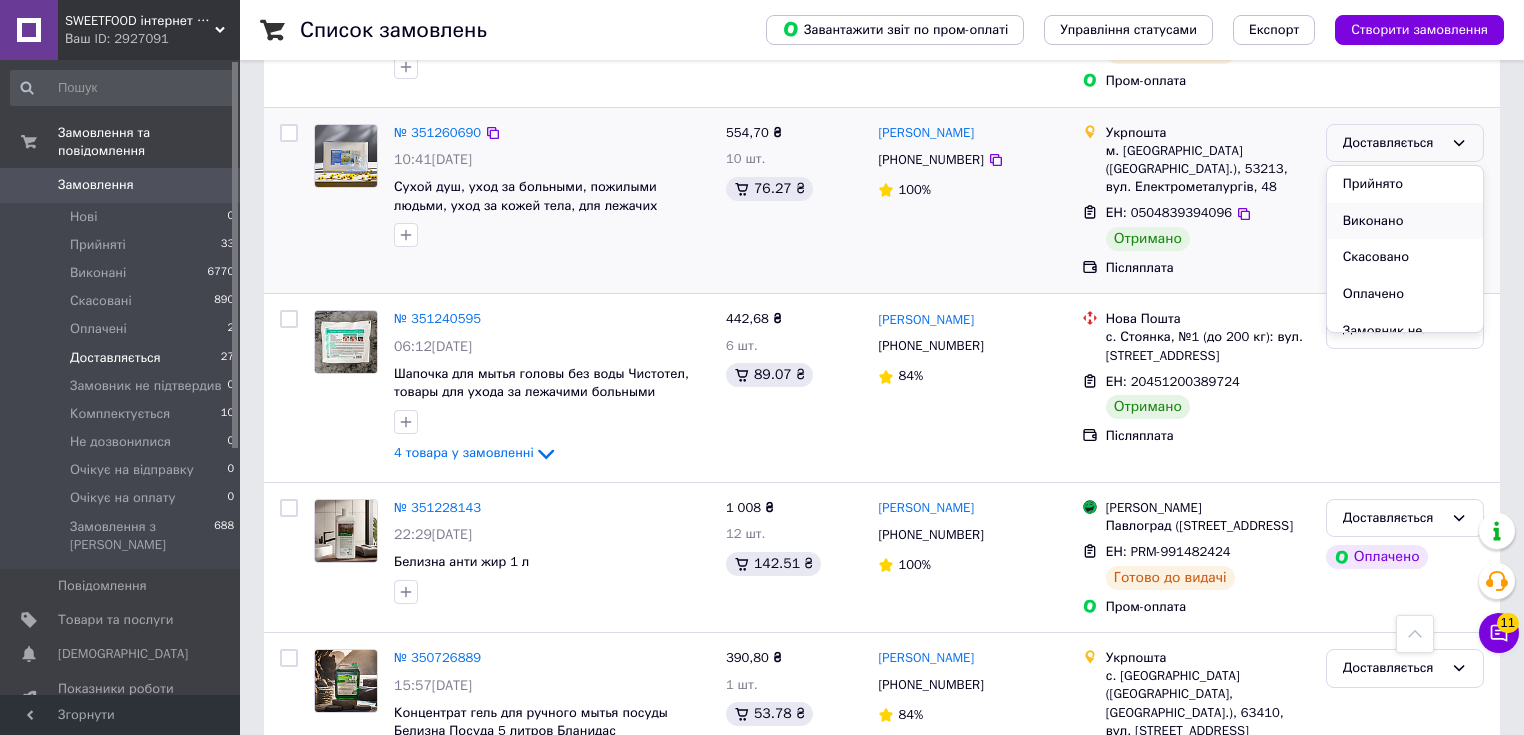 click on "Виконано" at bounding box center (1405, 221) 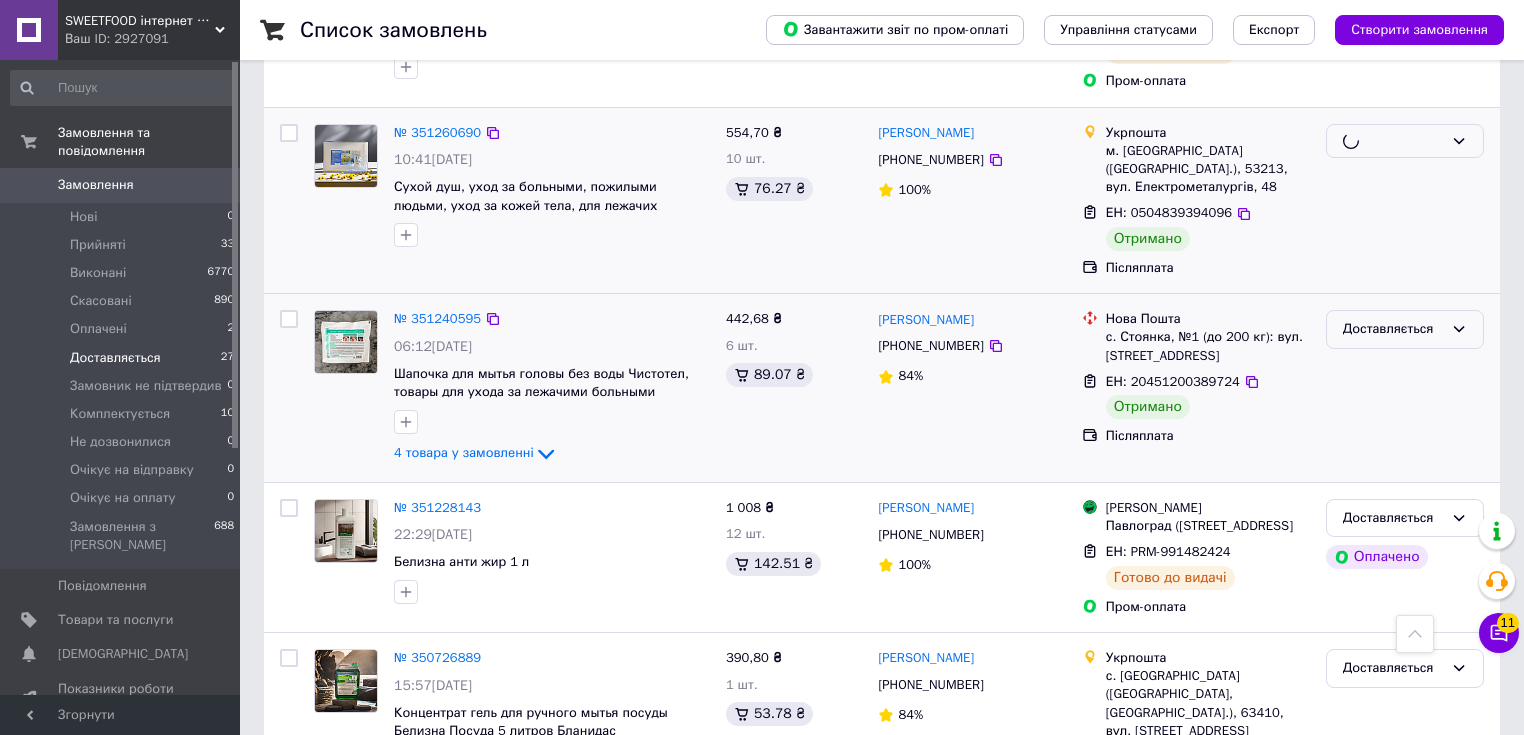 scroll, scrollTop: 1920, scrollLeft: 0, axis: vertical 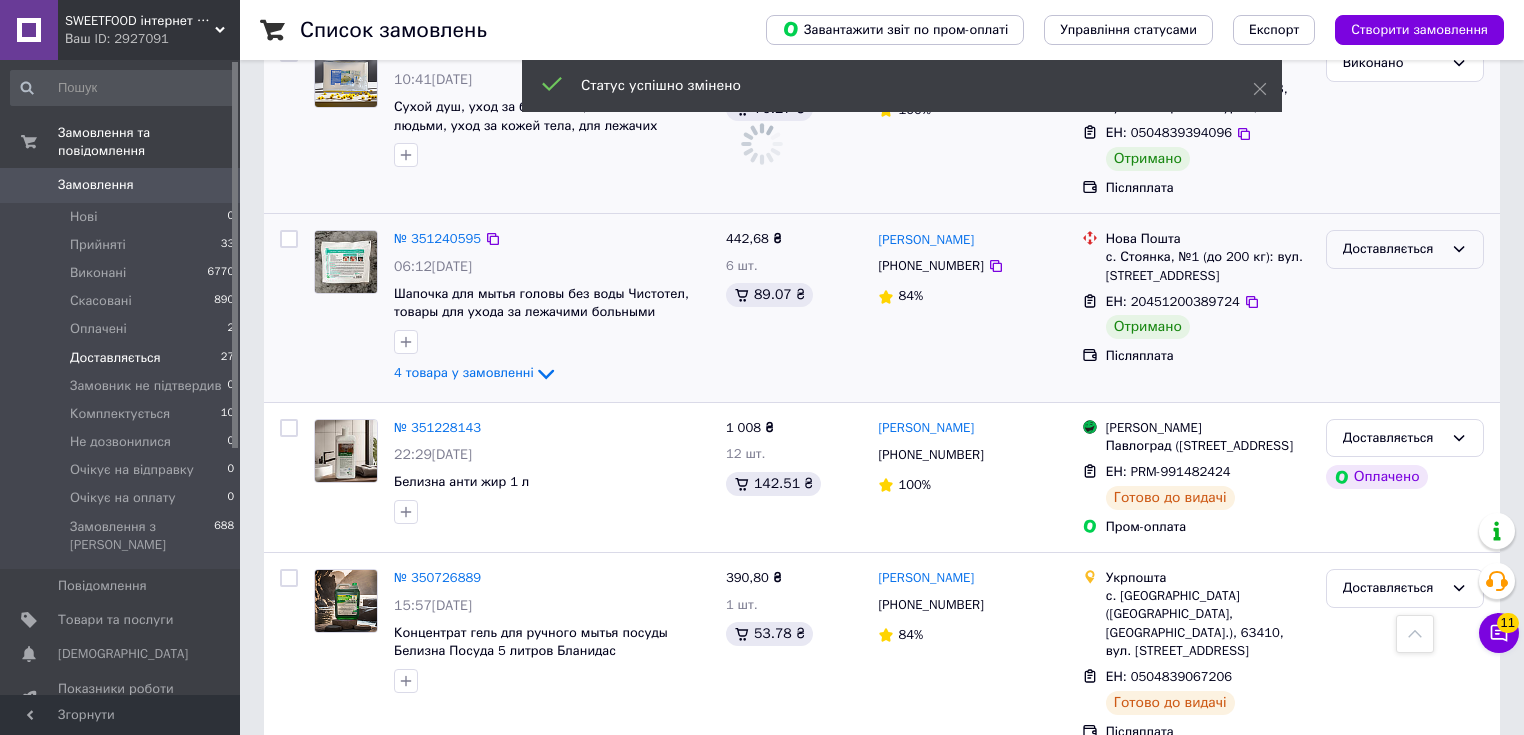 click on "Доставляється" at bounding box center [1393, 249] 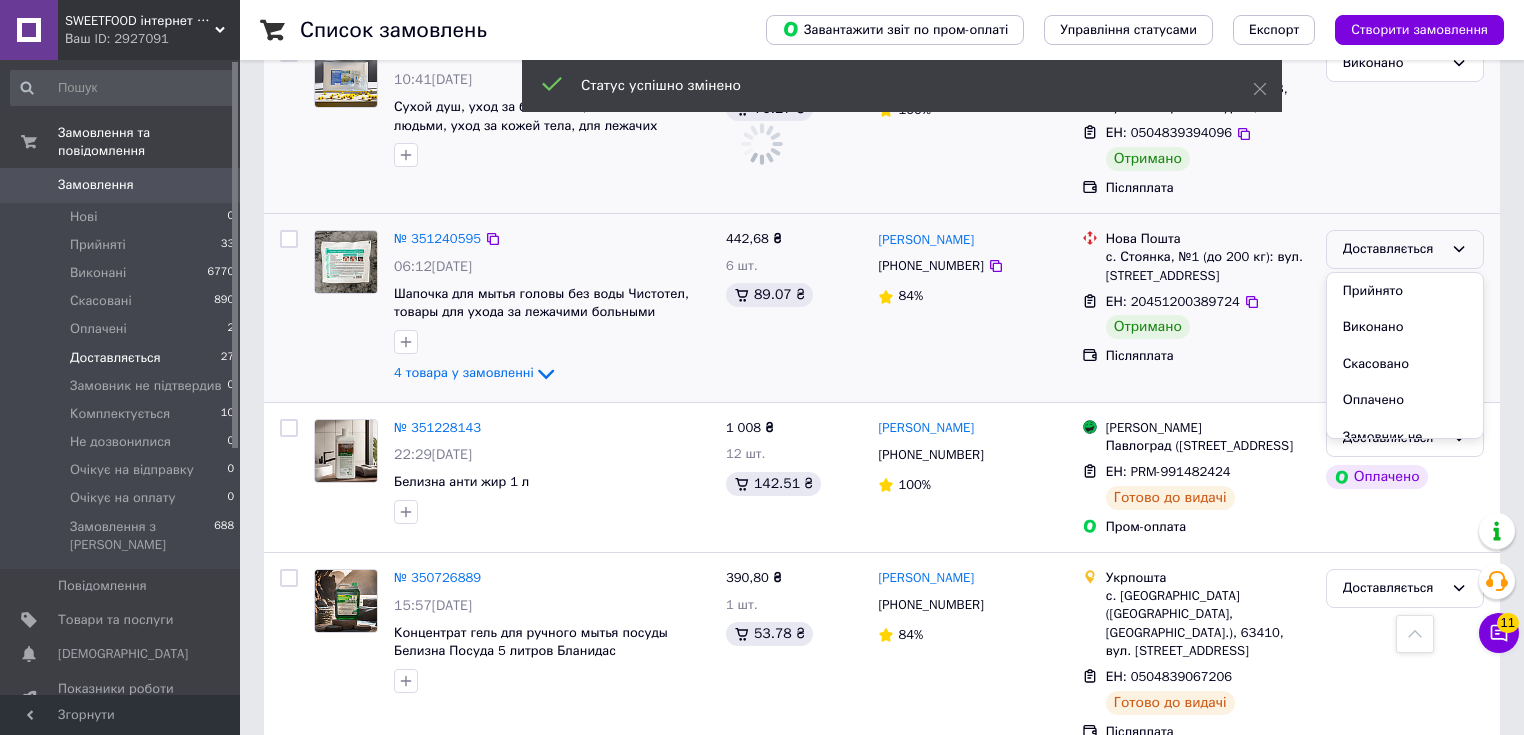 click on "Виконано" at bounding box center [1405, 327] 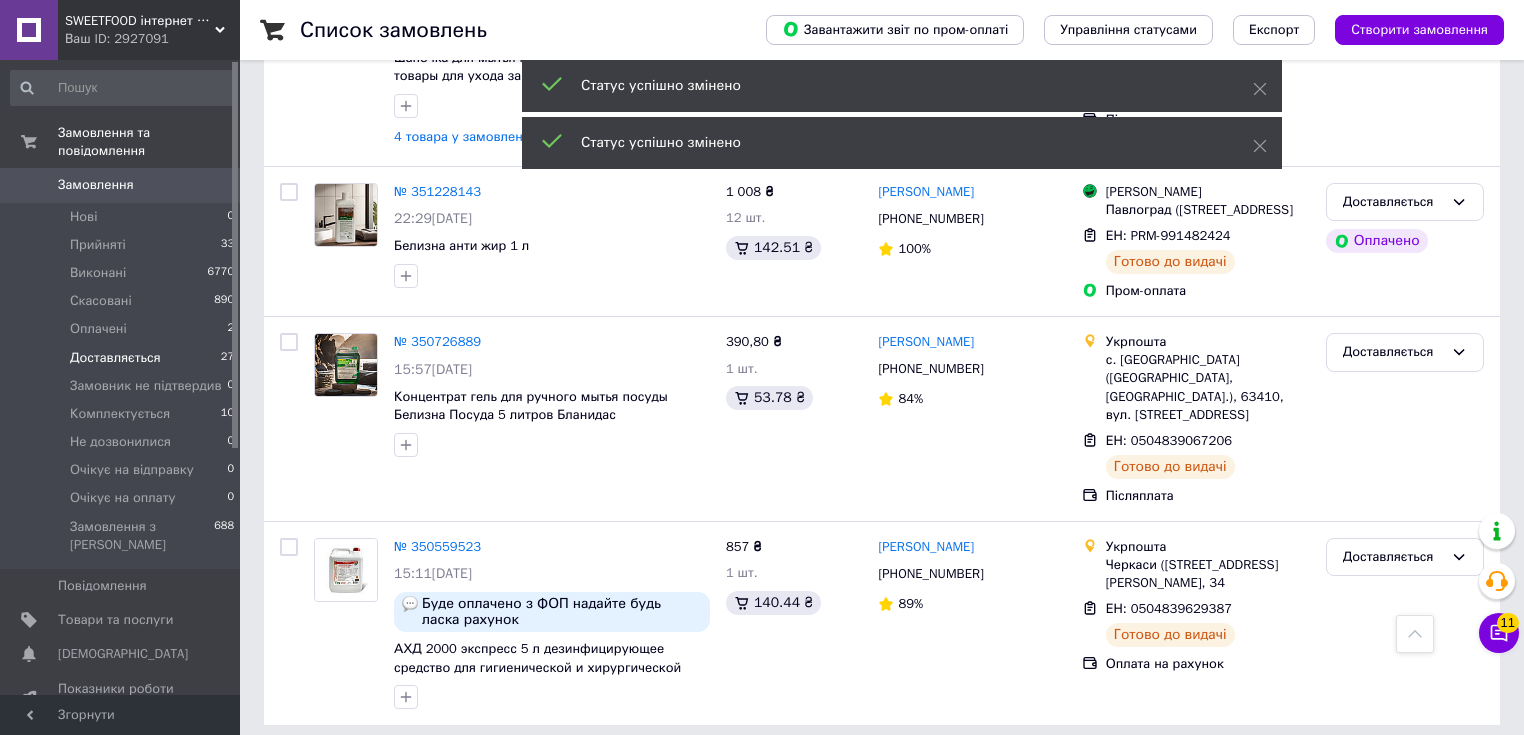 scroll, scrollTop: 907, scrollLeft: 0, axis: vertical 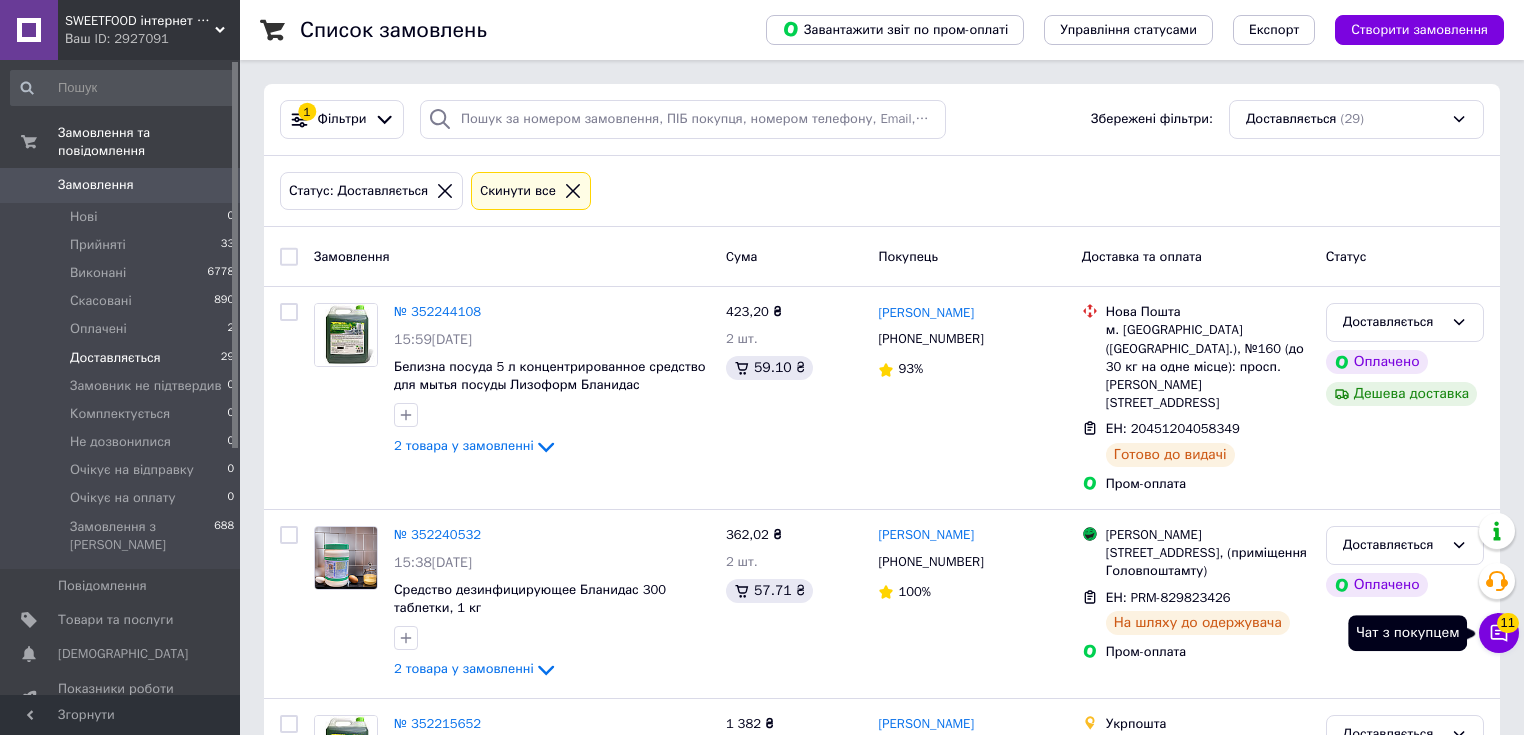 click on "Чат з покупцем 11" at bounding box center [1499, 633] 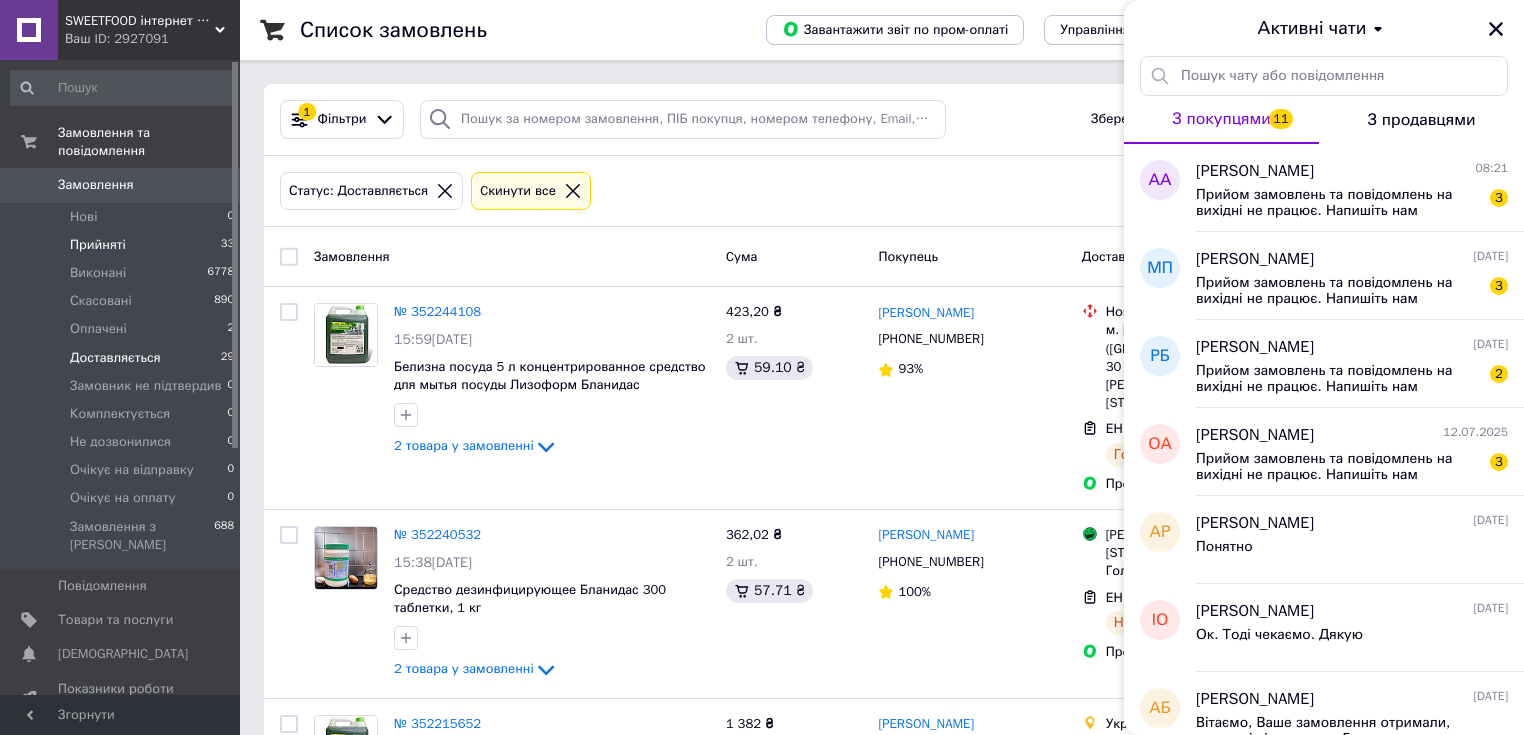 click on "Прийняті" at bounding box center [98, 245] 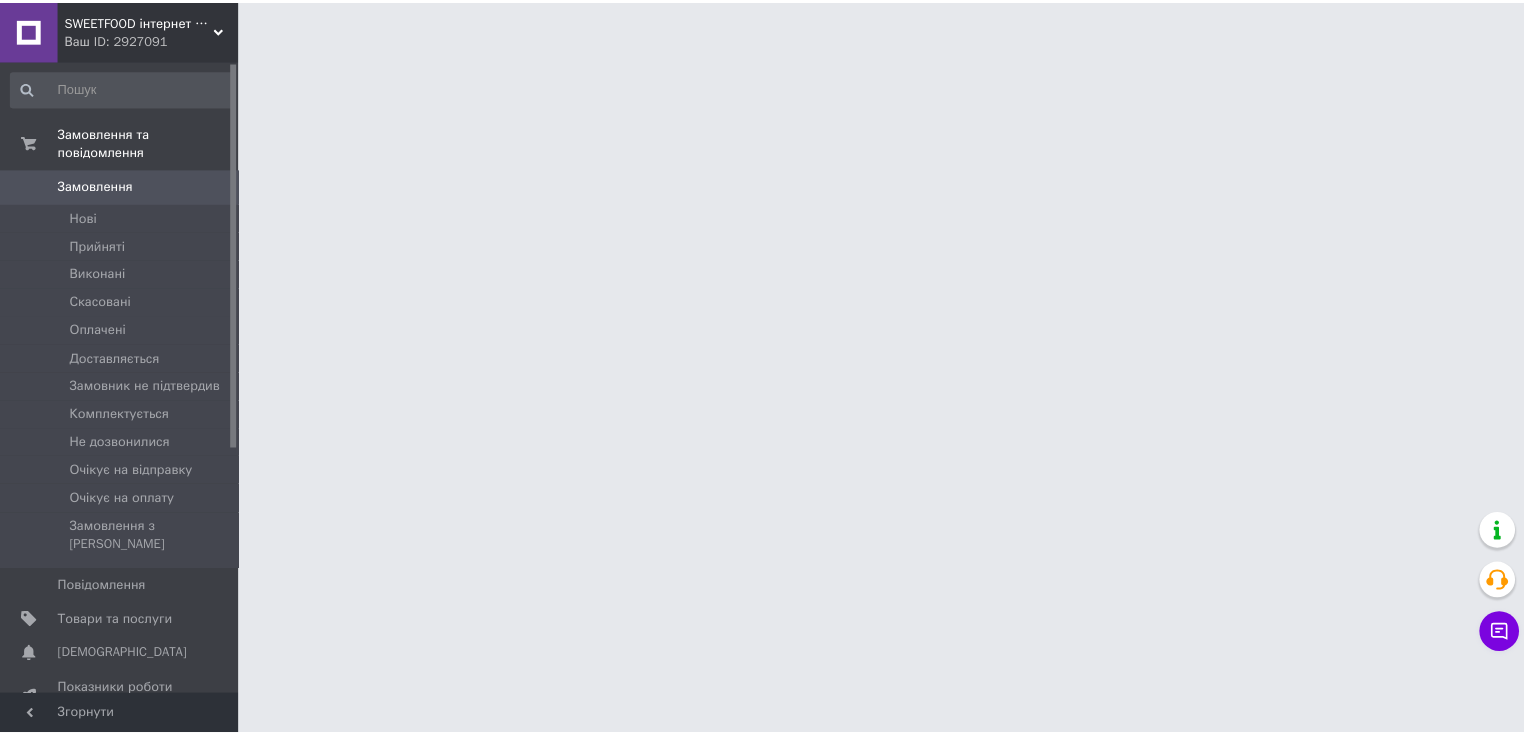 scroll, scrollTop: 0, scrollLeft: 0, axis: both 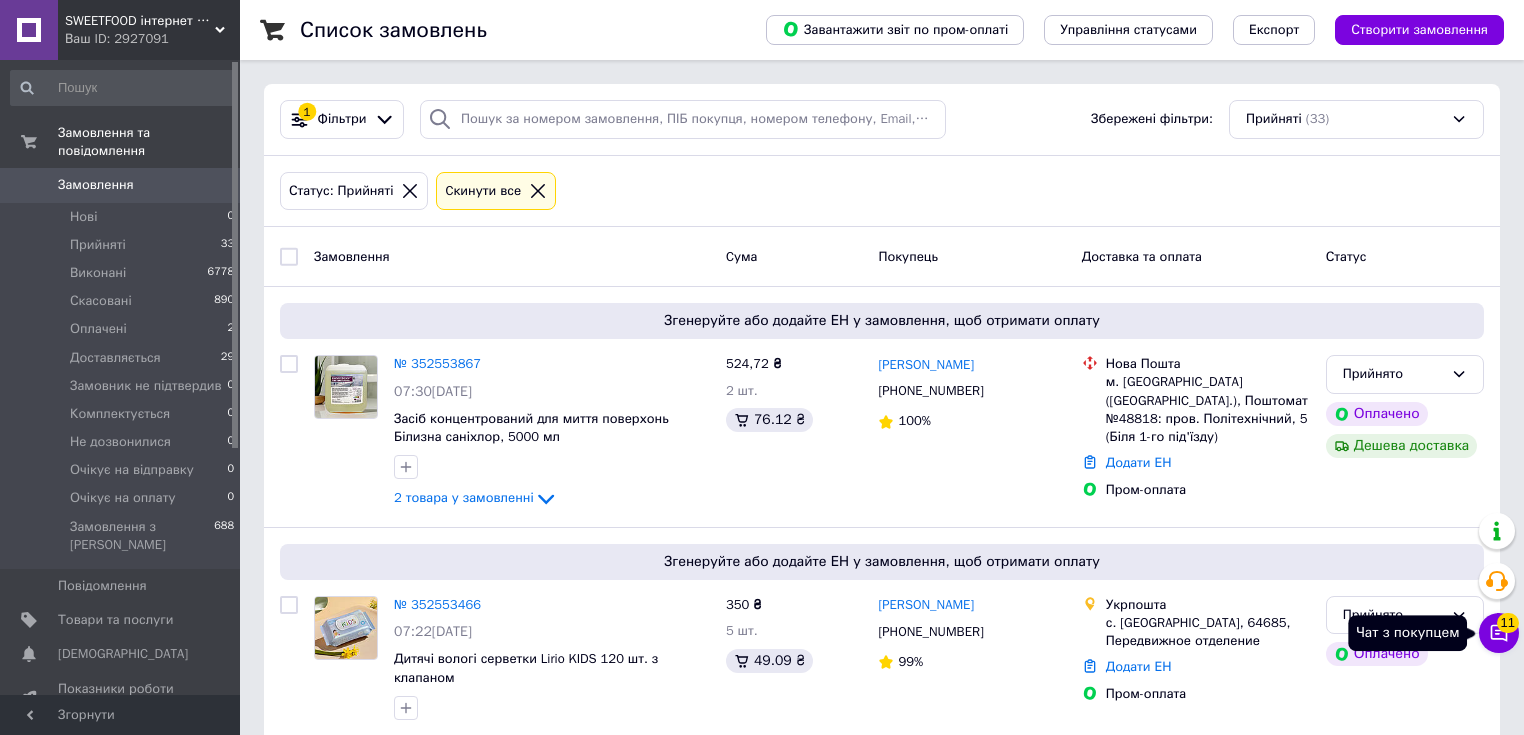 click on "Чат з покупцем 11" at bounding box center (1499, 633) 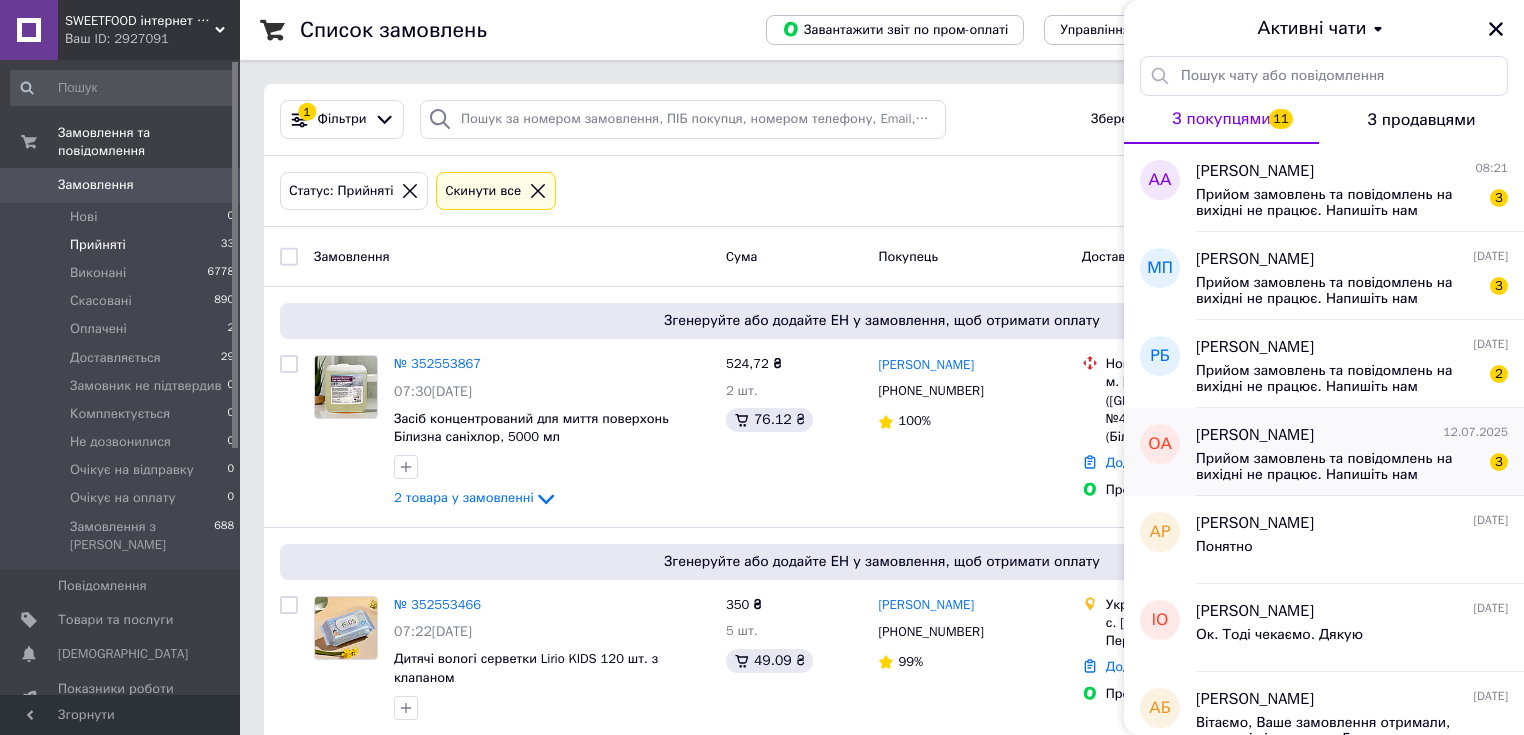 click on "Прийом замовлень та повідомлень на вихідні не працює. Напишіть нам повідомлення (наприклад: вайбер, смс) на телефонний номер [PHONE_NUMBER] і ми обов'язково відповімо Вам. 3" at bounding box center [1352, 465] 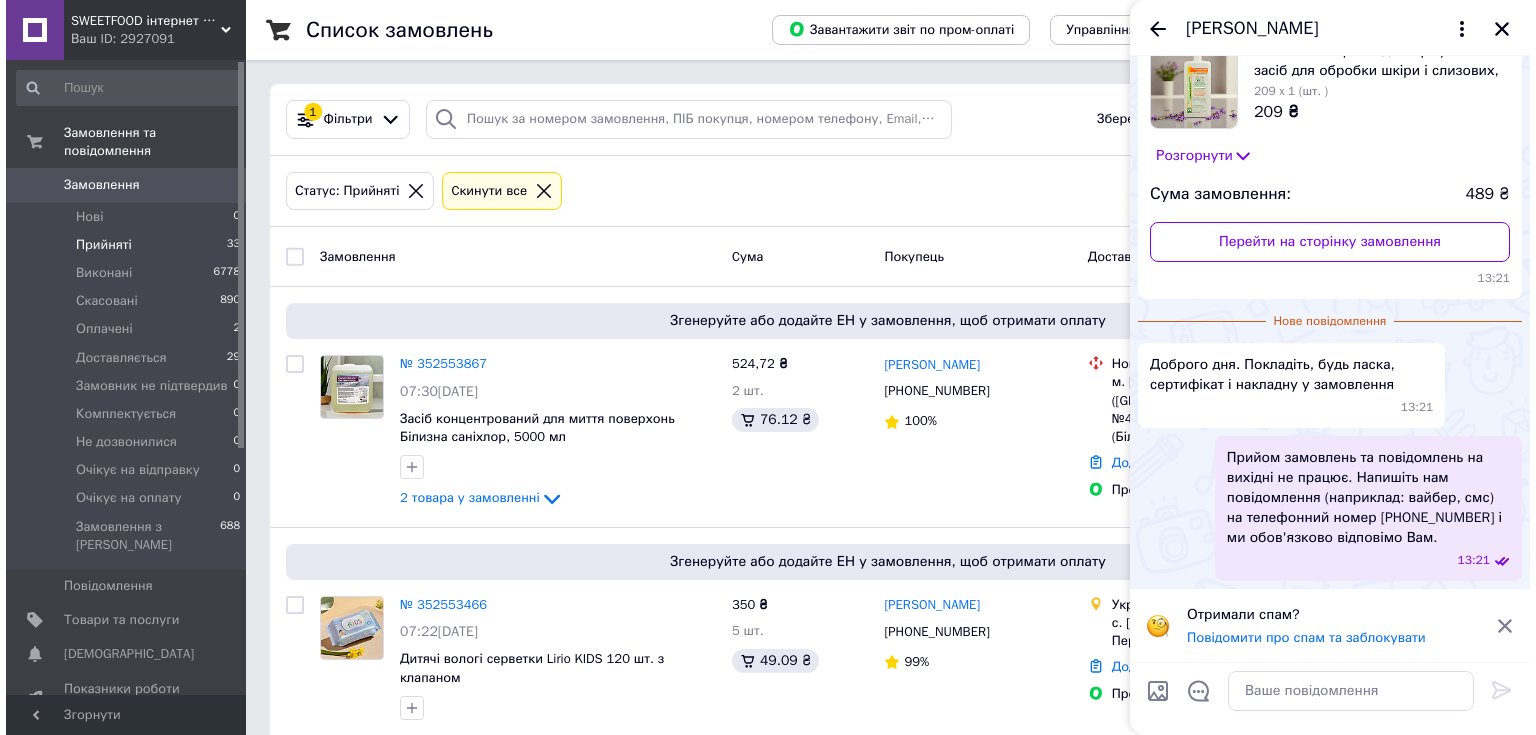 scroll, scrollTop: 0, scrollLeft: 0, axis: both 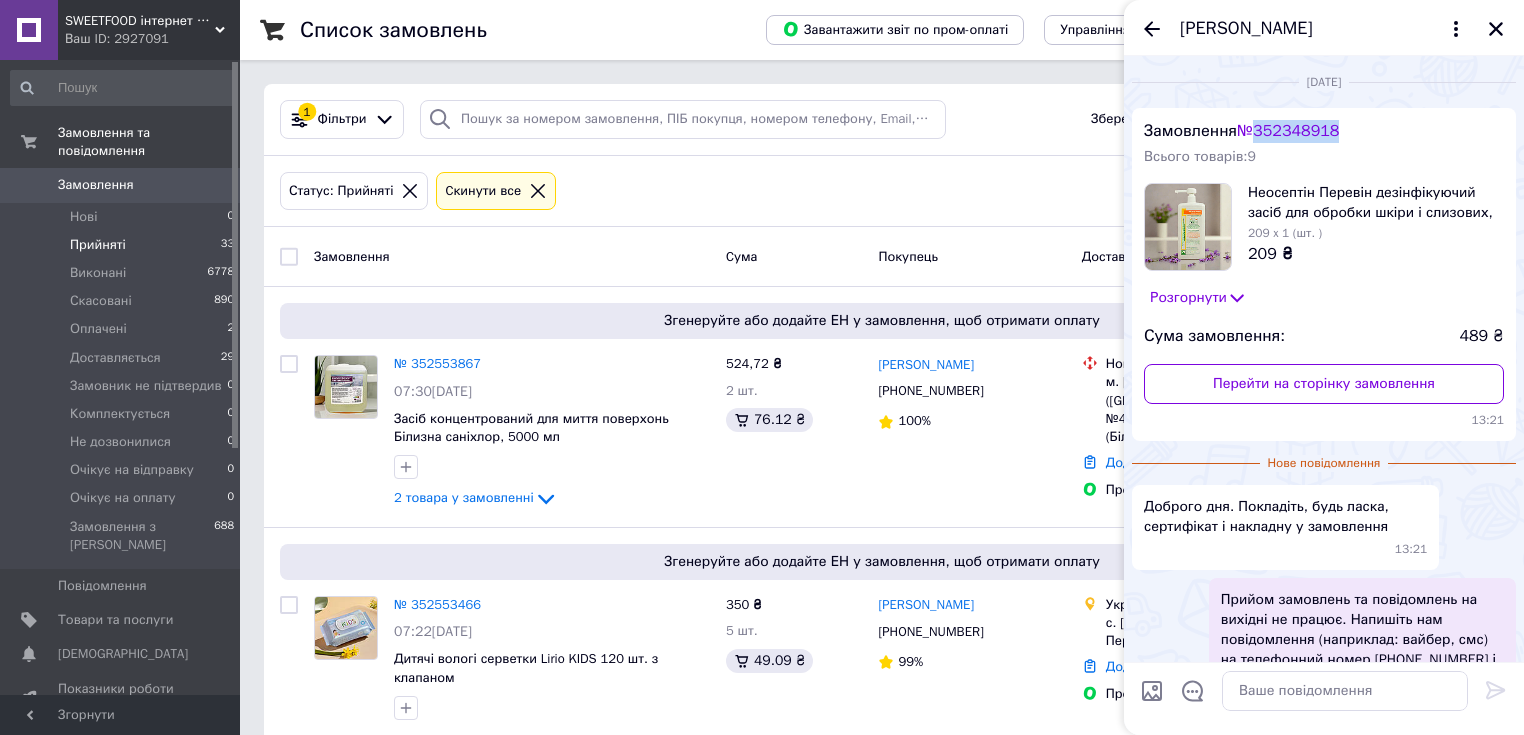 drag, startPoint x: 1260, startPoint y: 130, endPoint x: 1355, endPoint y: 133, distance: 95.047356 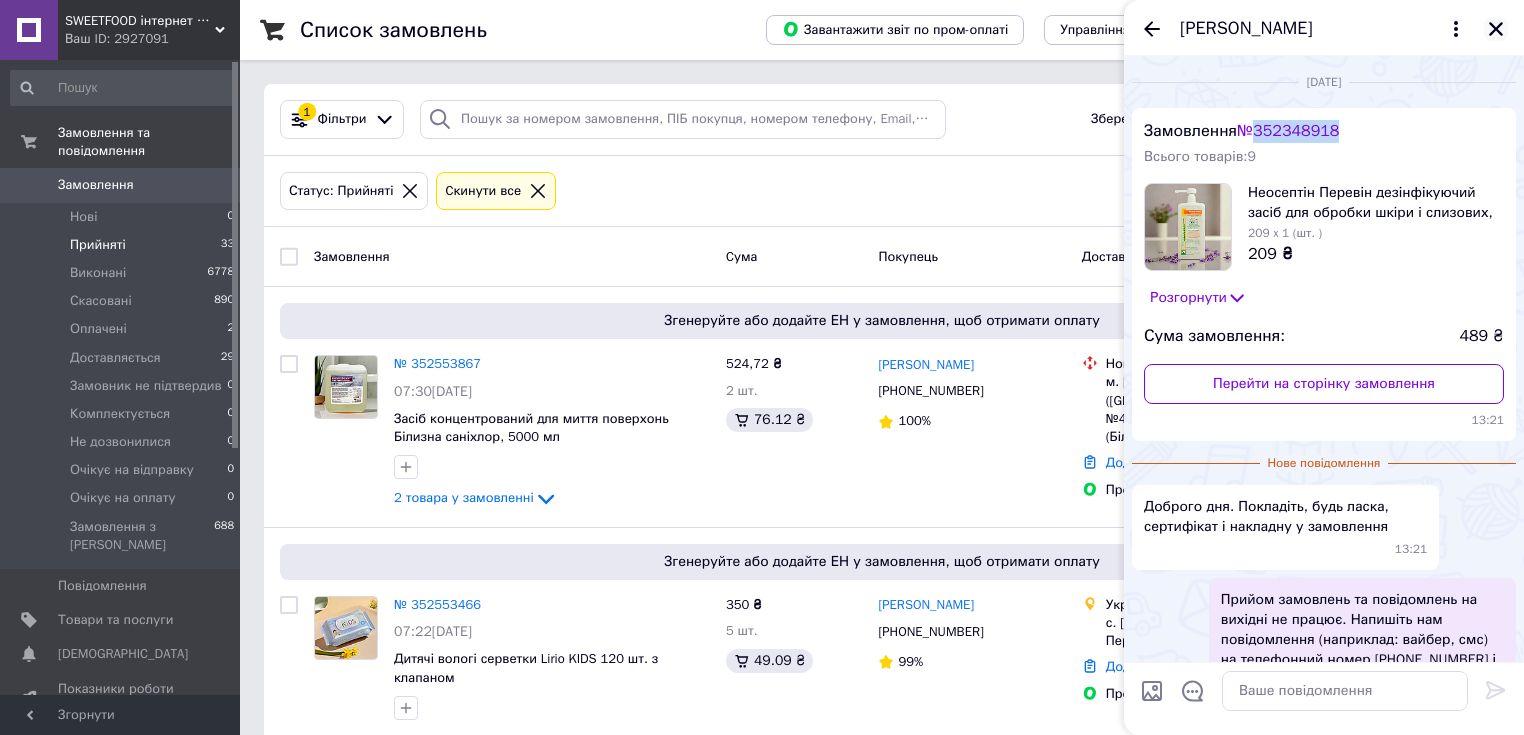 click 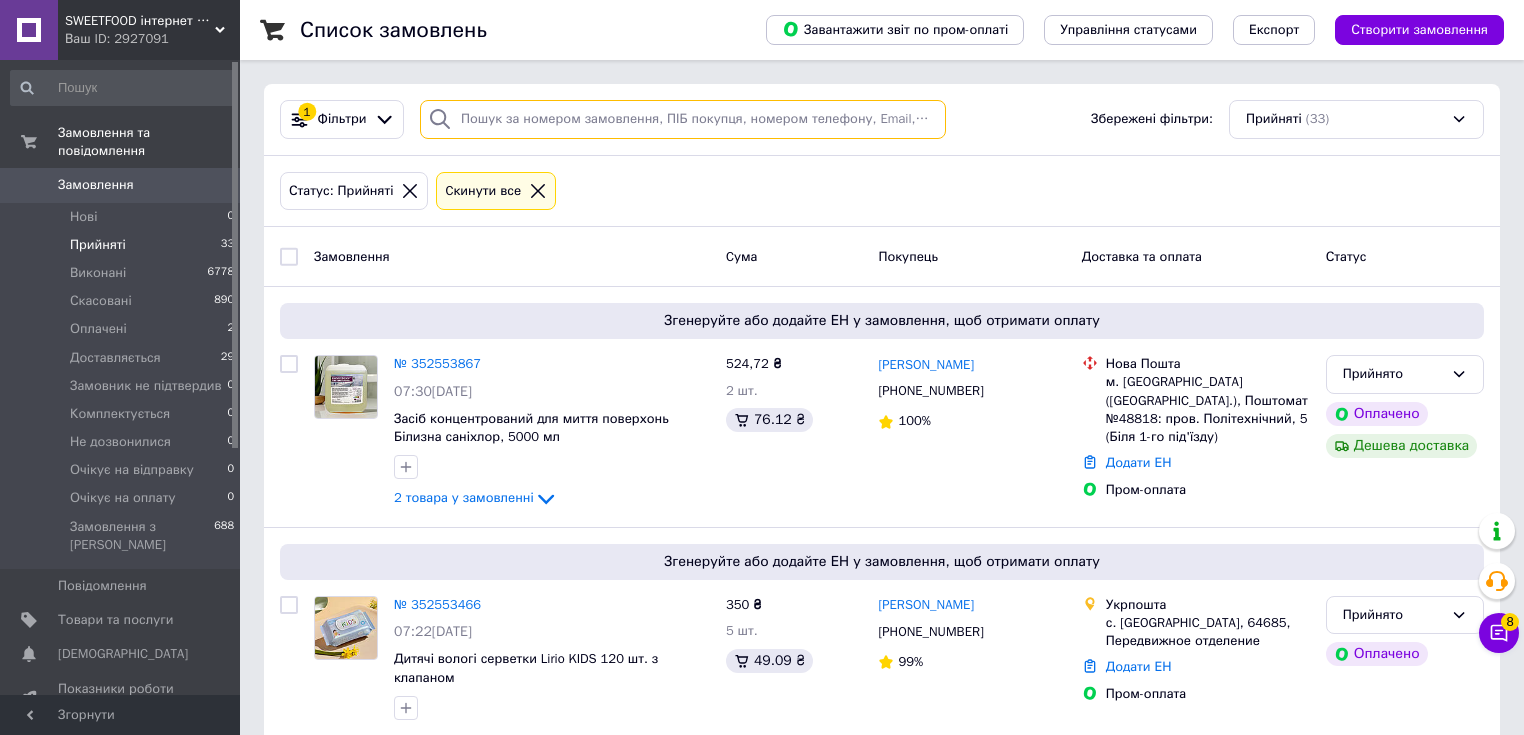 click at bounding box center (683, 119) 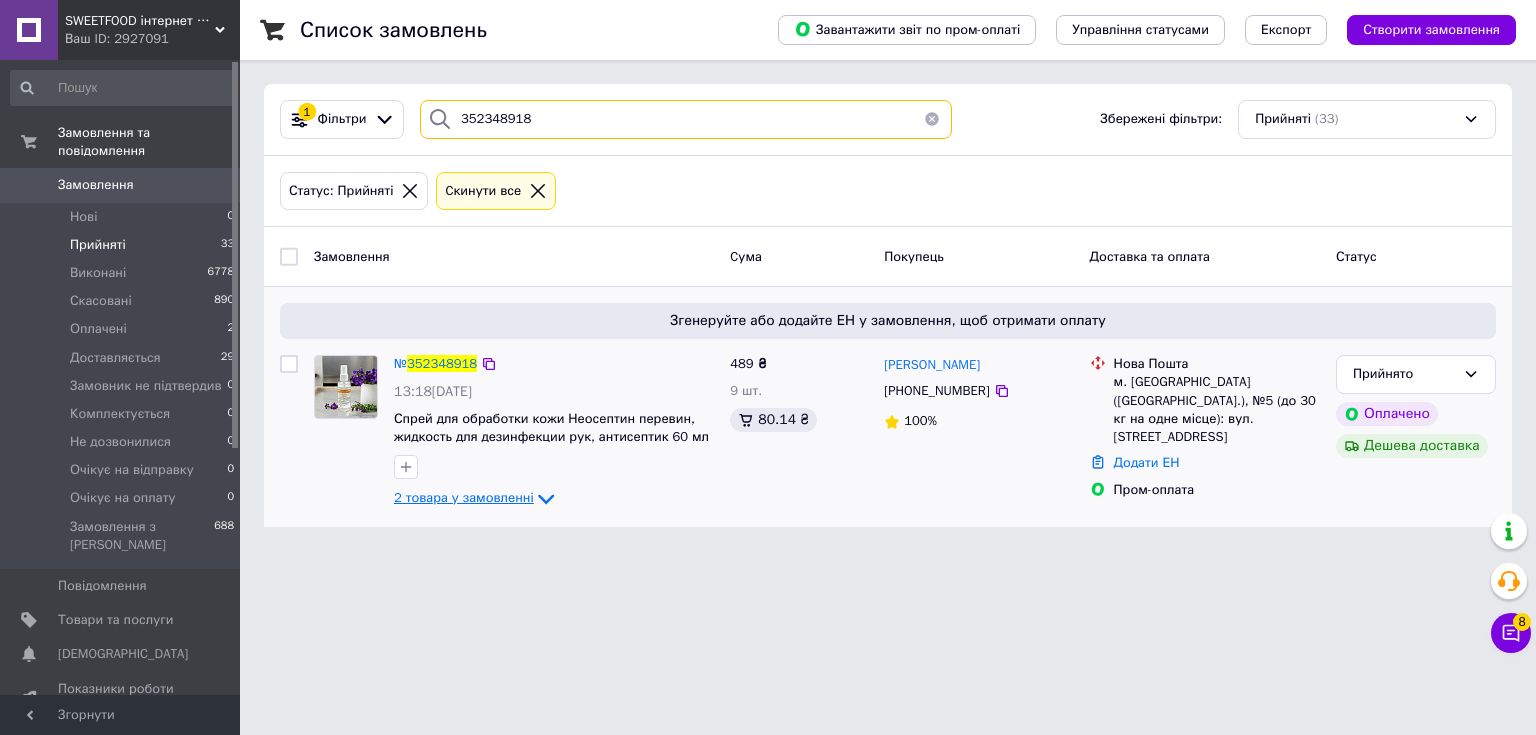 type on "352348918" 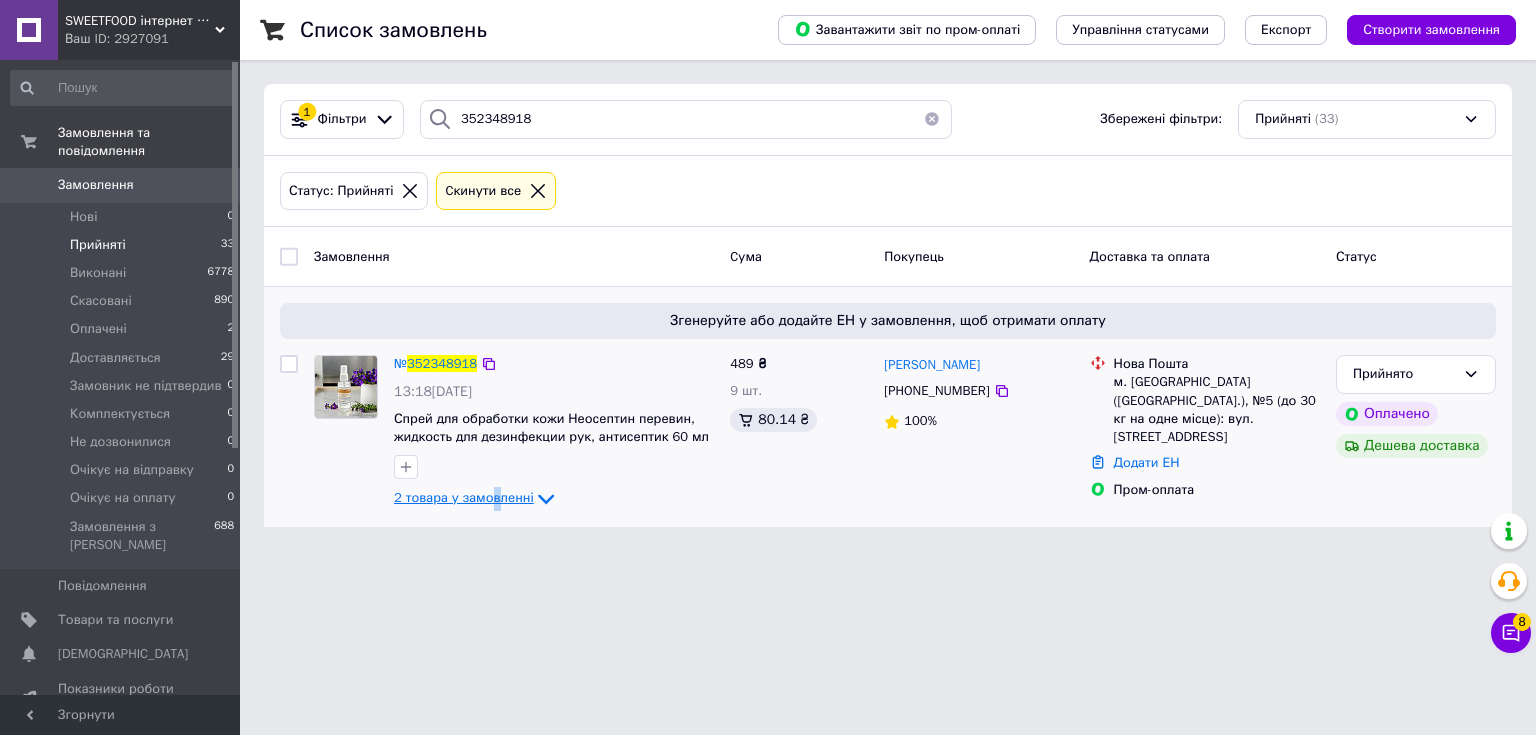 click on "2 товара у замовленні" at bounding box center [464, 498] 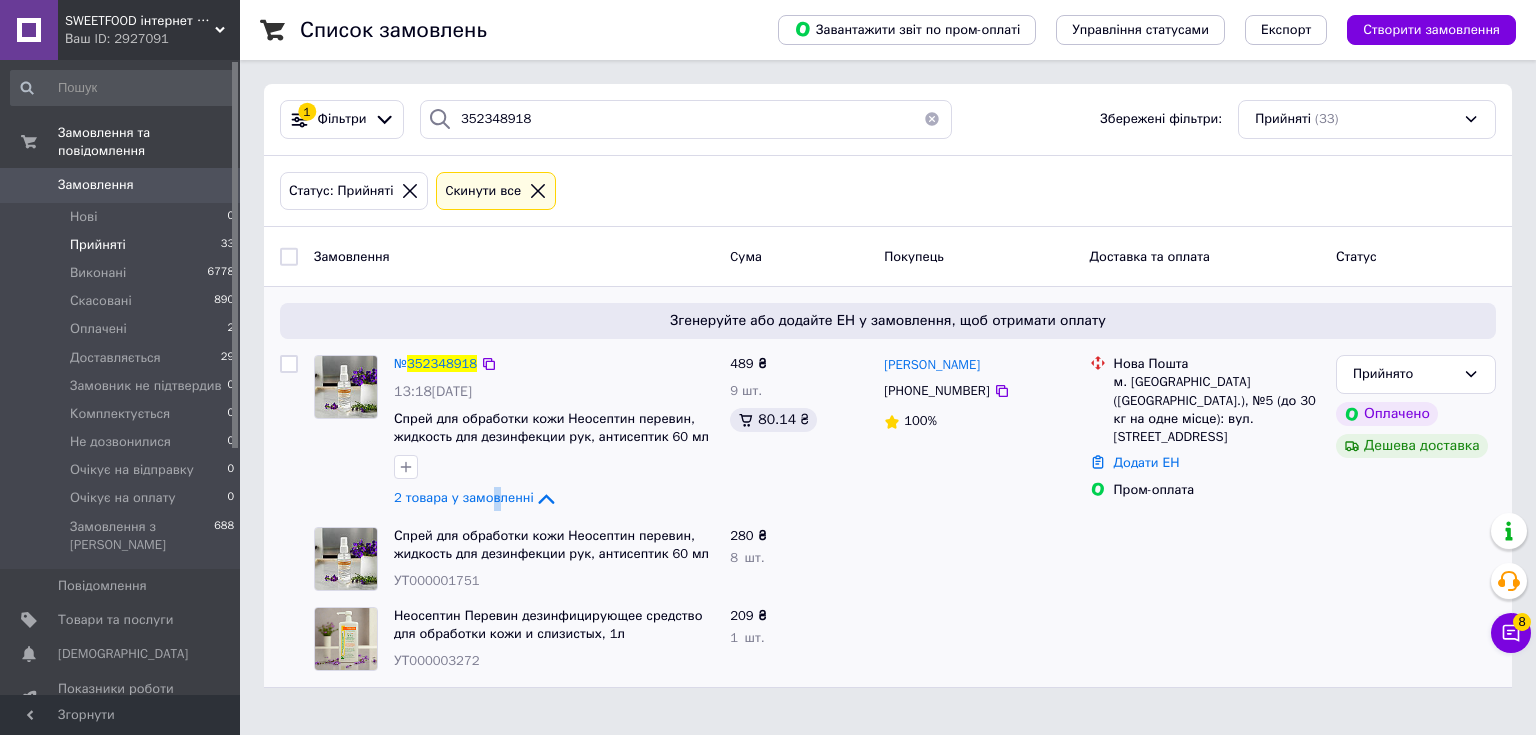 click on "№  352348918 13:18[DATE] Спрей для обработки кожи Неосептин перевин, жидкость для дезинфекции рук, антисептик 60 мл 2 товара у замовленні" at bounding box center [554, 433] 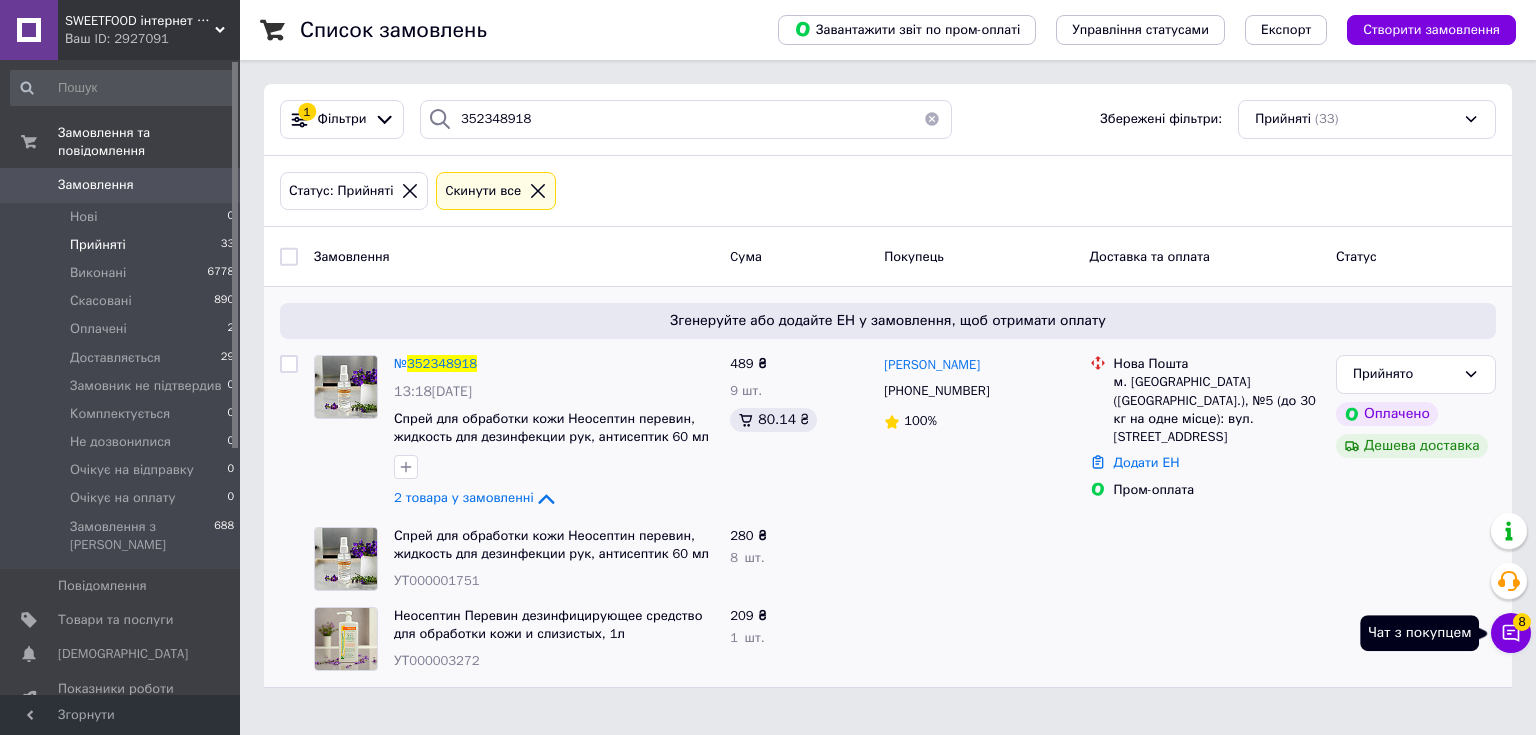 click 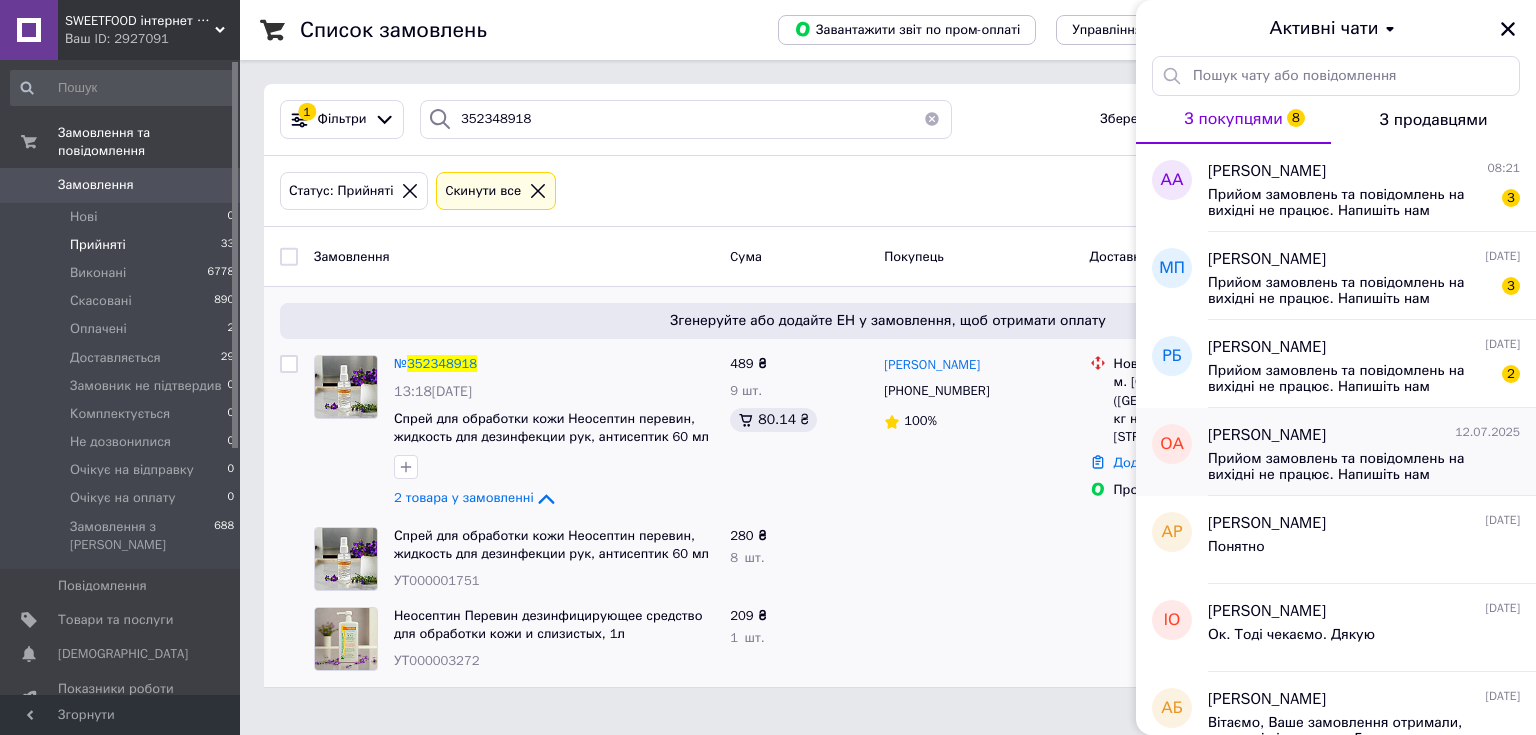 click on "Прийом замовлень та повідомлень на вихідні не працює. Напишіть нам повідомлення (наприклад: вайбер, смс) на телефонний номер [PHONE_NUMBER] і ми обов'язково відповімо Вам." at bounding box center (1350, 467) 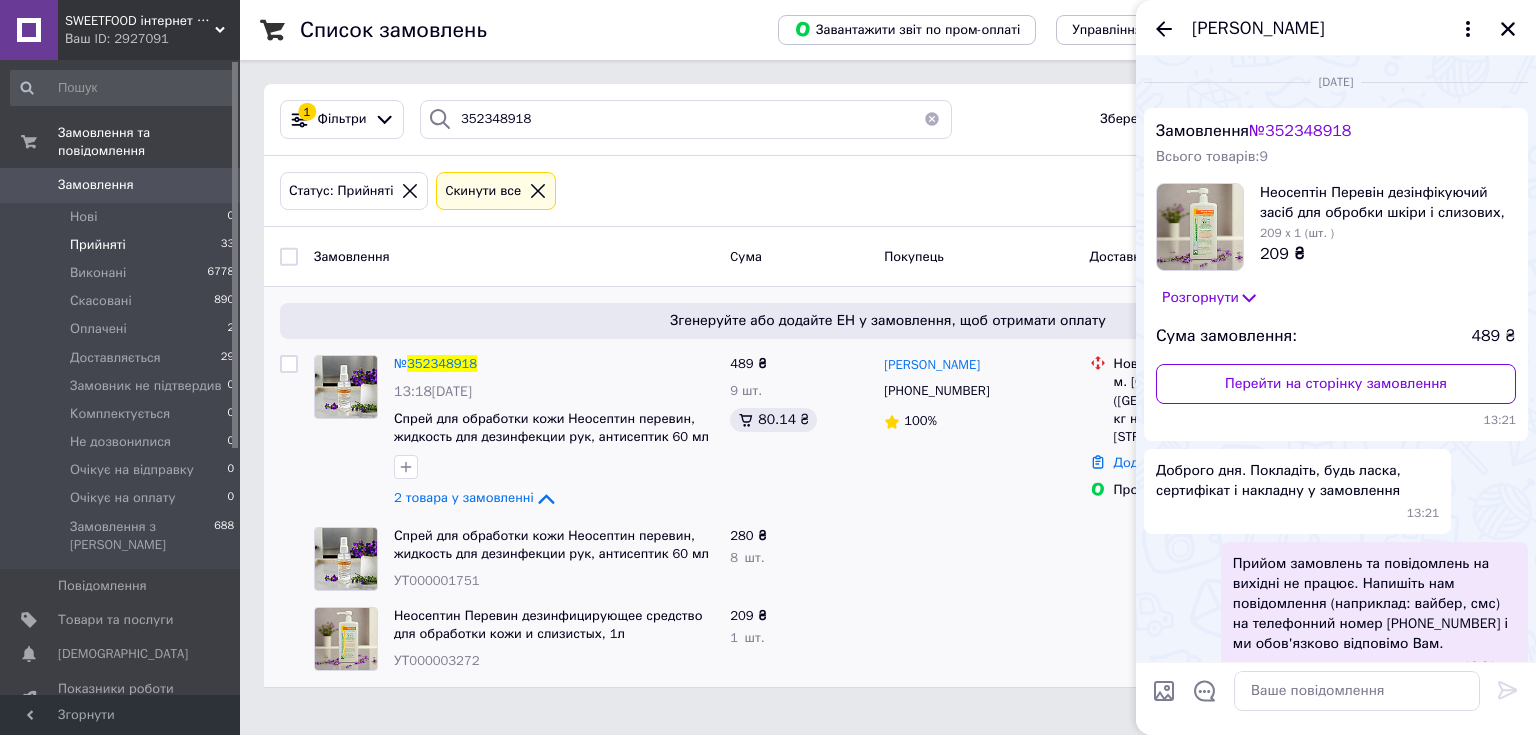 scroll, scrollTop: 106, scrollLeft: 0, axis: vertical 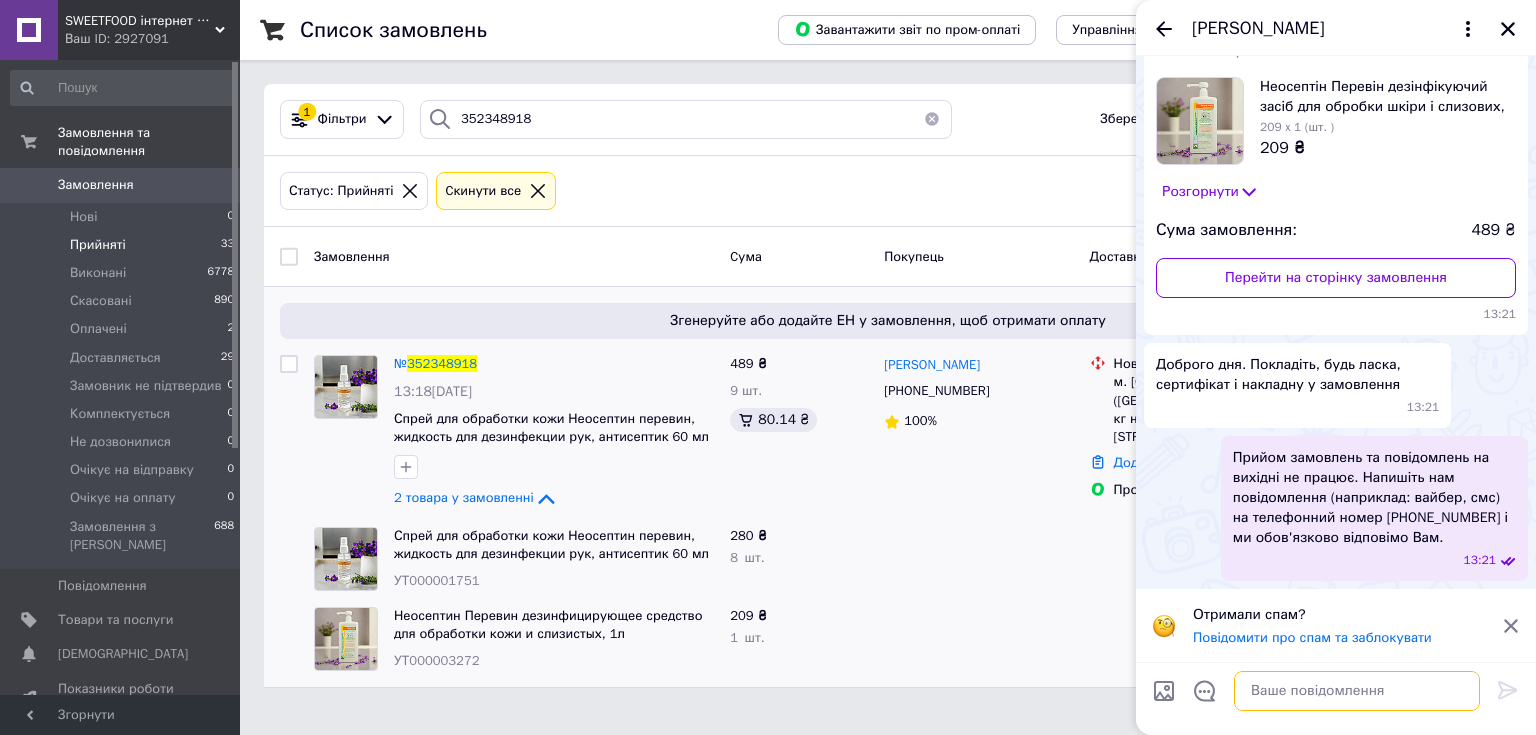 click at bounding box center [1357, 691] 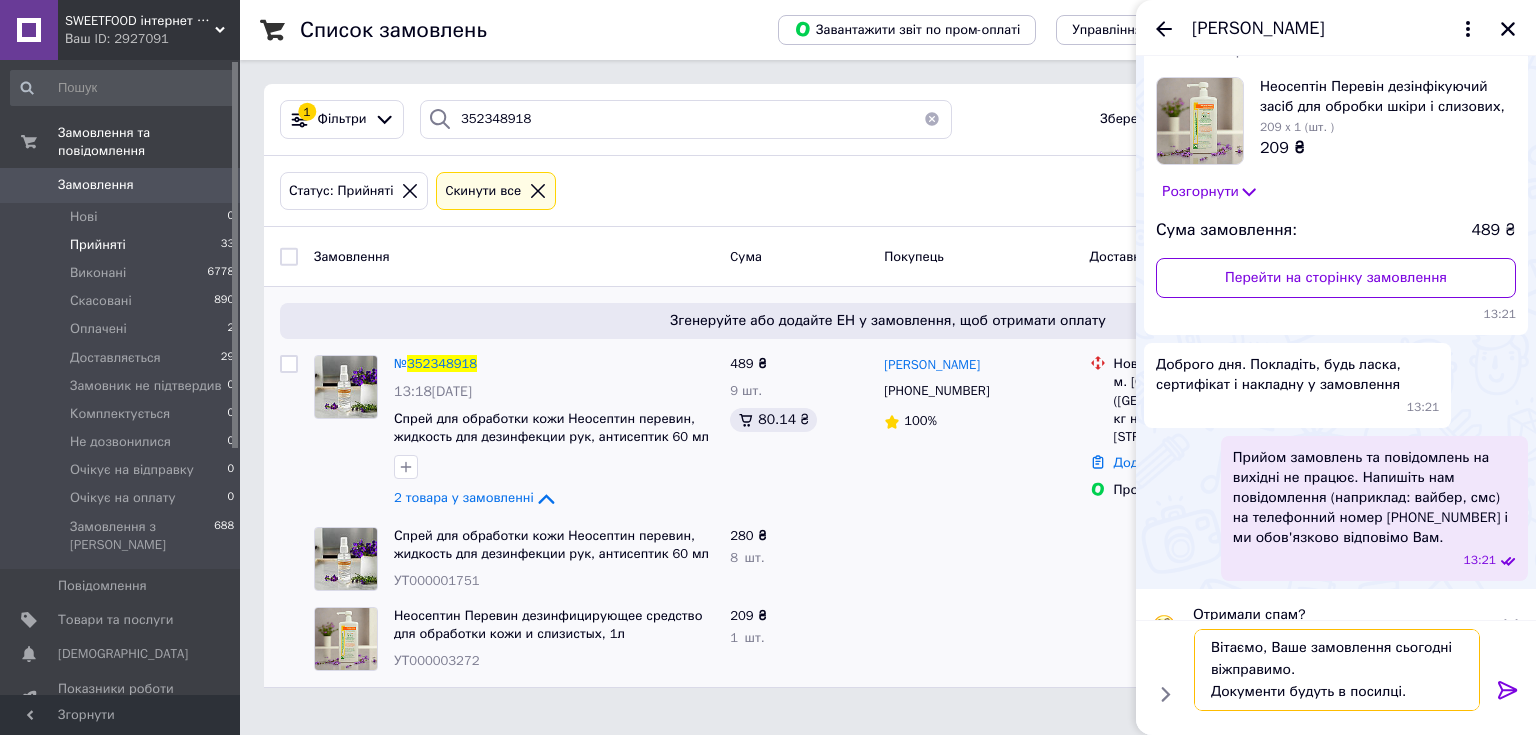 scroll, scrollTop: 13, scrollLeft: 0, axis: vertical 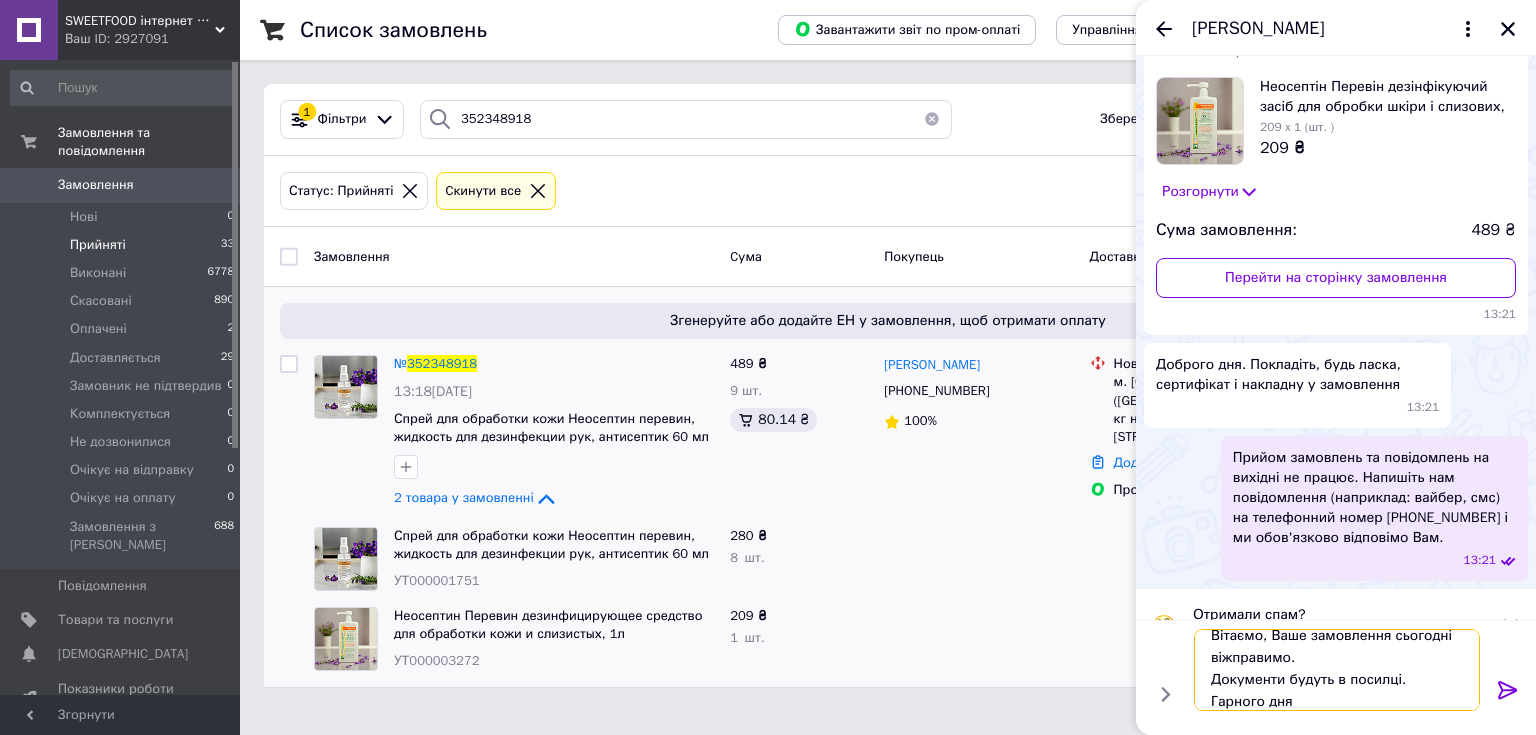 type on "Вітаємо, Ваше замовлення сьогодні віжправимо.
Документи будуть в посилці.
Гарного дня)" 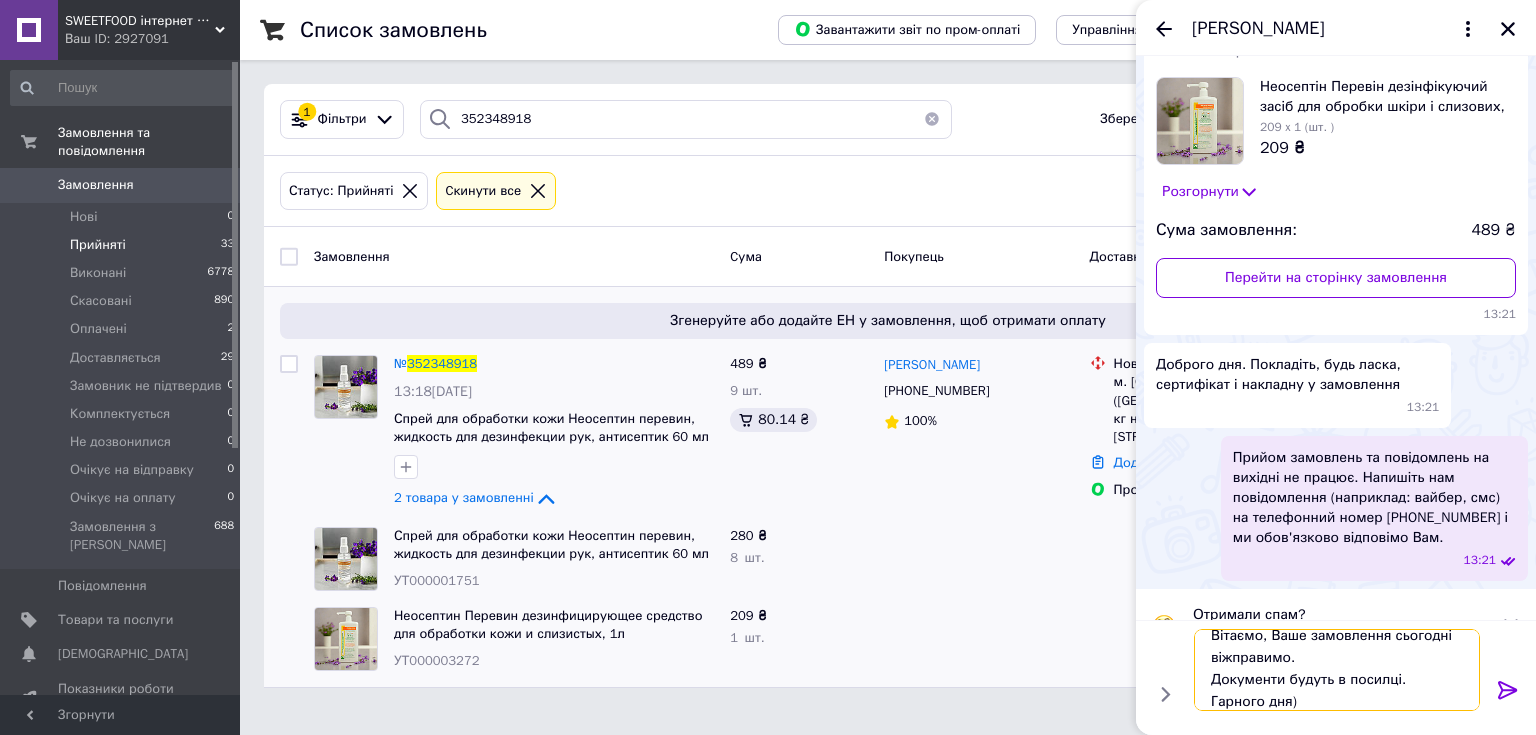 type 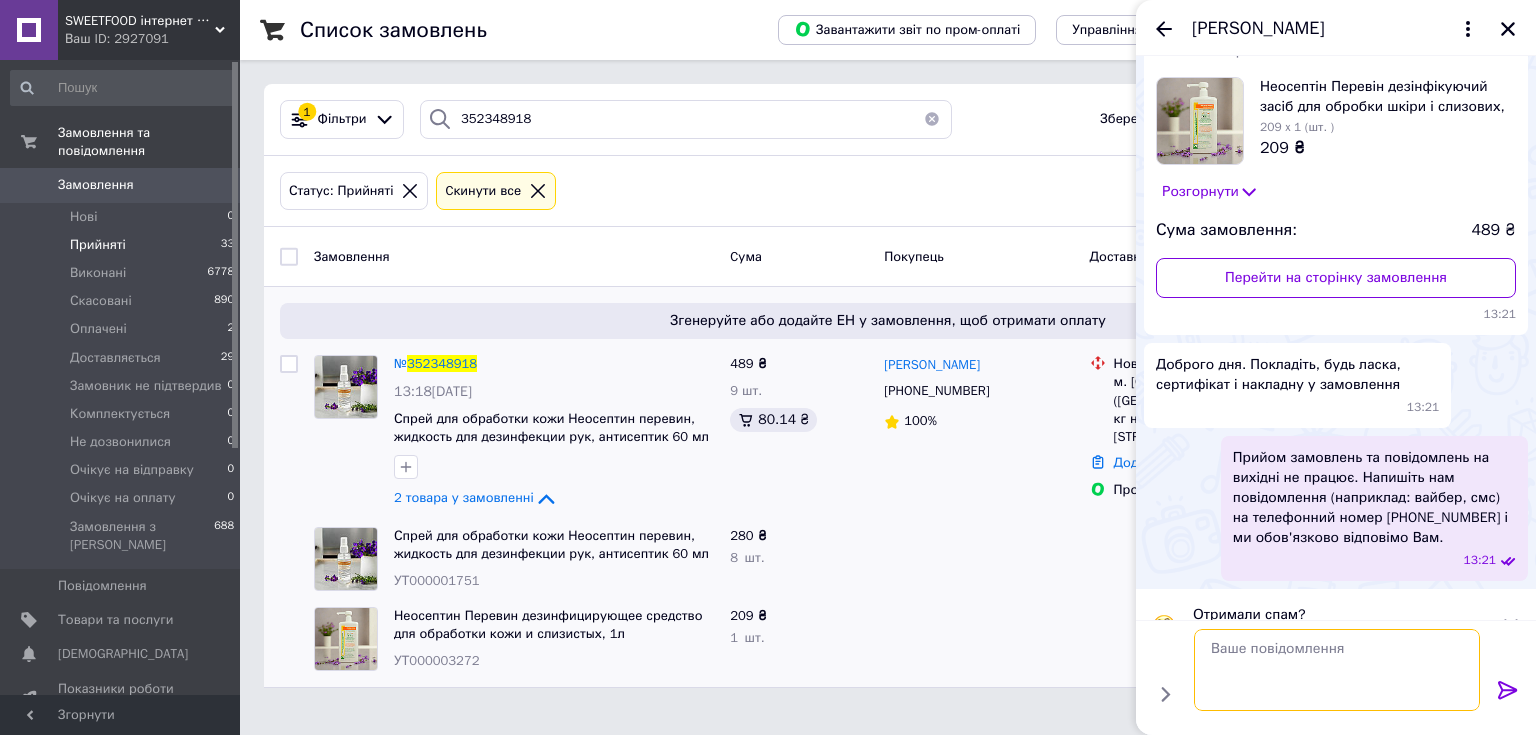 scroll, scrollTop: 0, scrollLeft: 0, axis: both 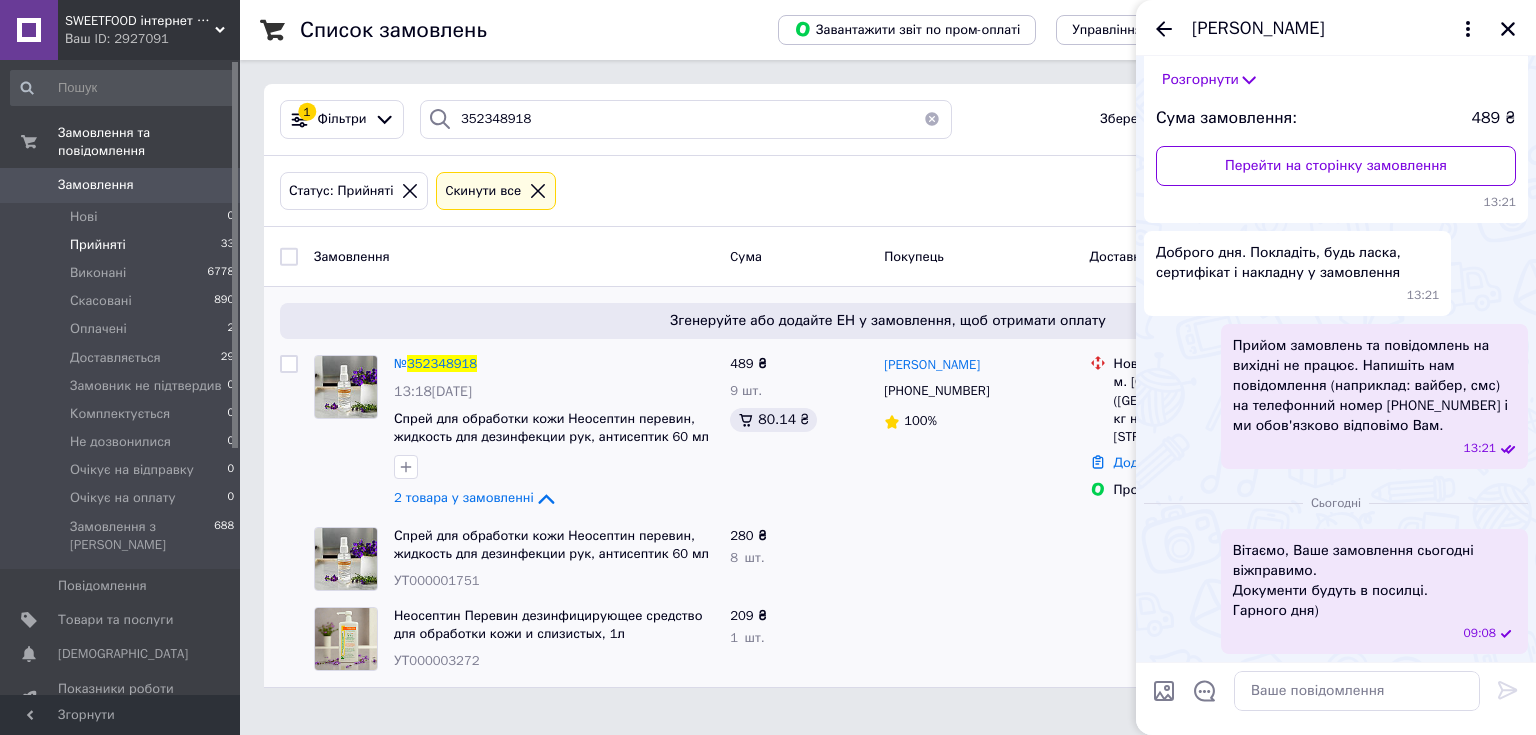 drag, startPoint x: 487, startPoint y: 365, endPoint x: 143, endPoint y: 715, distance: 490.75046 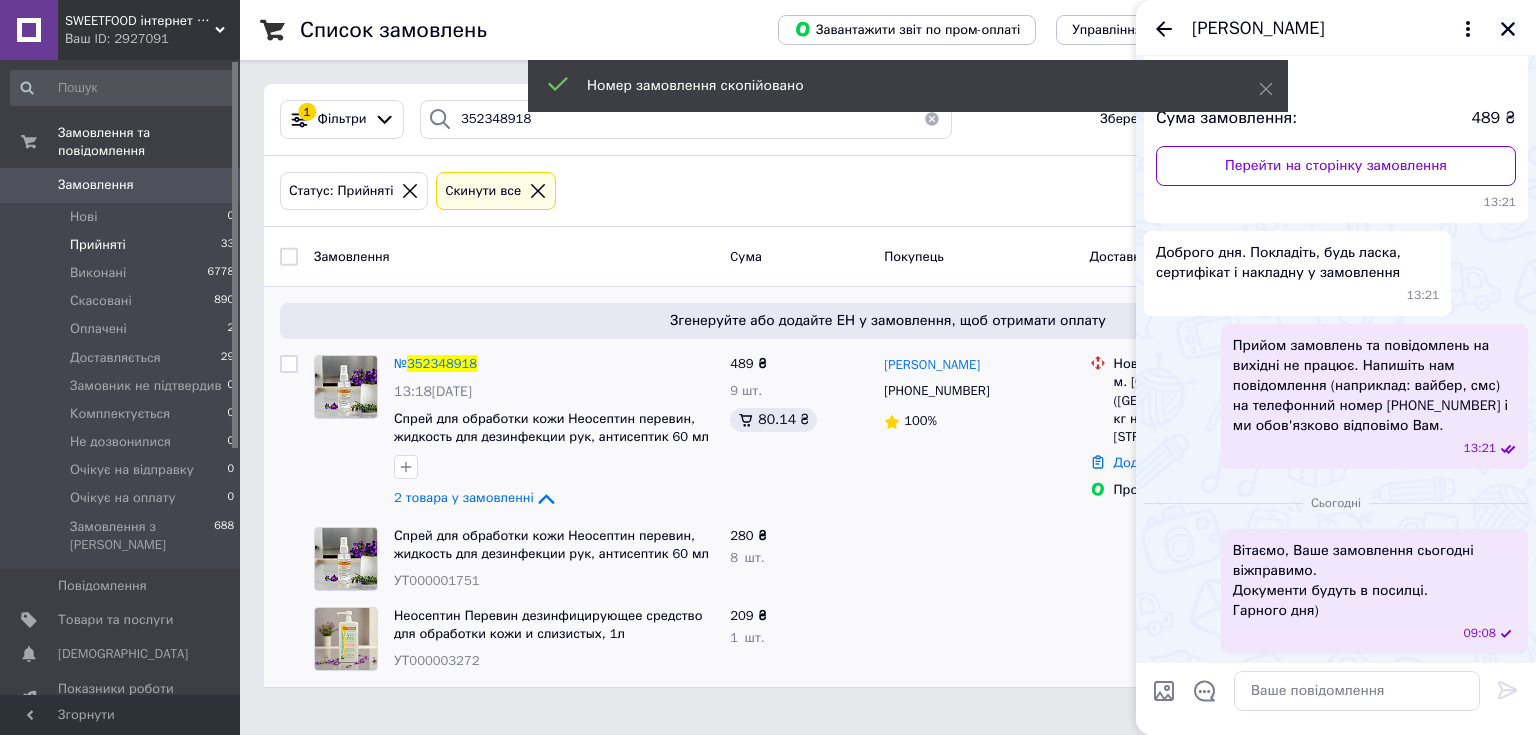 click 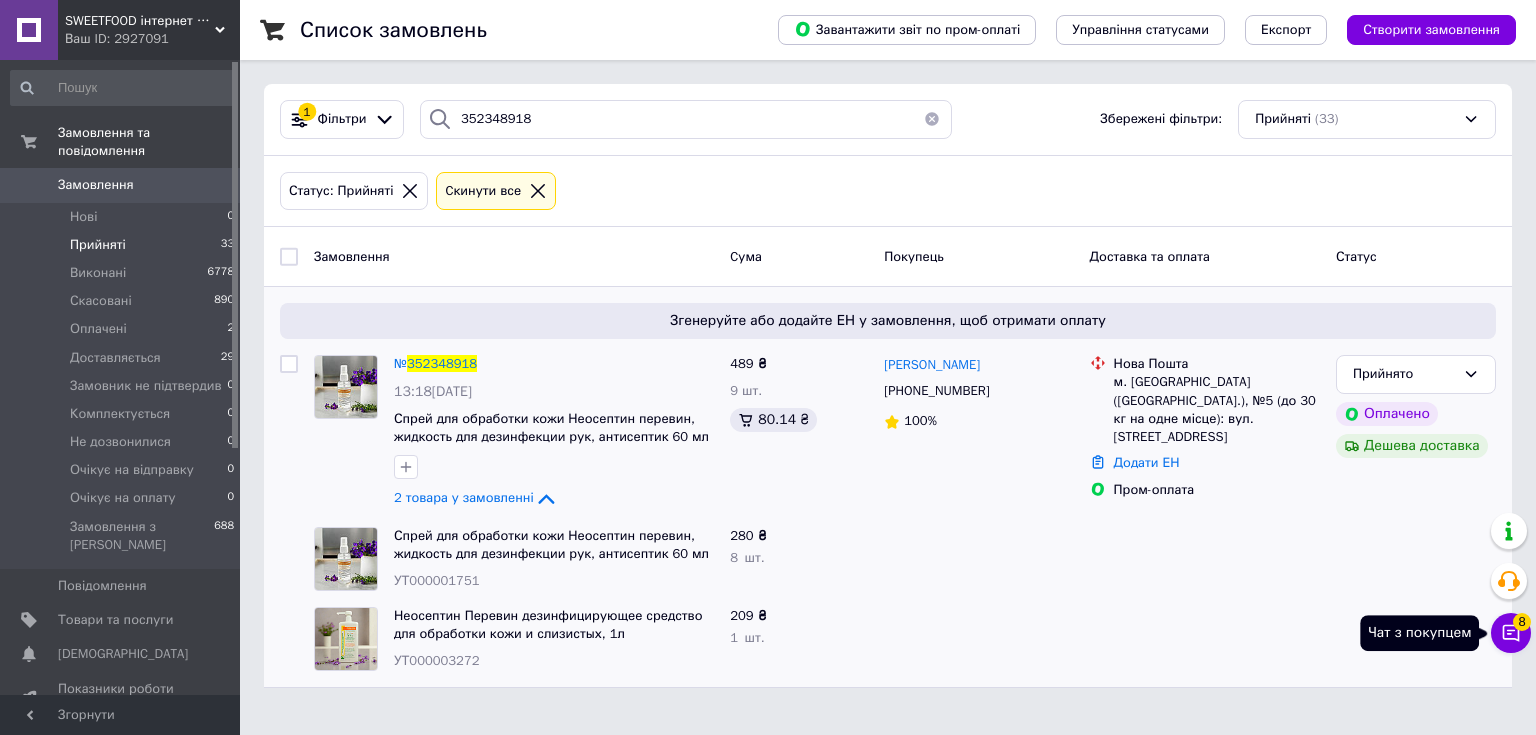 click on "Чат з покупцем 8" at bounding box center [1511, 633] 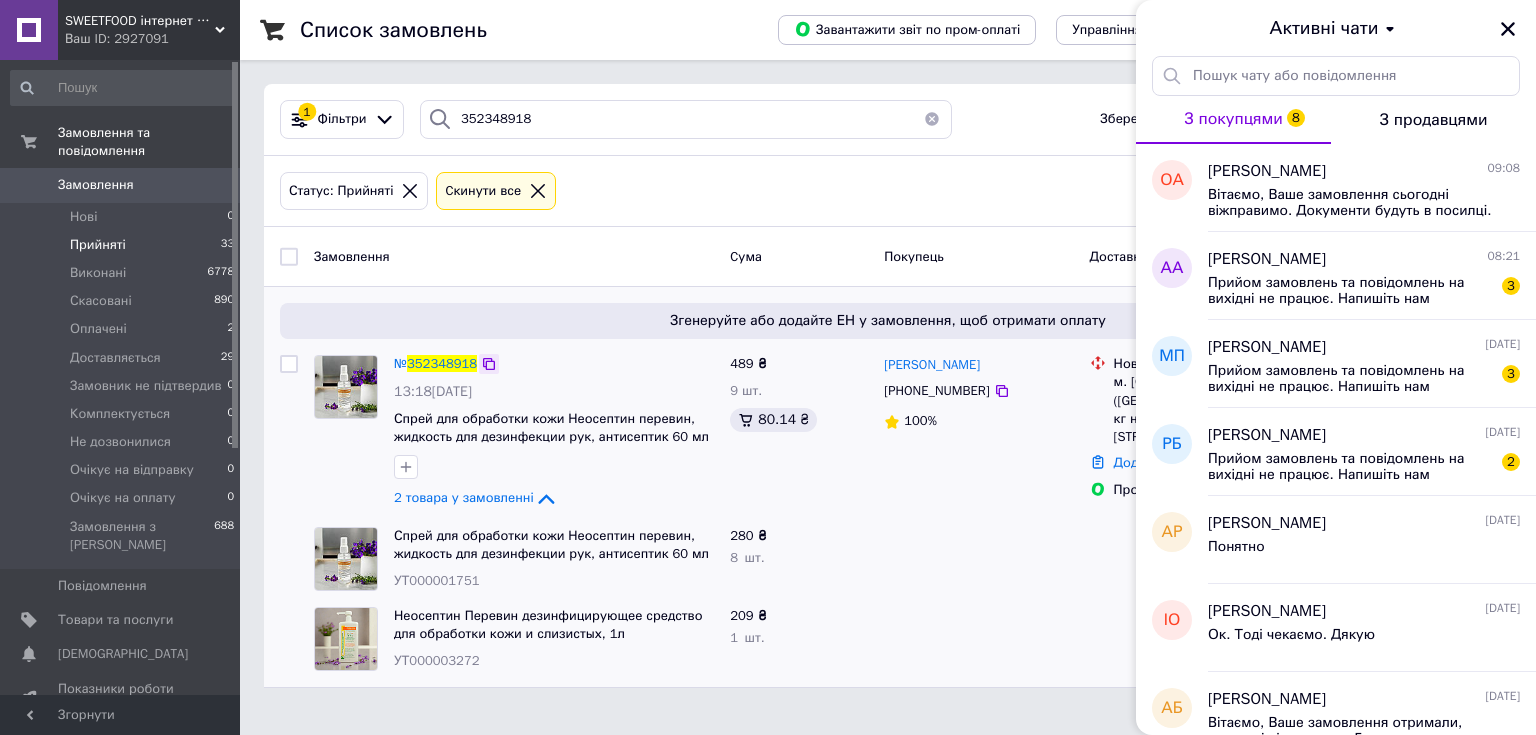 click 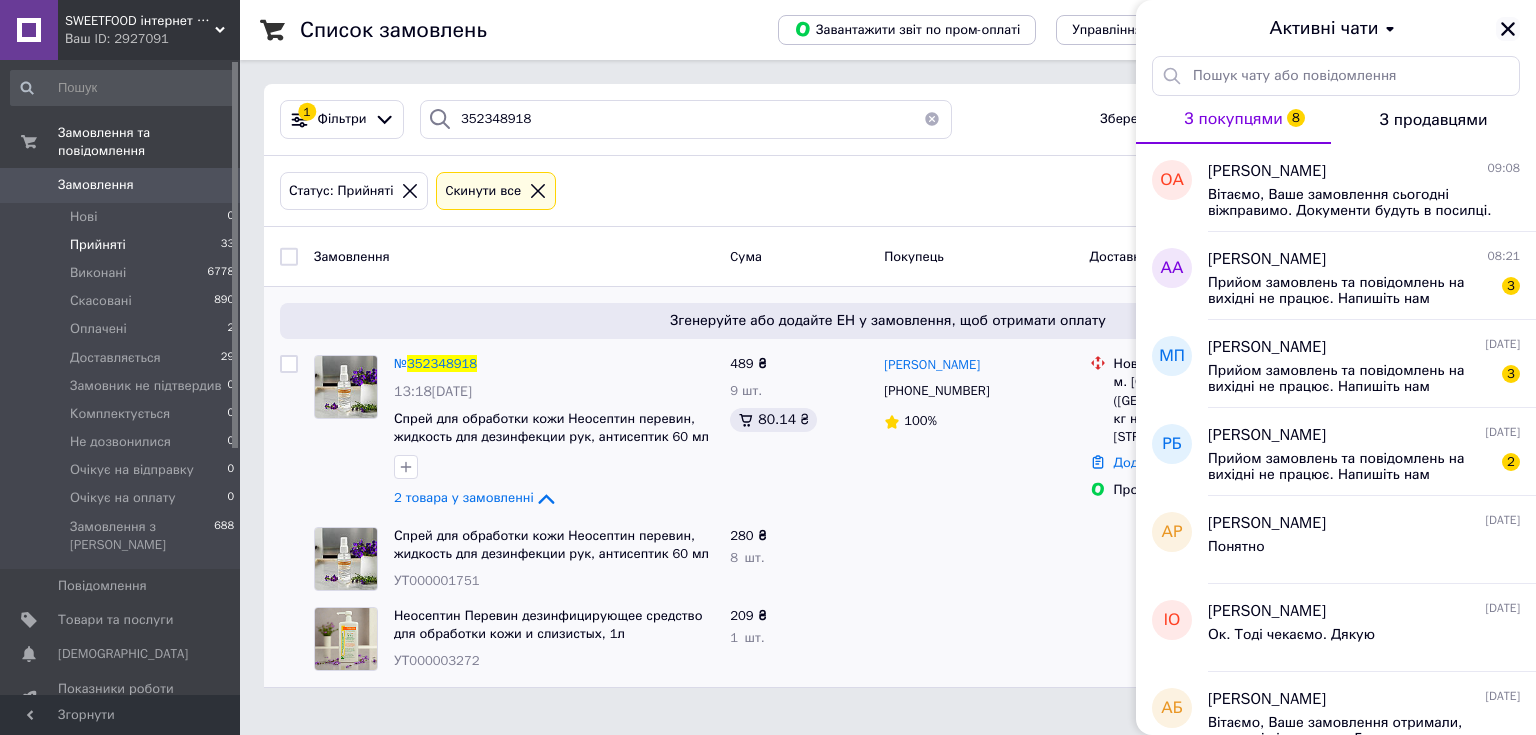 click at bounding box center [1508, 29] 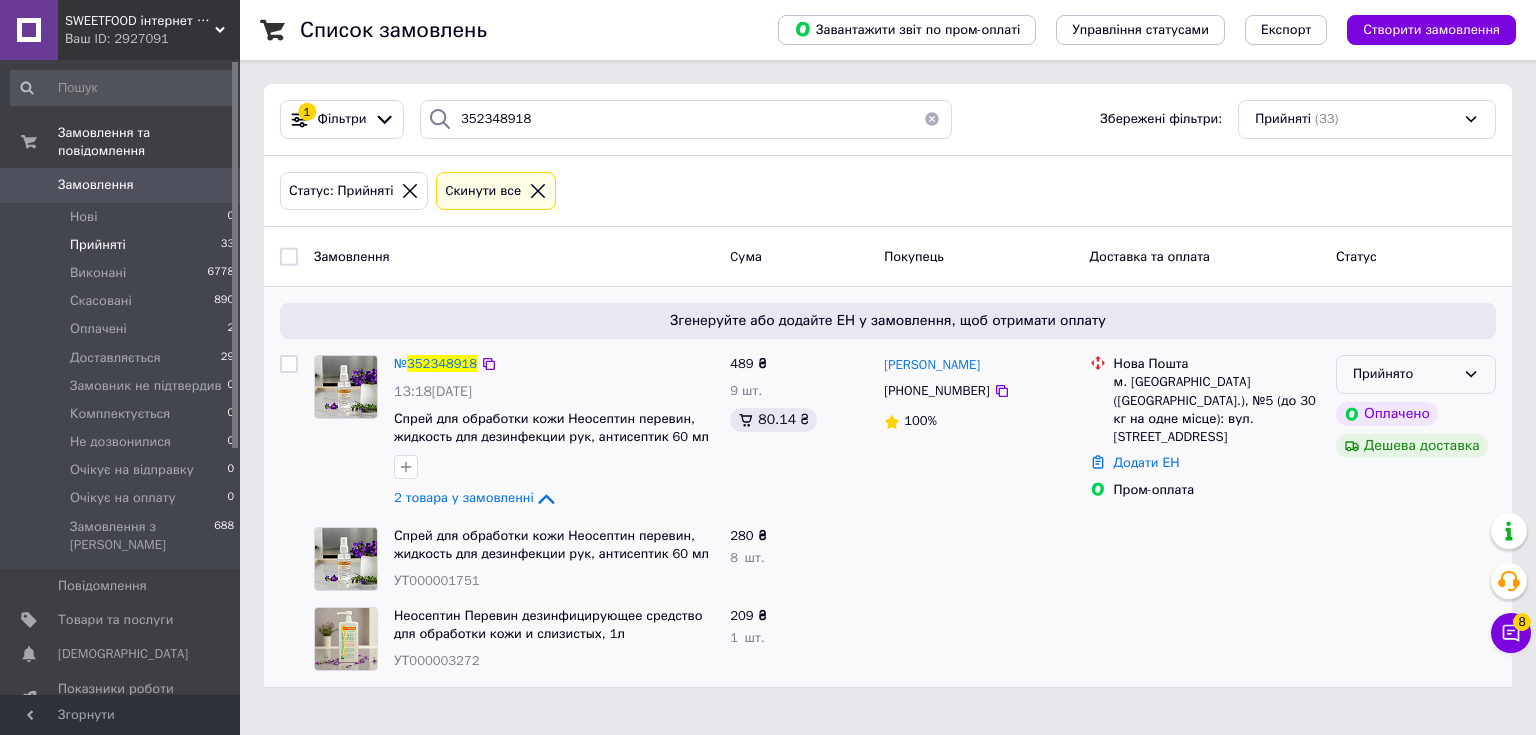 click 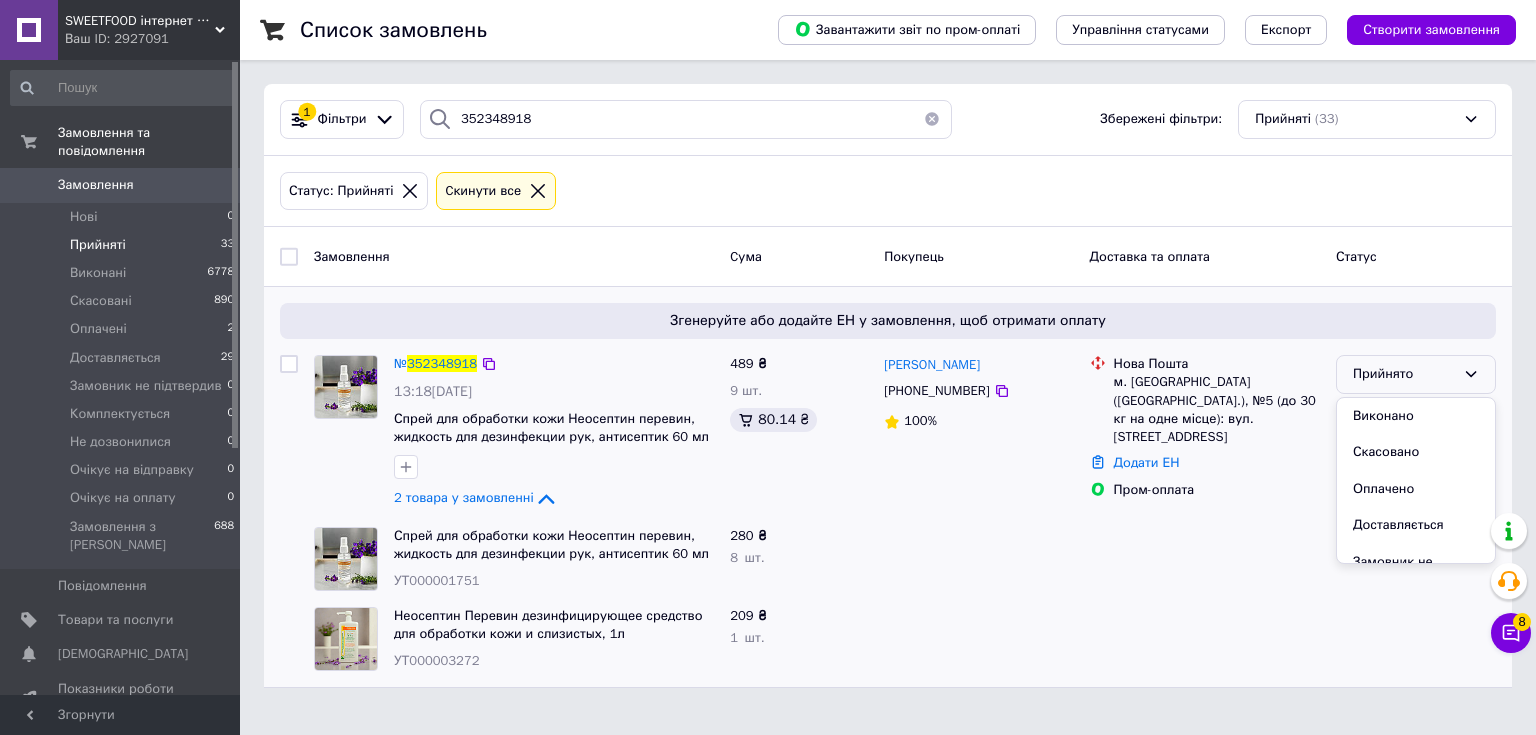 scroll, scrollTop: 160, scrollLeft: 0, axis: vertical 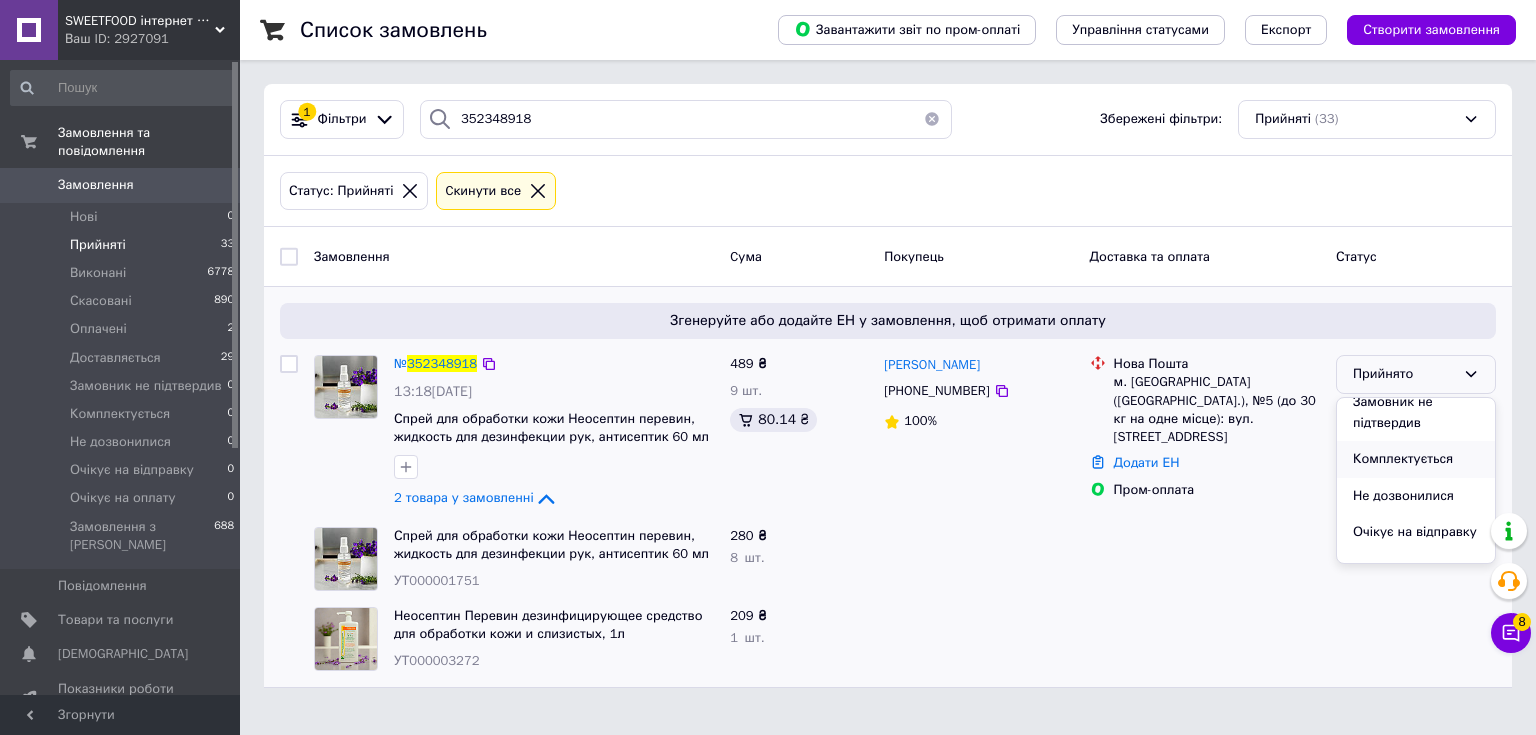click on "Комплектується" at bounding box center [1416, 459] 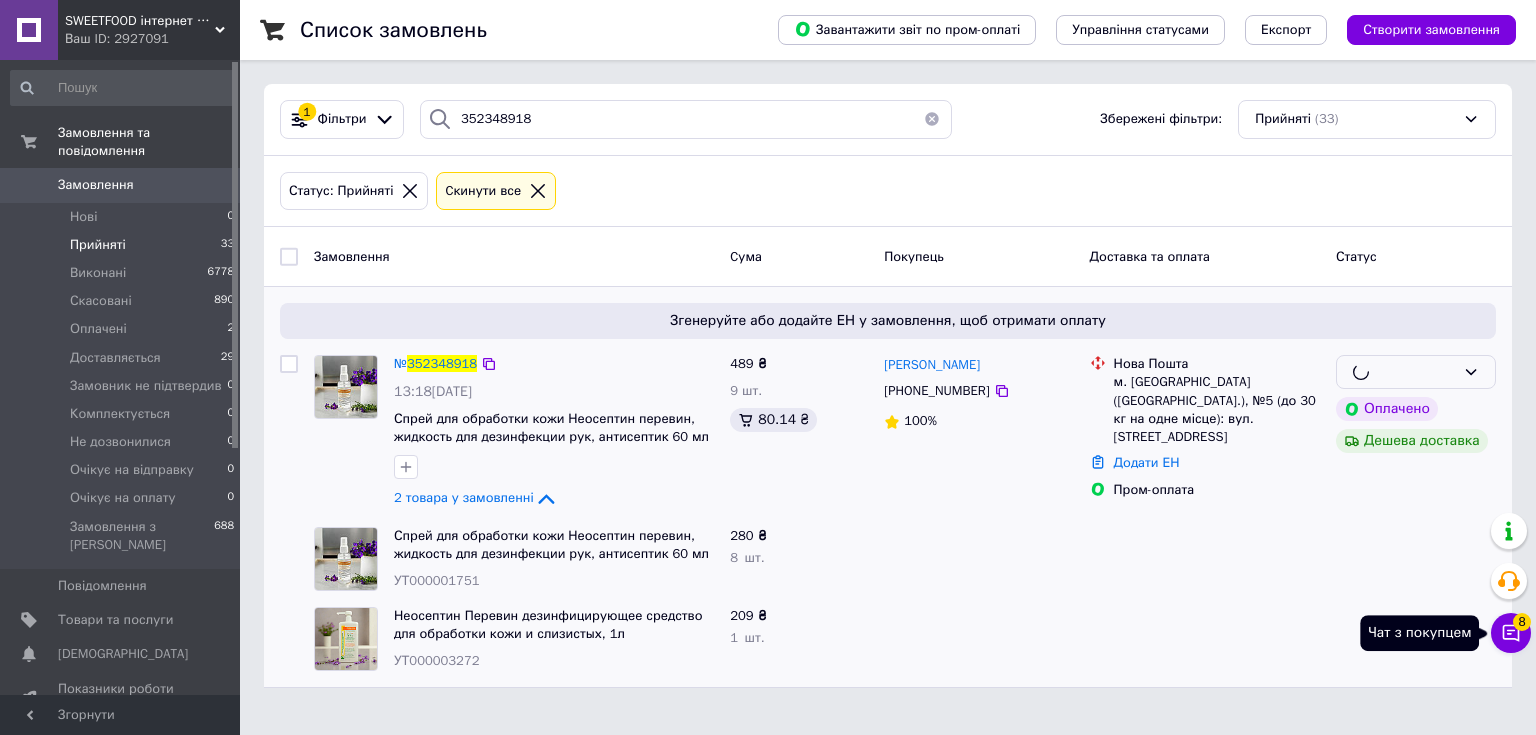 click 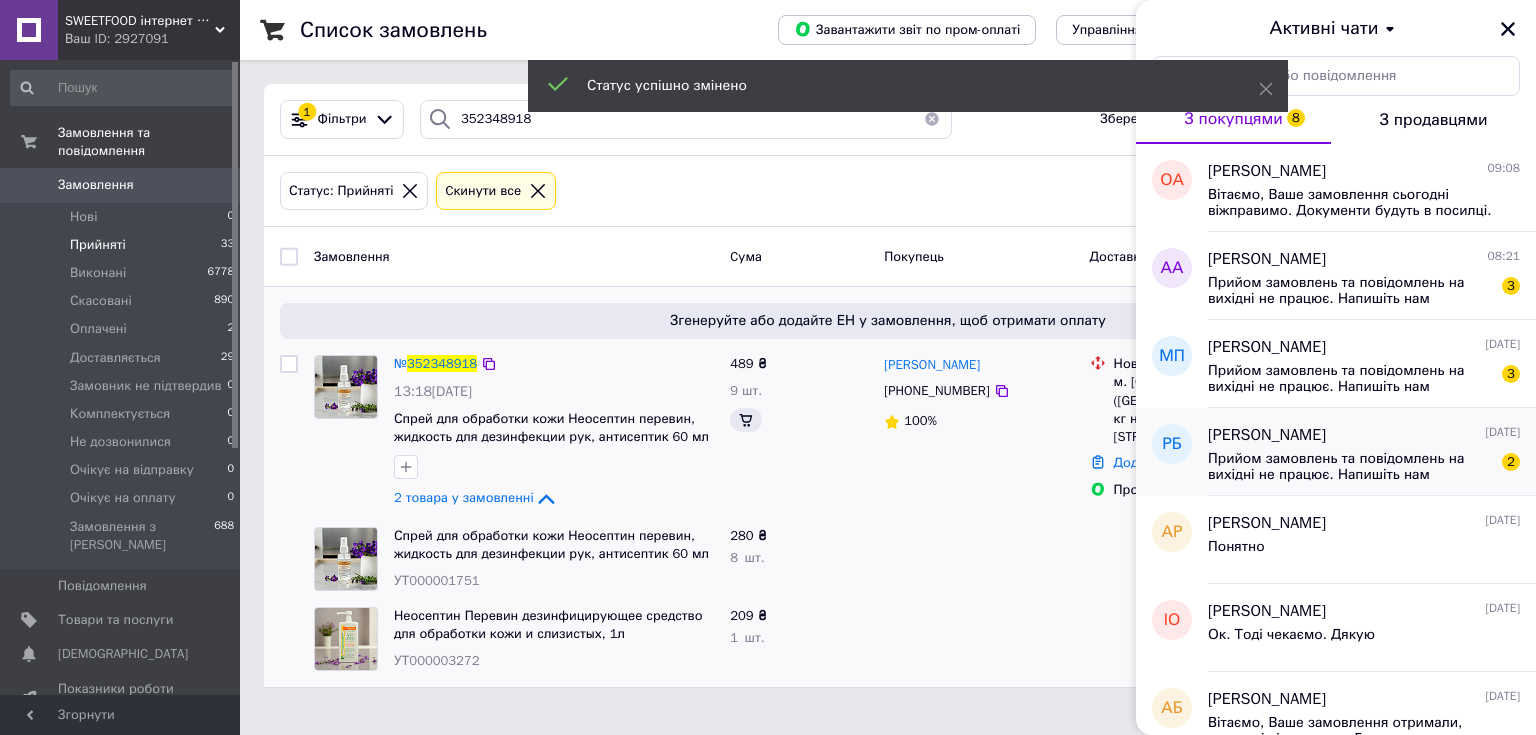 click on "Прийом замовлень та повідомлень на вихідні не працює. Напишіть нам повідомлення (наприклад: вайбер, смс) на телефонний номер [PHONE_NUMBER] і ми обов'язково відповімо Вам." at bounding box center (1350, 467) 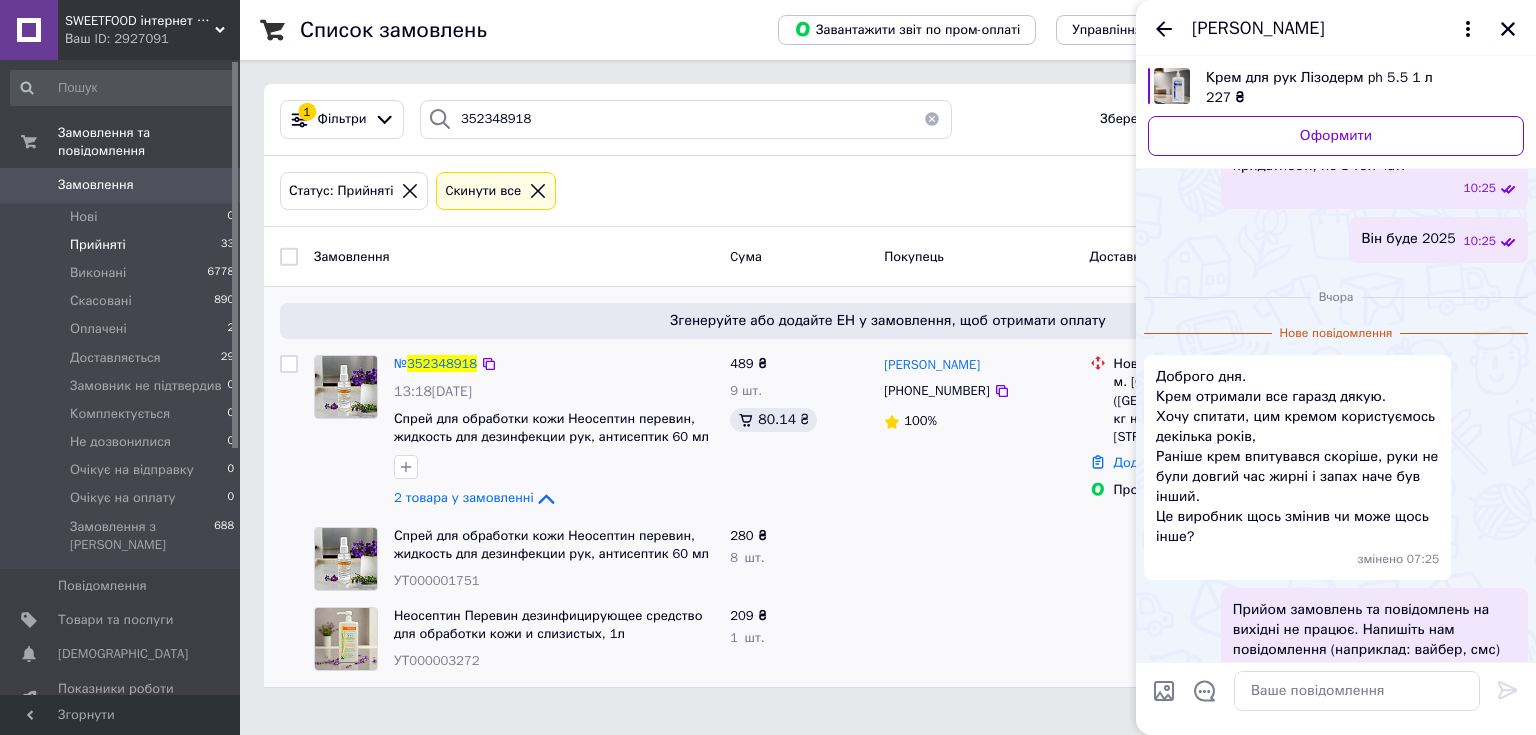 scroll, scrollTop: 967, scrollLeft: 0, axis: vertical 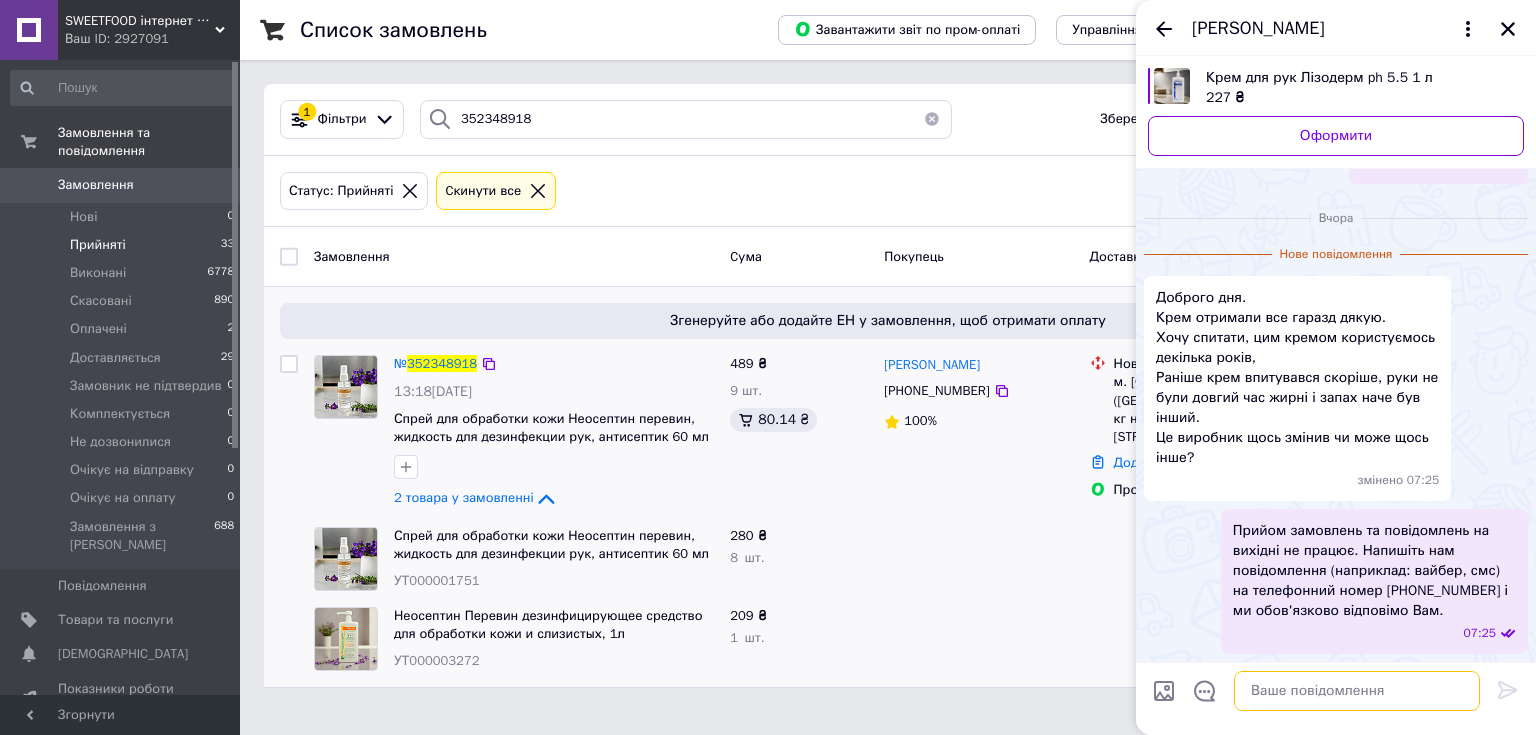 drag, startPoint x: 1353, startPoint y: 686, endPoint x: 1366, endPoint y: 685, distance: 13.038404 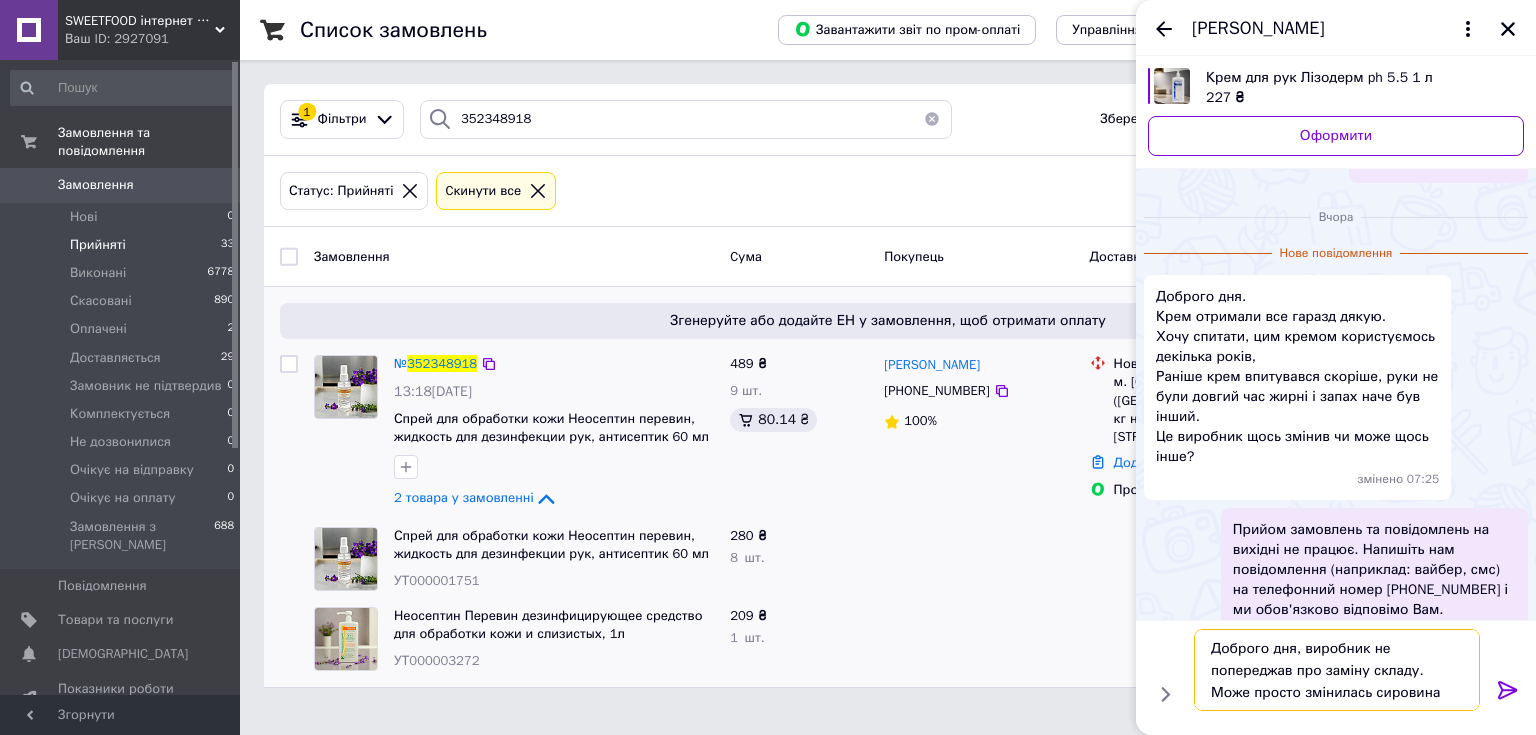 type on "Доброго дня, виробник не попереджав про заміну складу. Може просто змінилась сировина." 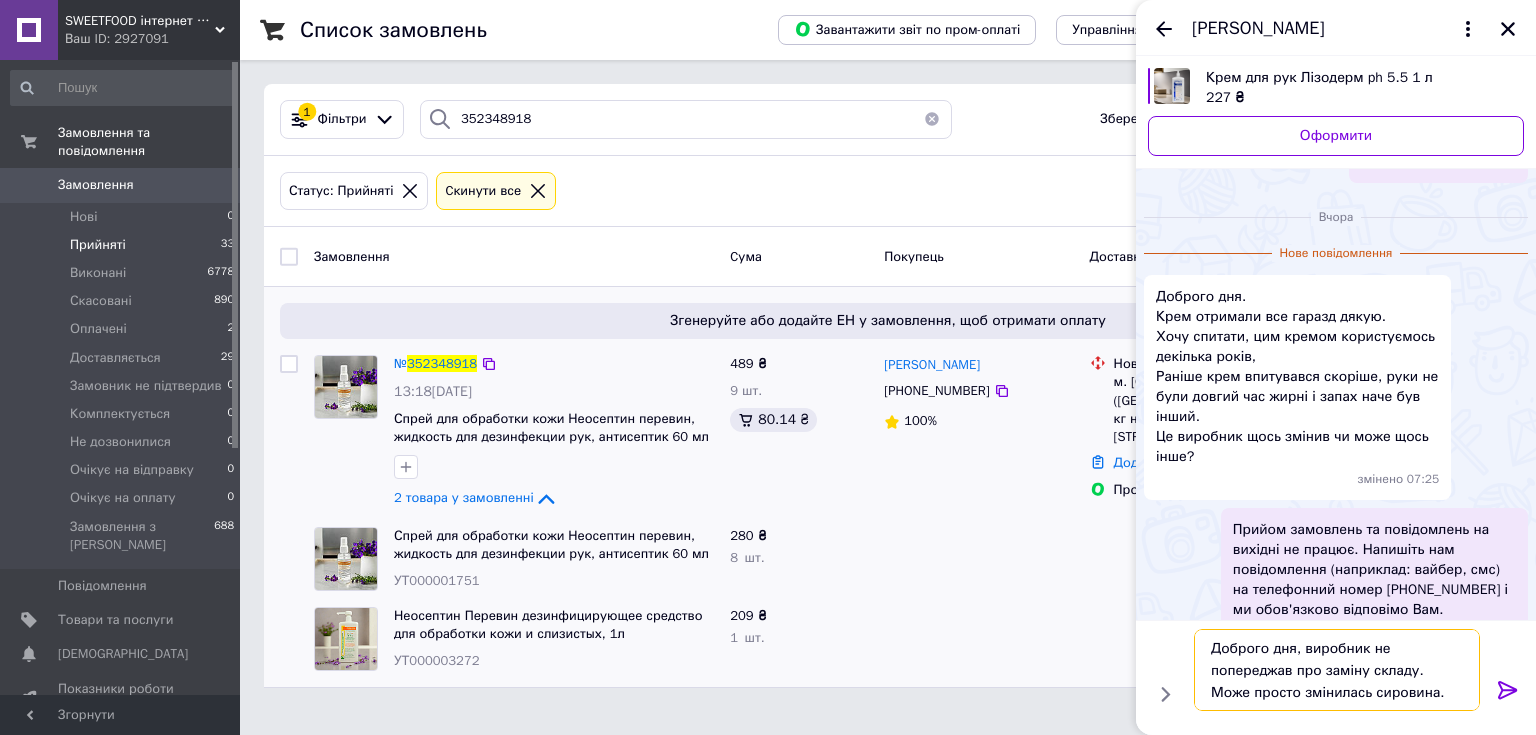 type 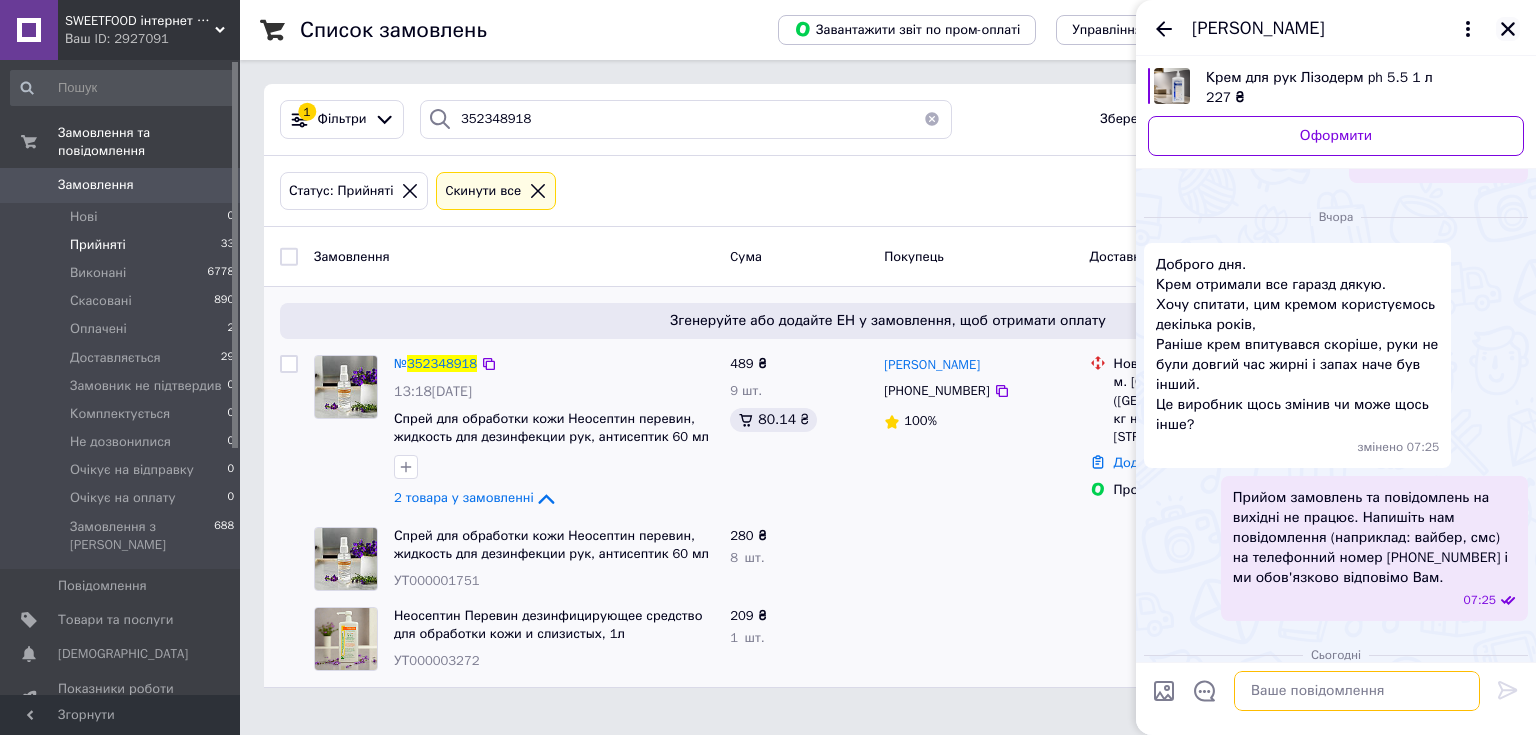 scroll, scrollTop: 1100, scrollLeft: 0, axis: vertical 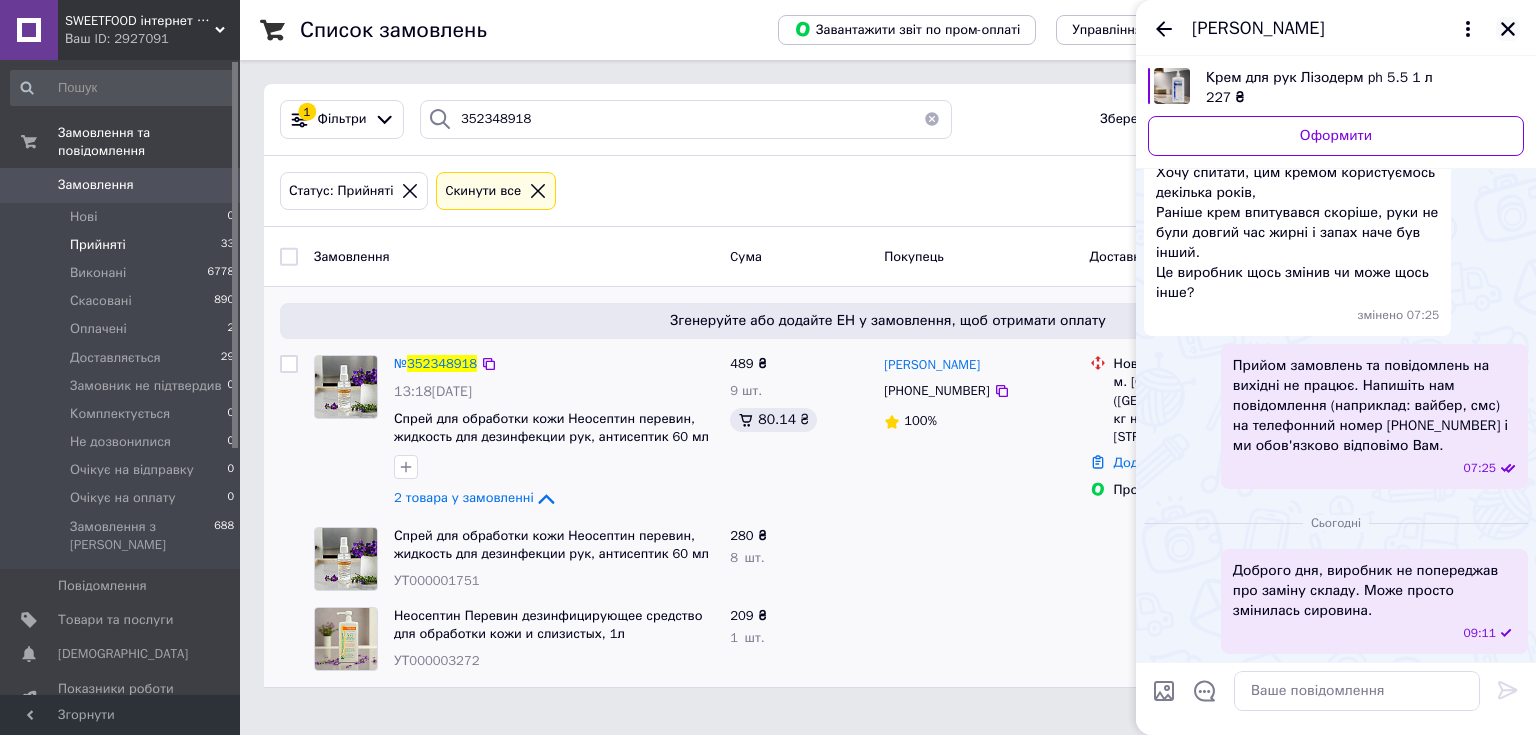 click 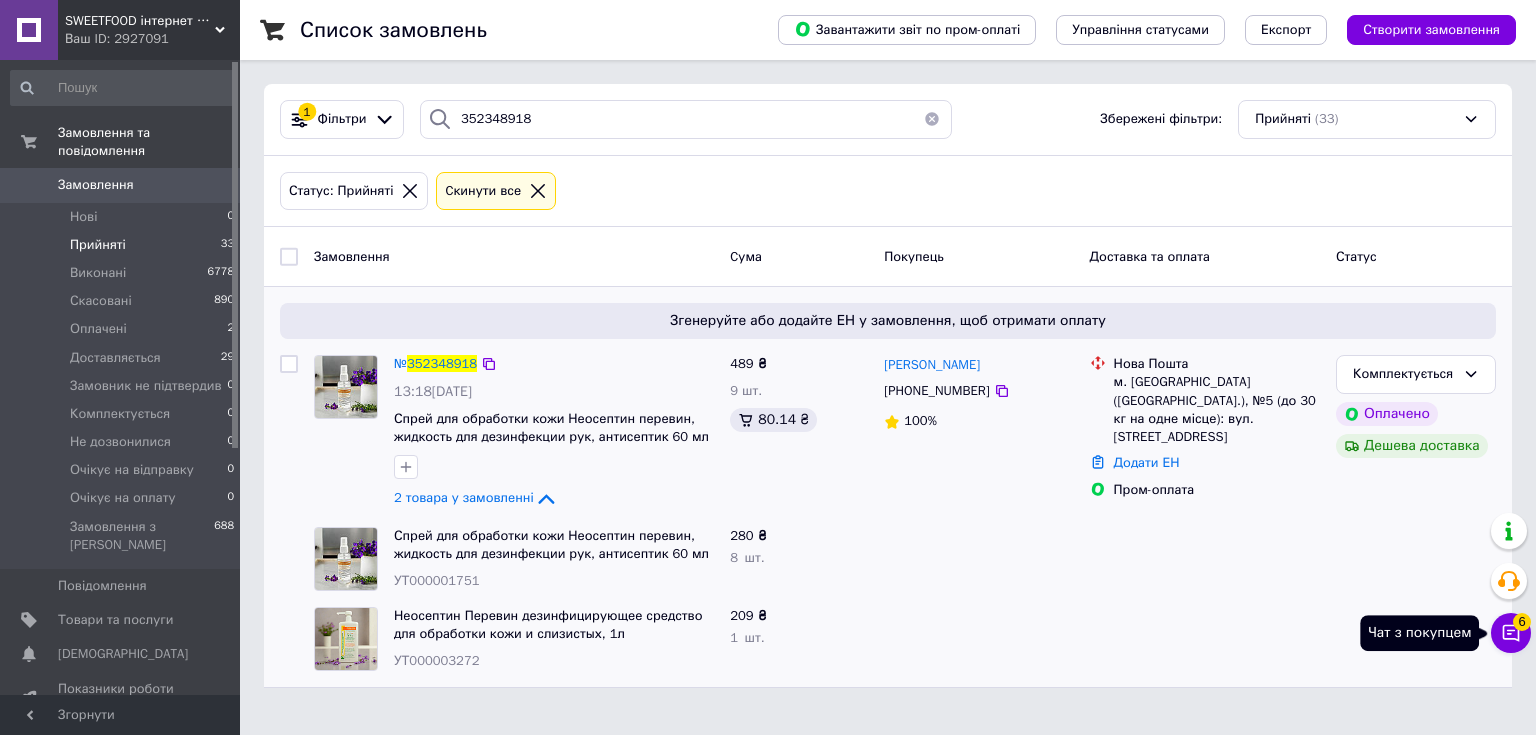 click 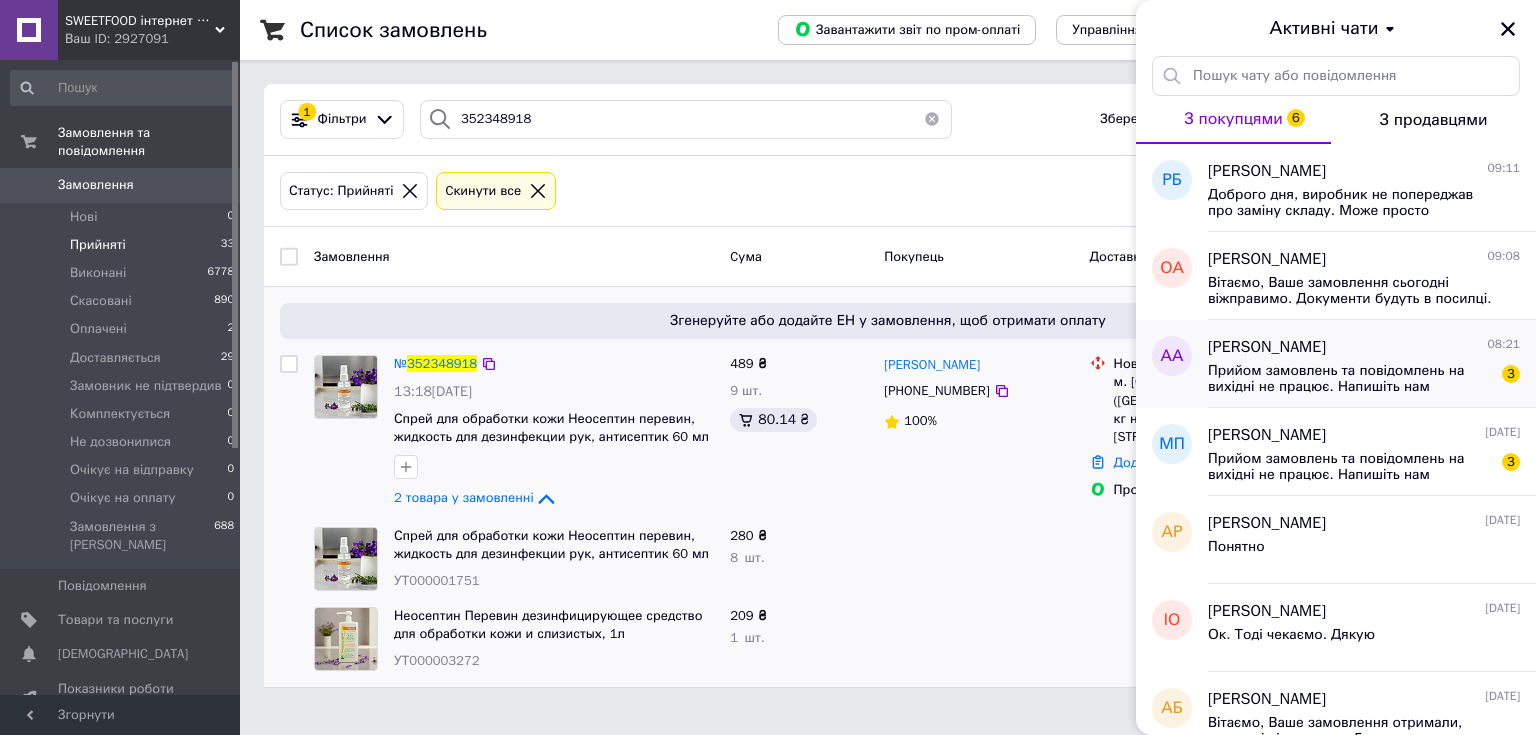 click on "Прийом замовлень та повідомлень на вихідні не працює. Напишіть нам повідомлення (наприклад: вайбер, смс) на телефонний номер [PHONE_NUMBER] і ми обов'язково відповімо Вам." at bounding box center (1350, 379) 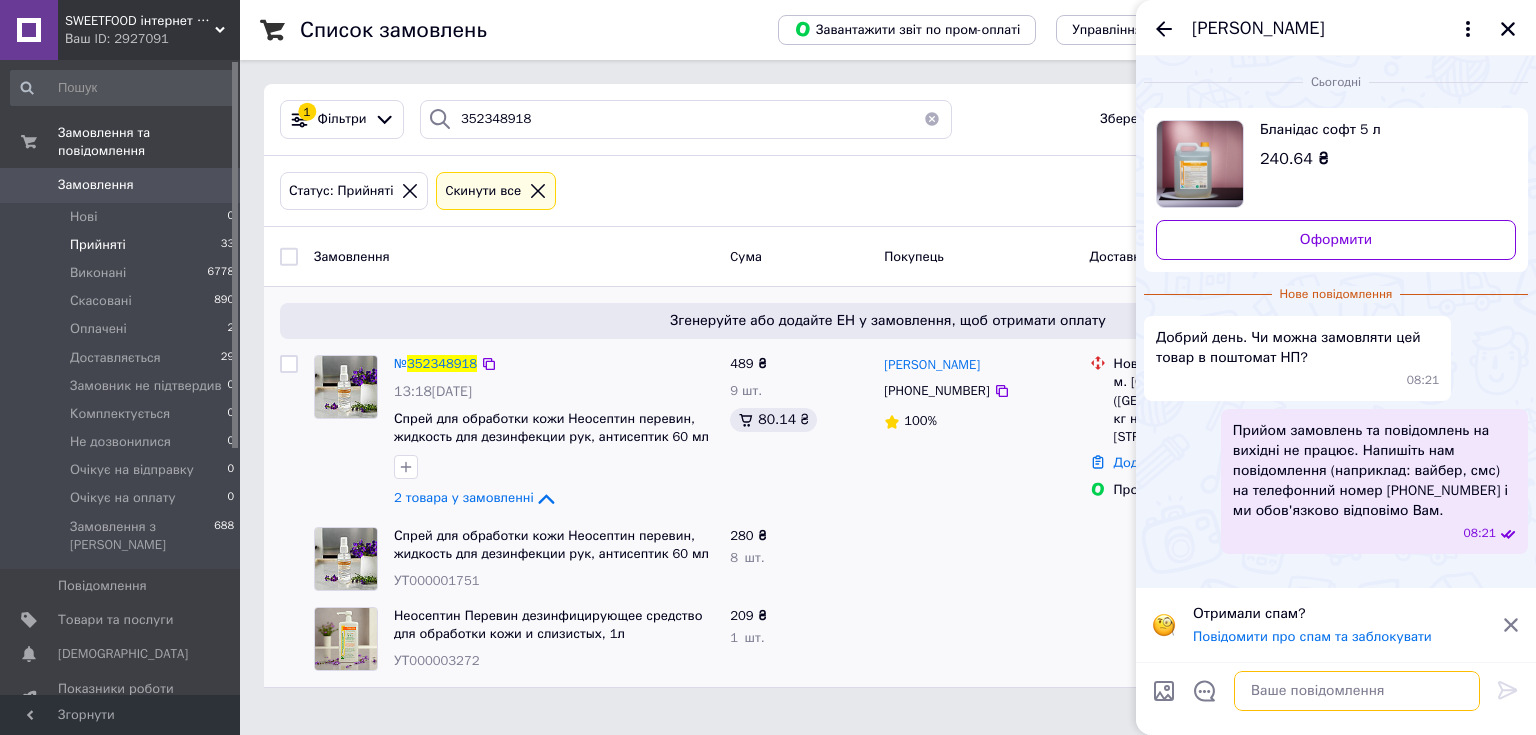 click at bounding box center (1357, 691) 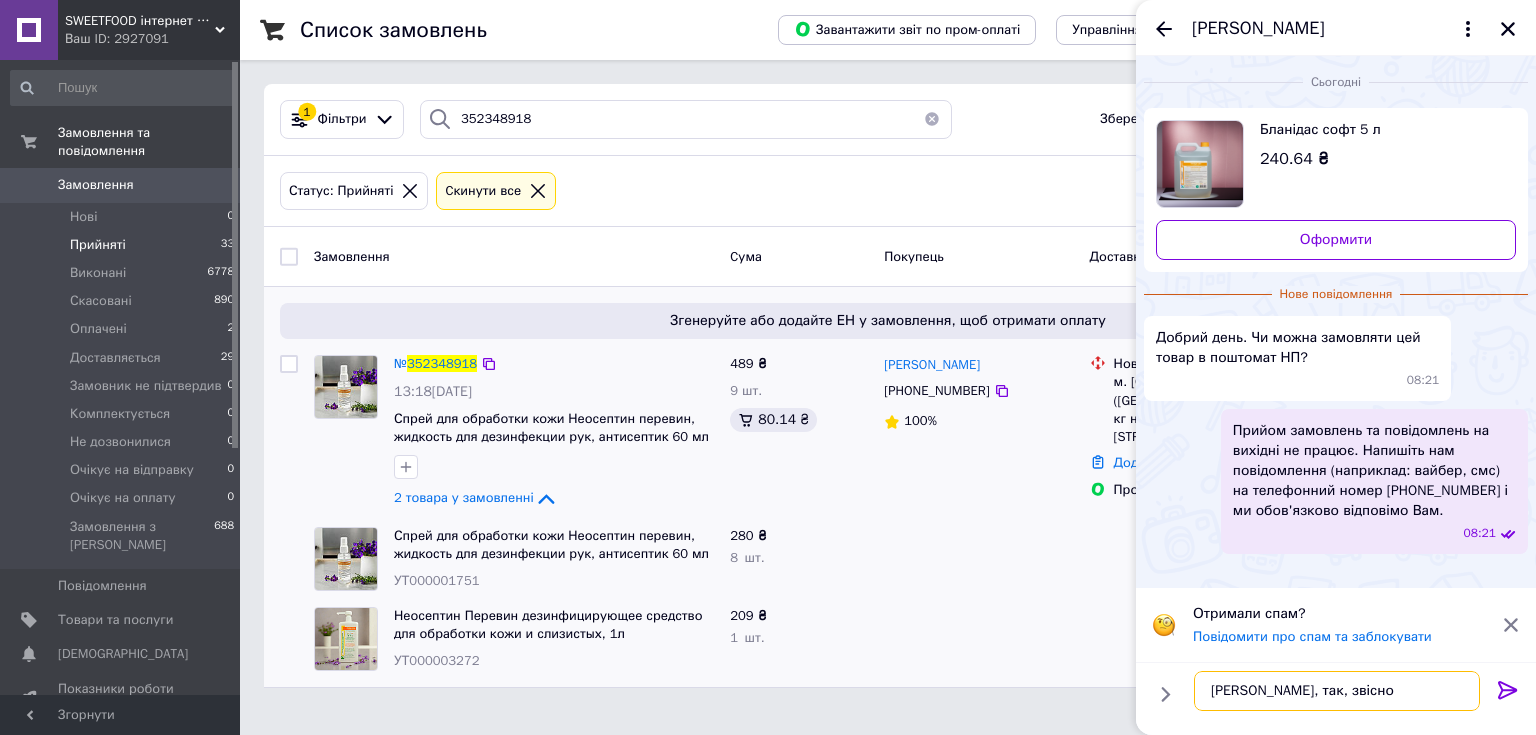 type on "[PERSON_NAME], так, звісно" 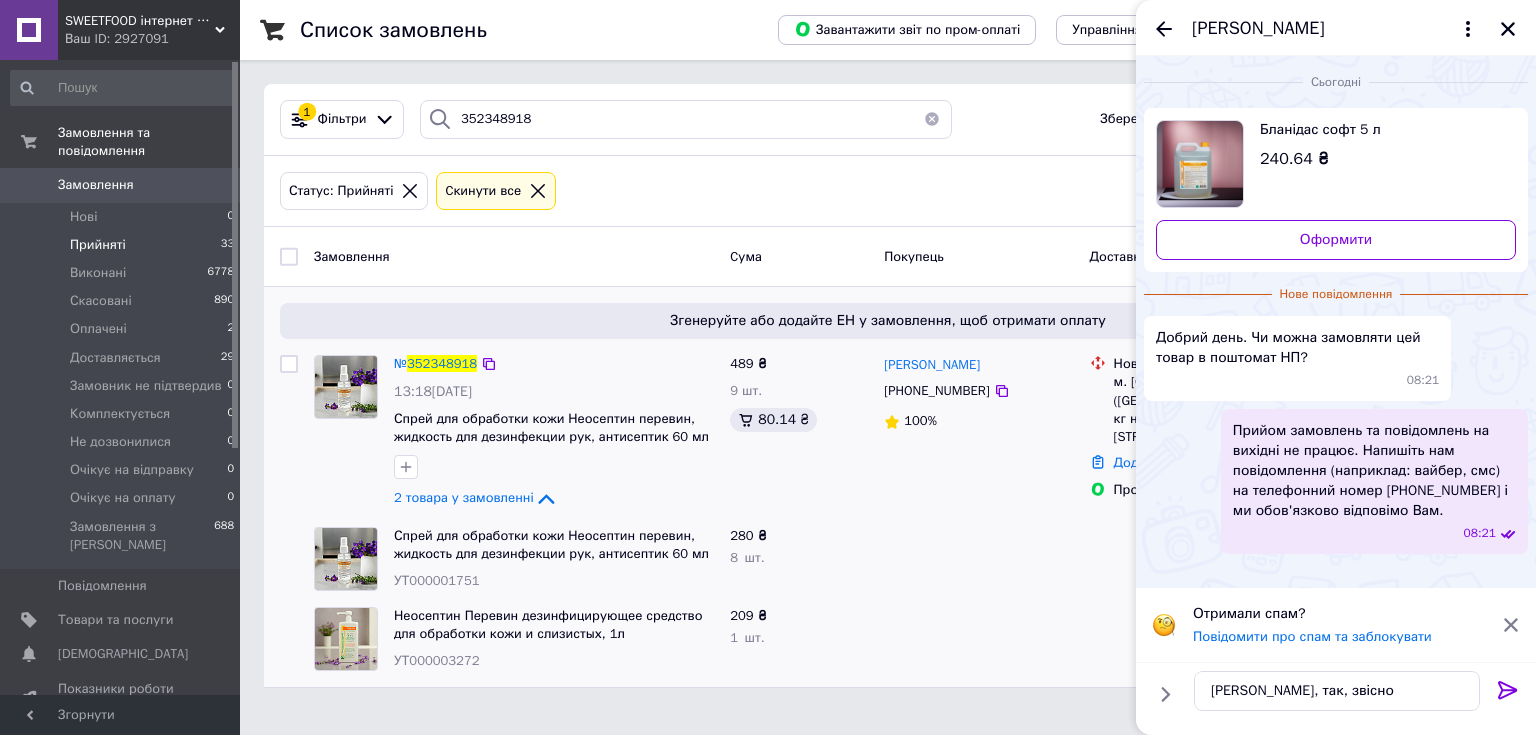 drag, startPoint x: 1511, startPoint y: 708, endPoint x: 1501, endPoint y: 697, distance: 14.866069 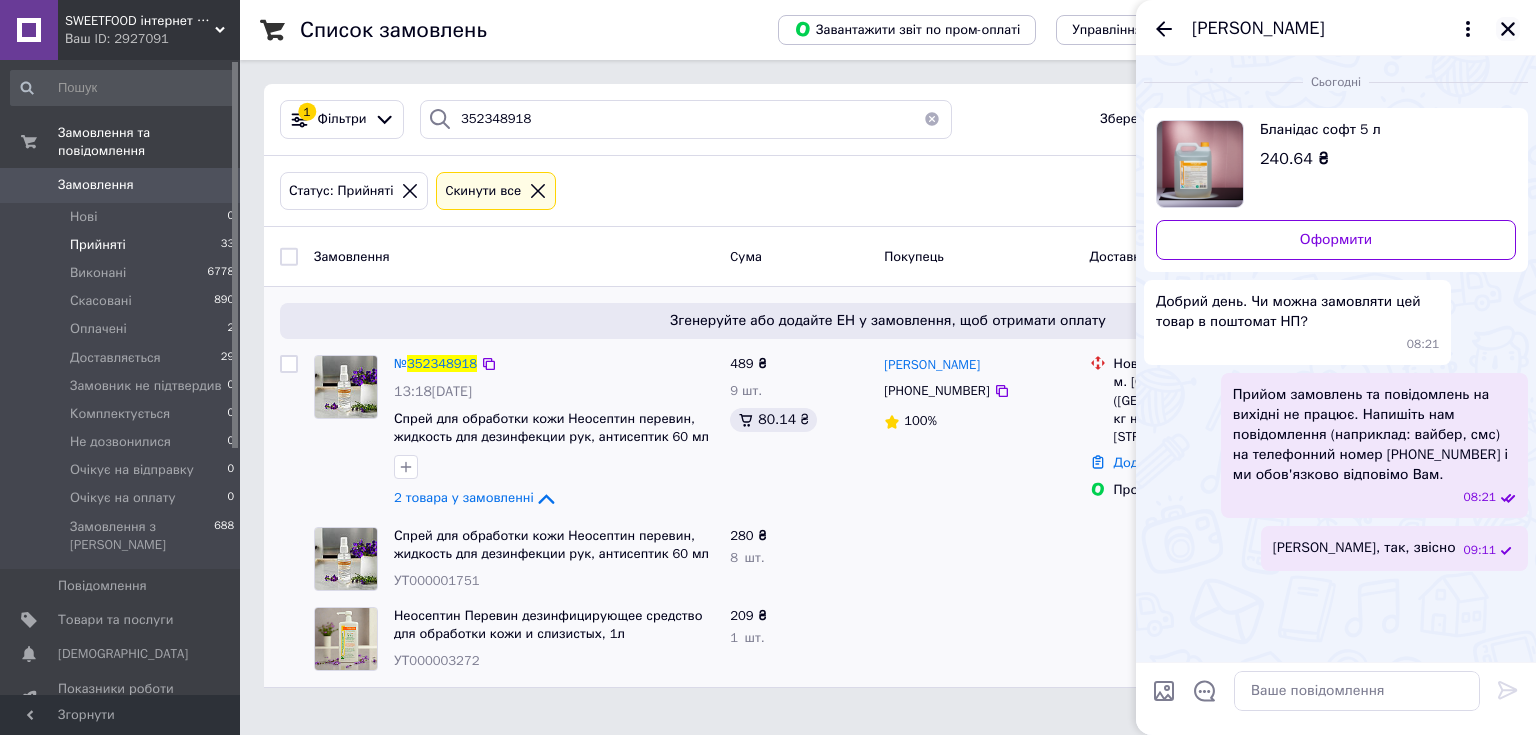 click 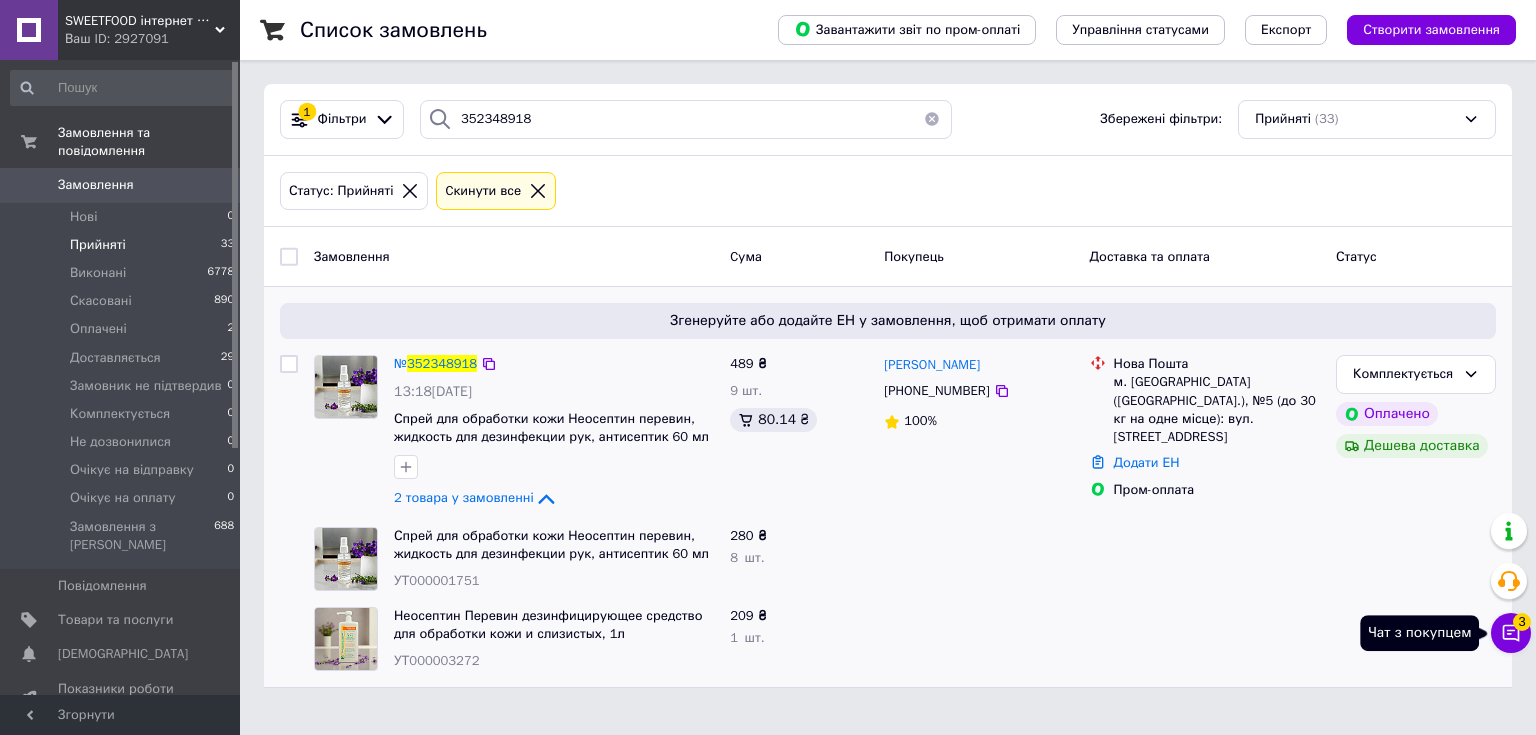 click on "3" at bounding box center [1522, 622] 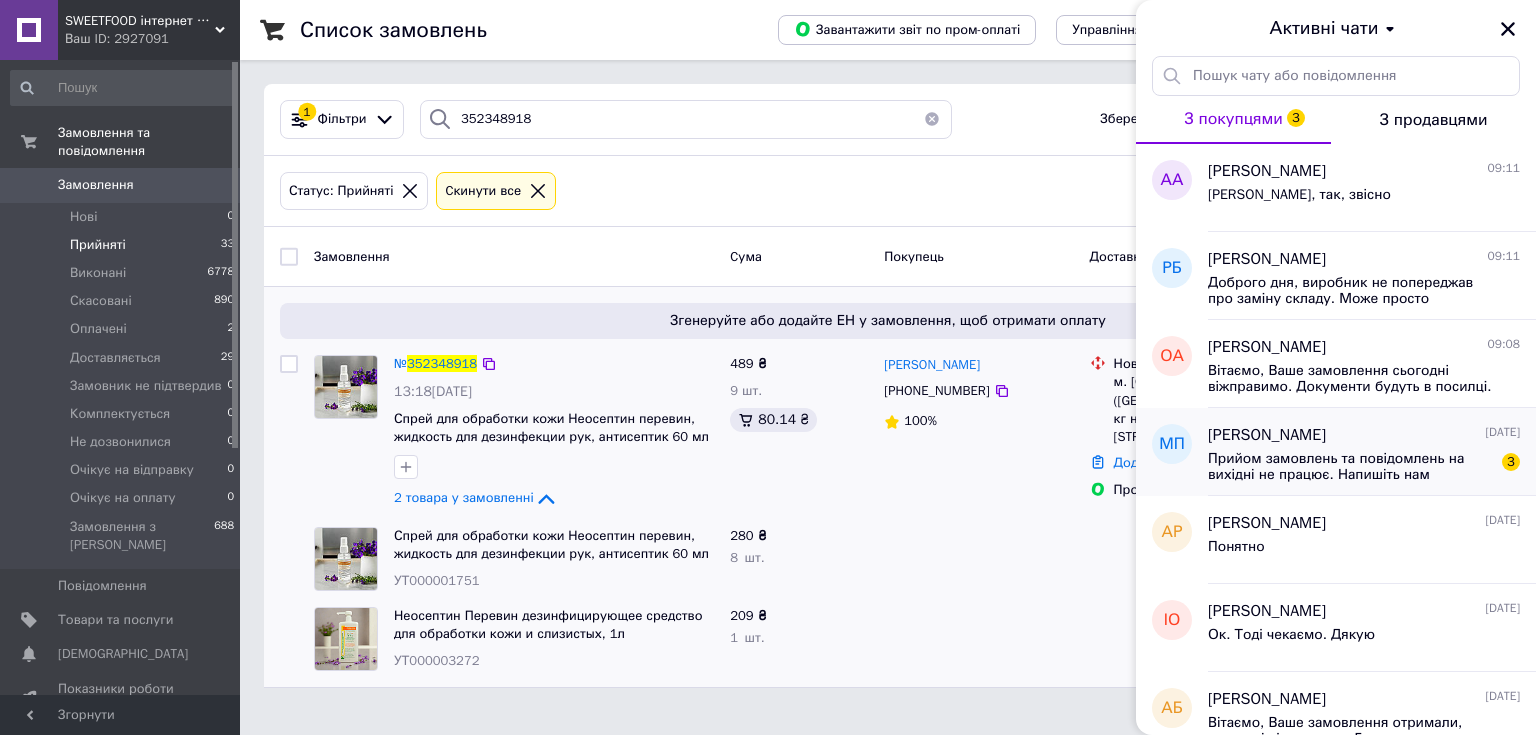 click on "Прийом замовлень та повідомлень на вихідні не працює. Напишіть нам повідомлення (наприклад: вайбер, смс) на телефонний номер [PHONE_NUMBER] і ми обов'язково відповімо Вам." at bounding box center [1350, 467] 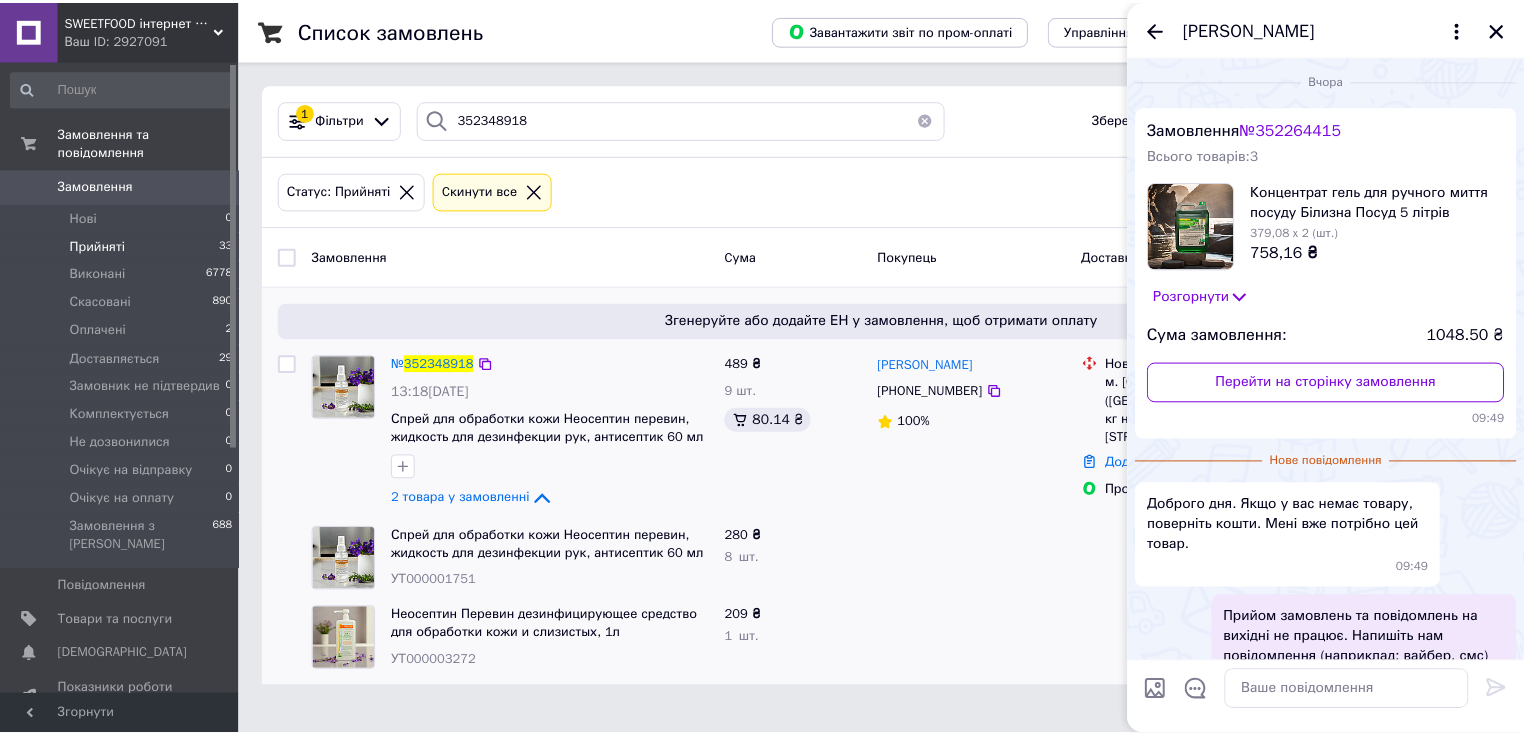 scroll, scrollTop: 162, scrollLeft: 0, axis: vertical 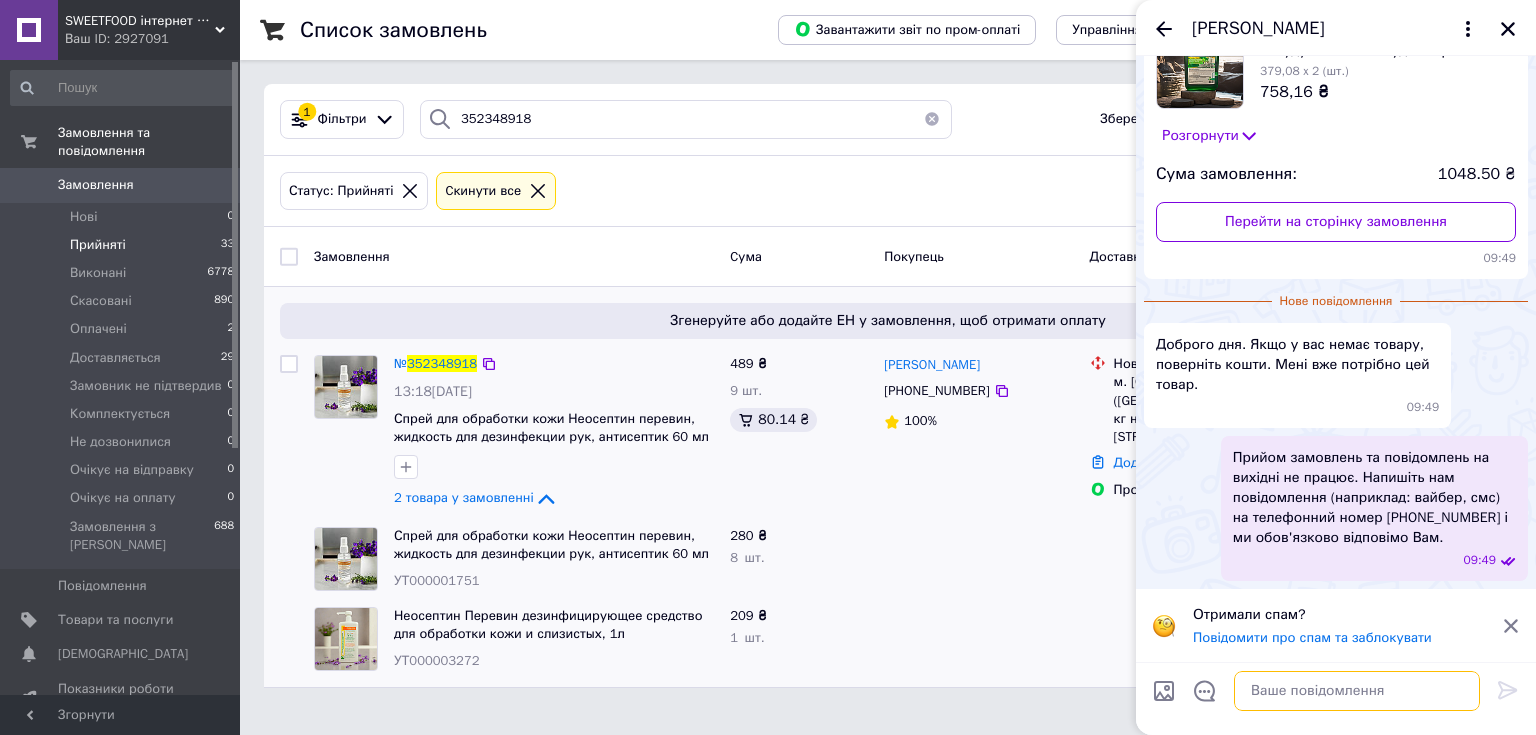 click at bounding box center [1357, 691] 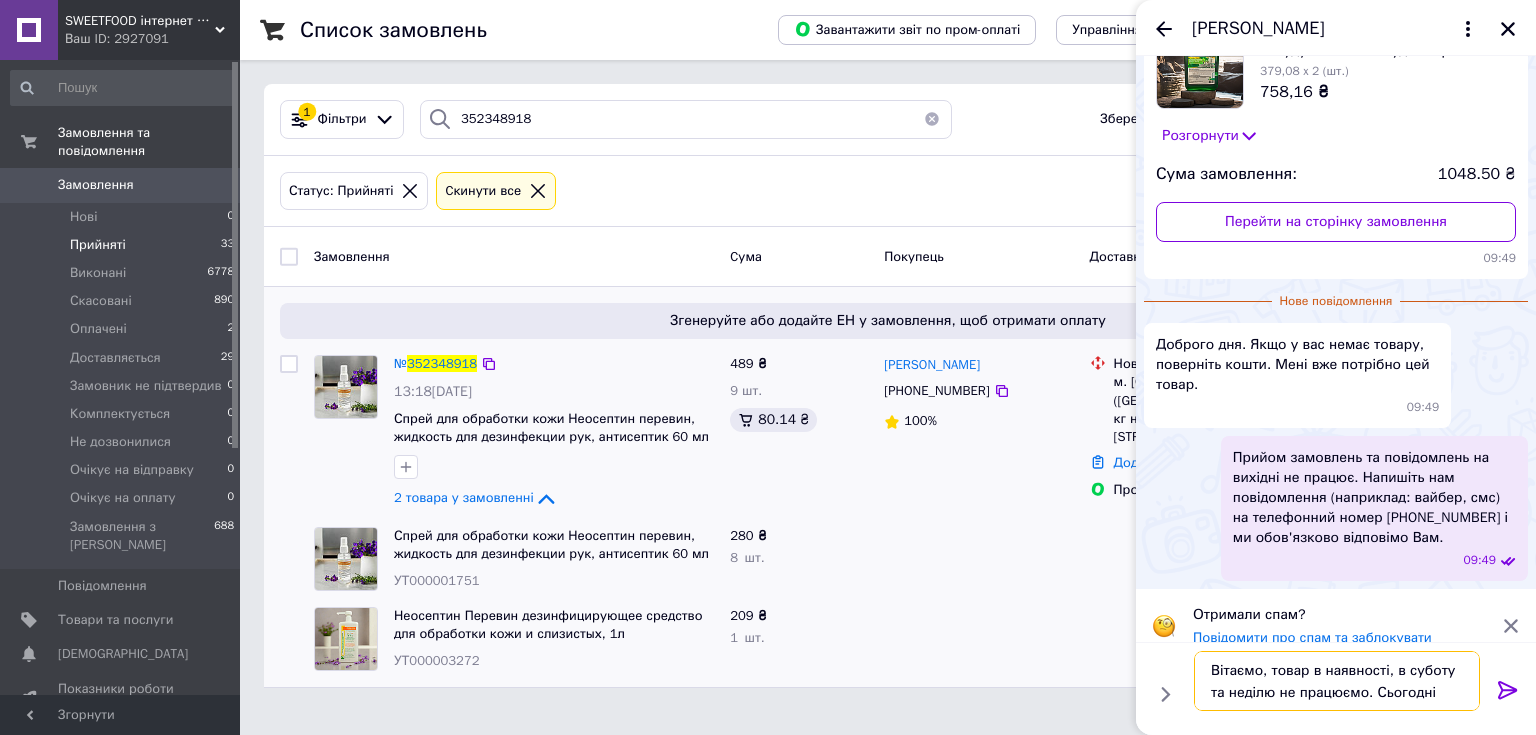 type on "Вітаємо, товар в наявності, в суботу та неділю не працюємо. Сьогодні" 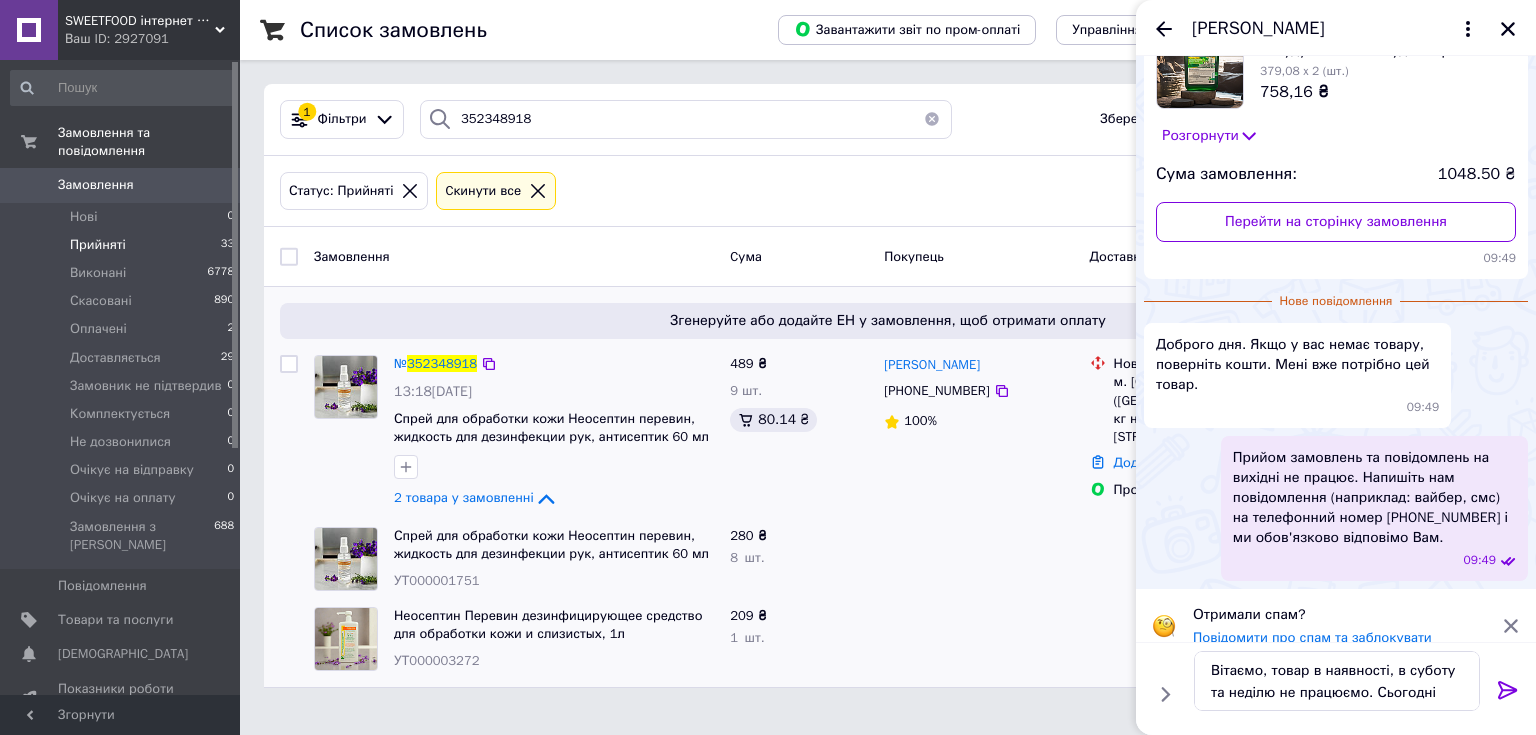 click on "Прийняті" at bounding box center [98, 245] 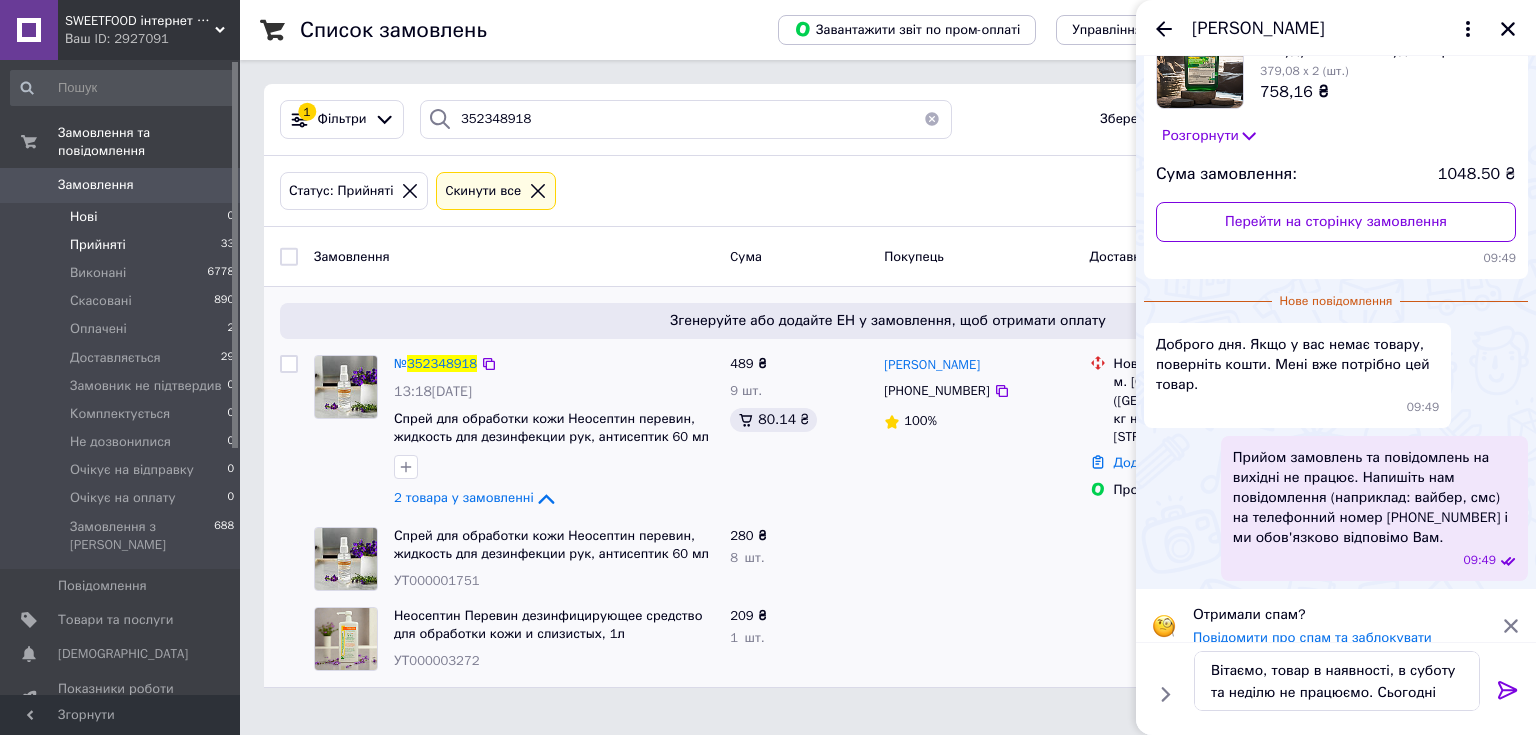 click on "Нові 0" at bounding box center (123, 217) 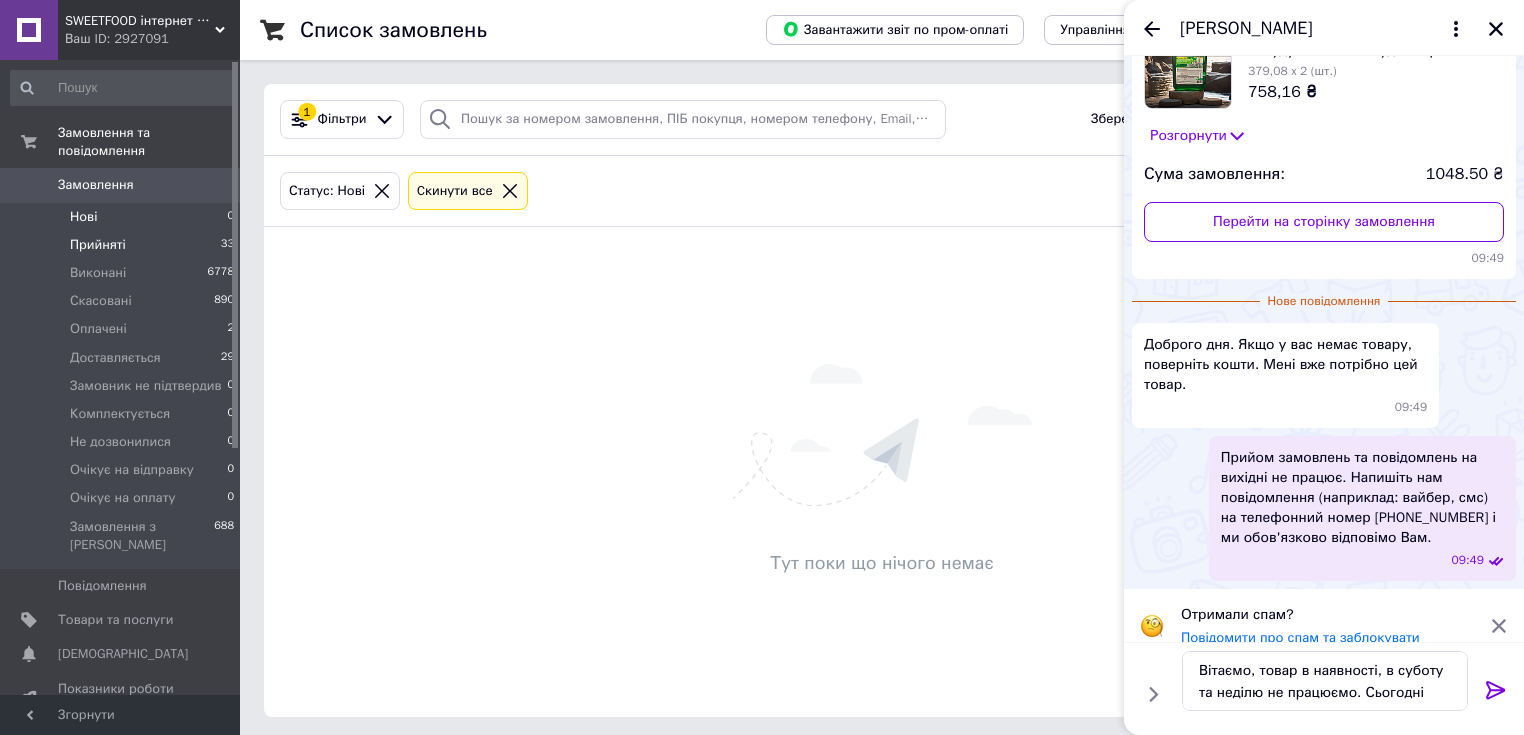 click on "Прийняті" at bounding box center (98, 245) 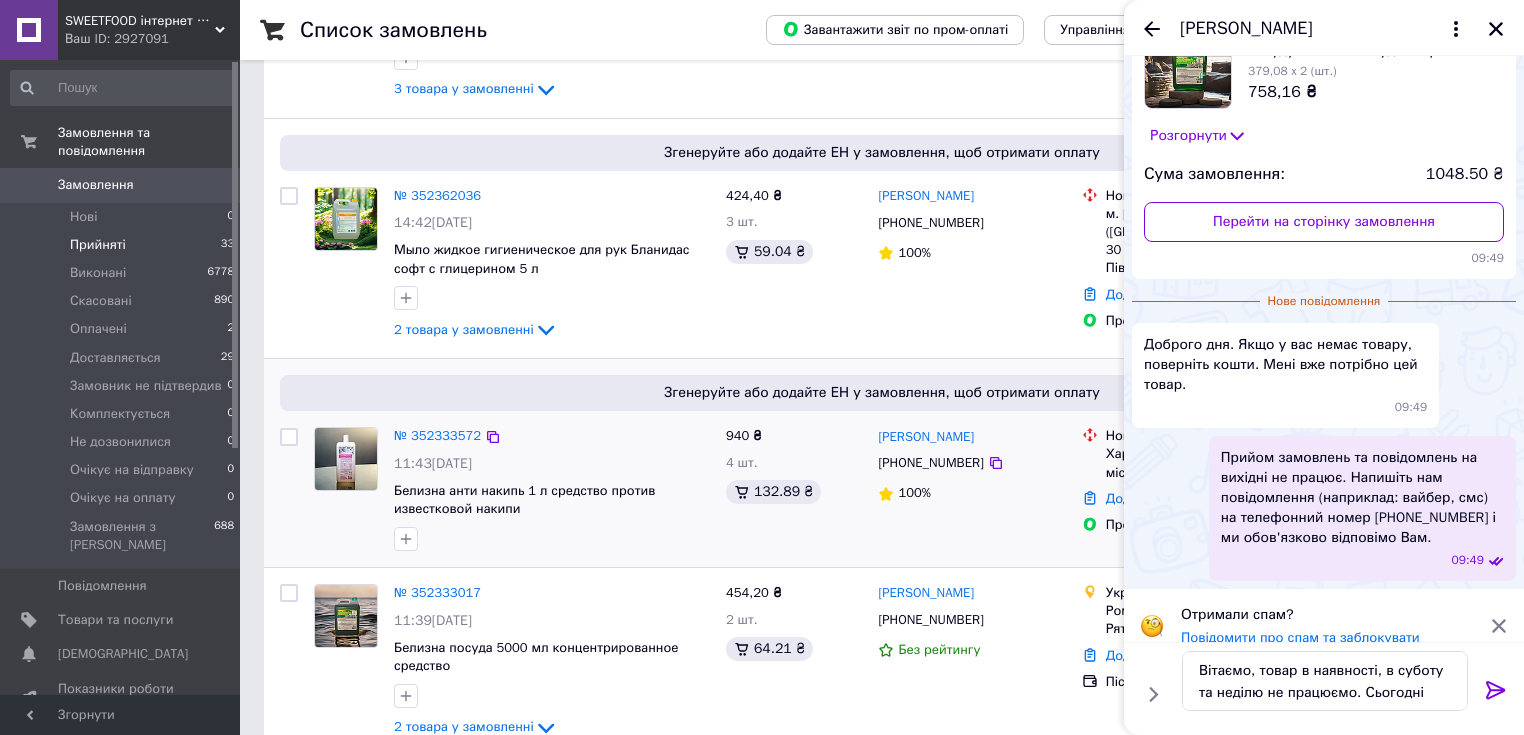 scroll, scrollTop: 3660, scrollLeft: 0, axis: vertical 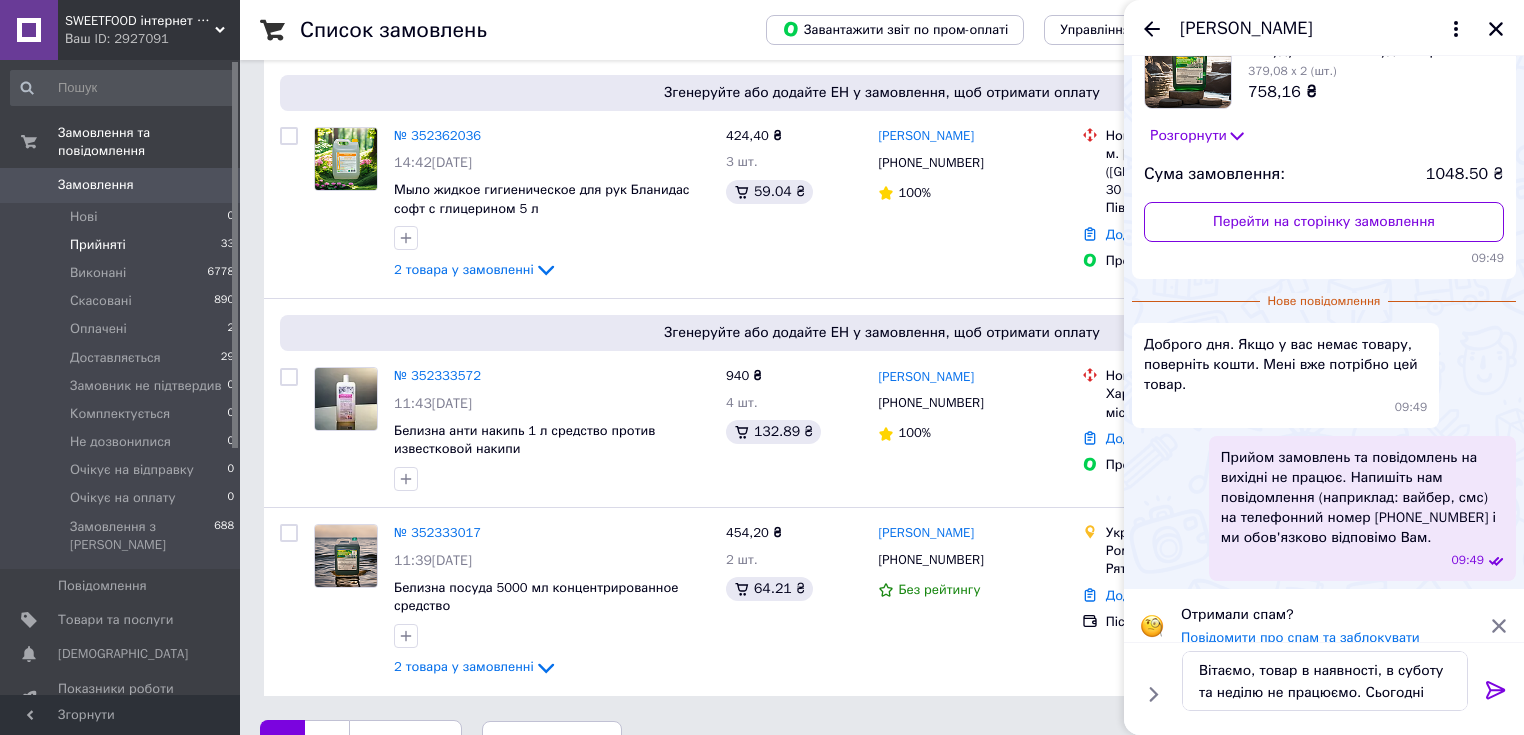click on "2" at bounding box center [327, 741] 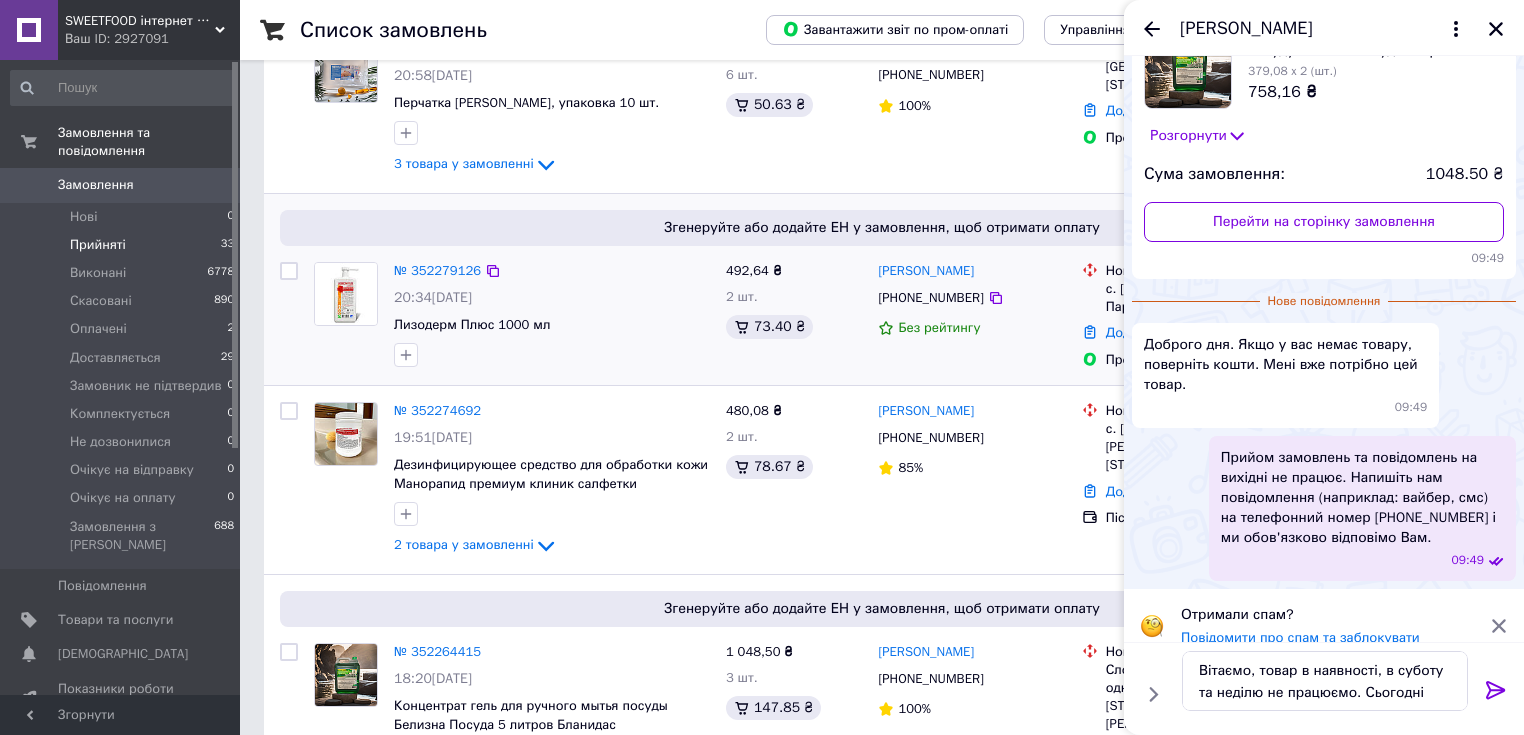 scroll, scrollTop: 1600, scrollLeft: 0, axis: vertical 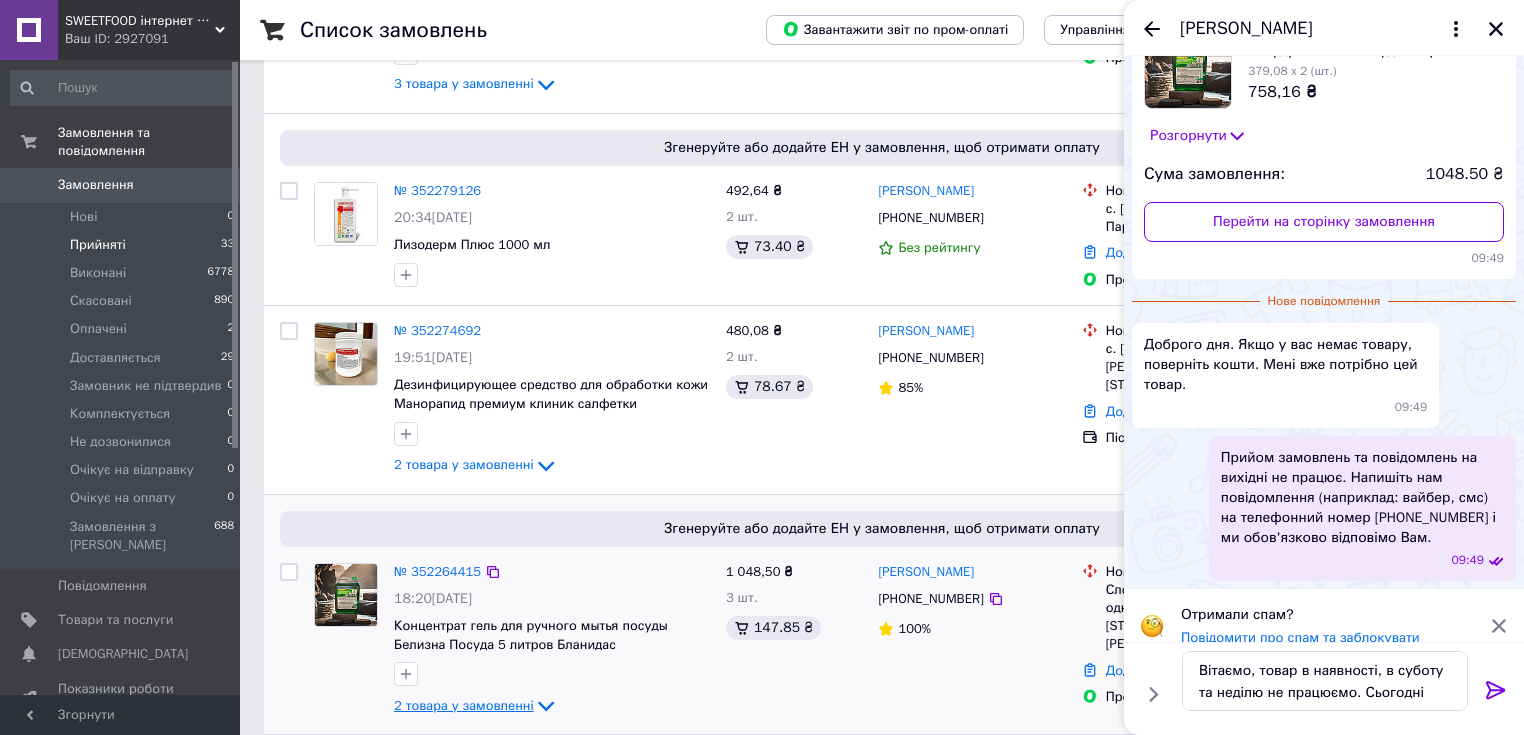 click on "2 товара у замовленні" at bounding box center [464, 705] 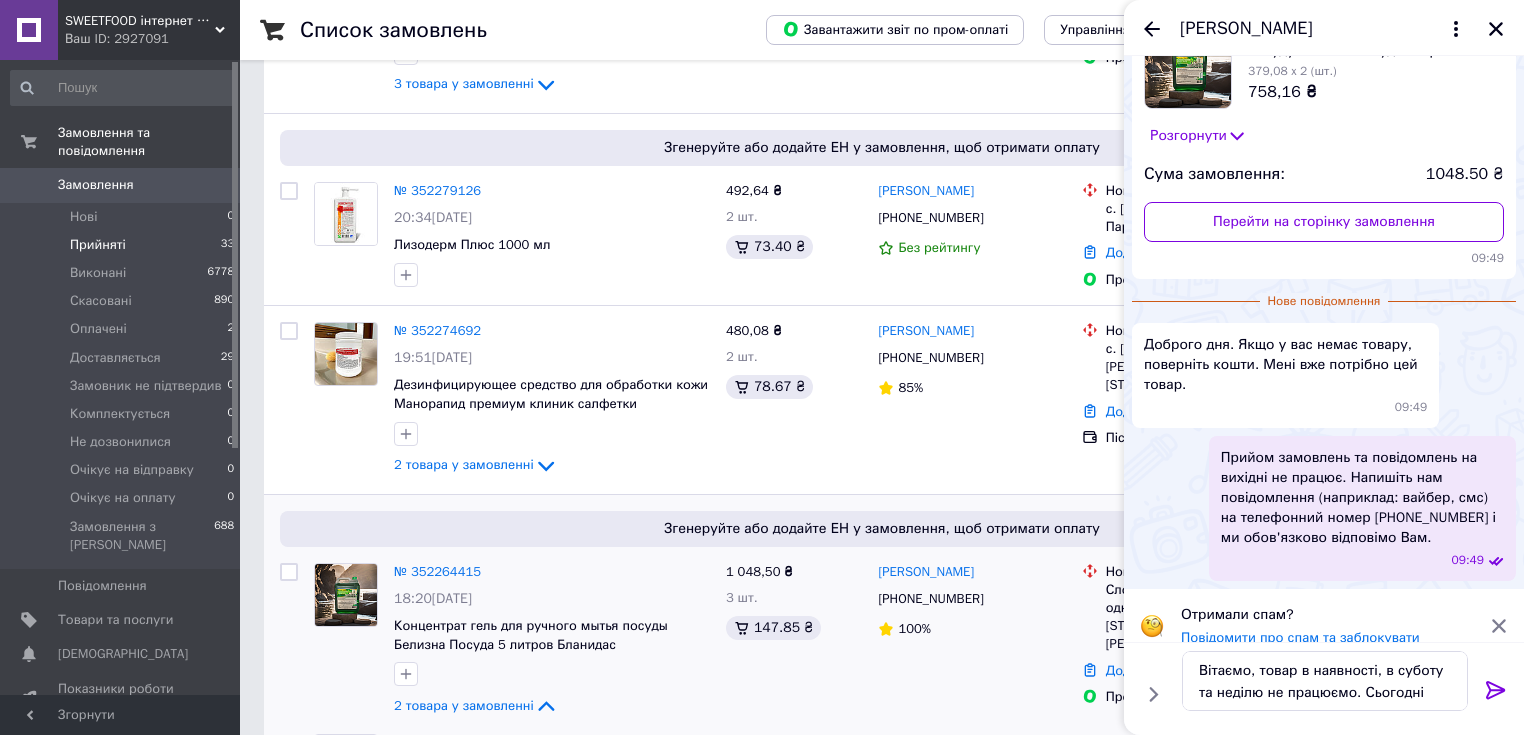 scroll, scrollTop: 1920, scrollLeft: 0, axis: vertical 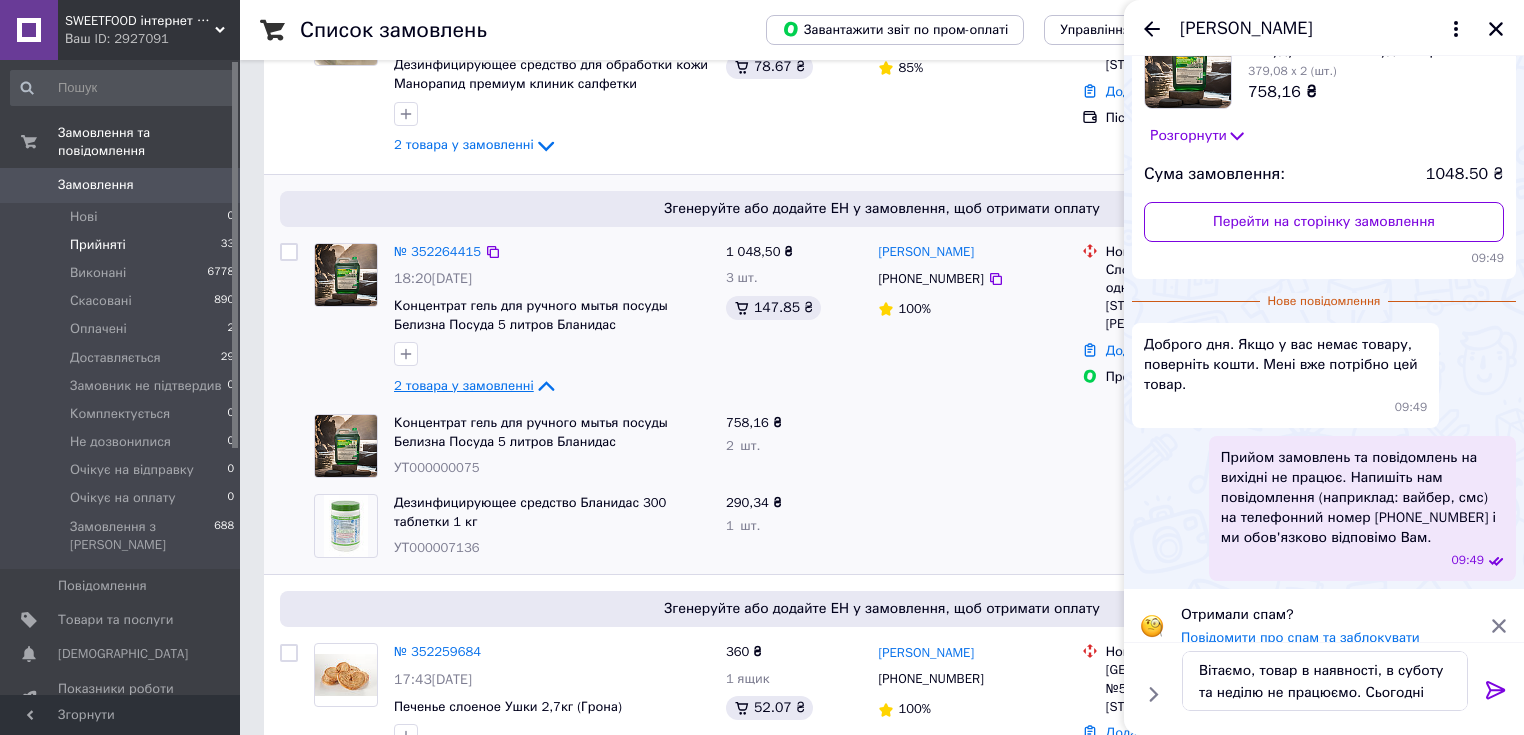 click on "2 товара у замовленні" at bounding box center (464, 385) 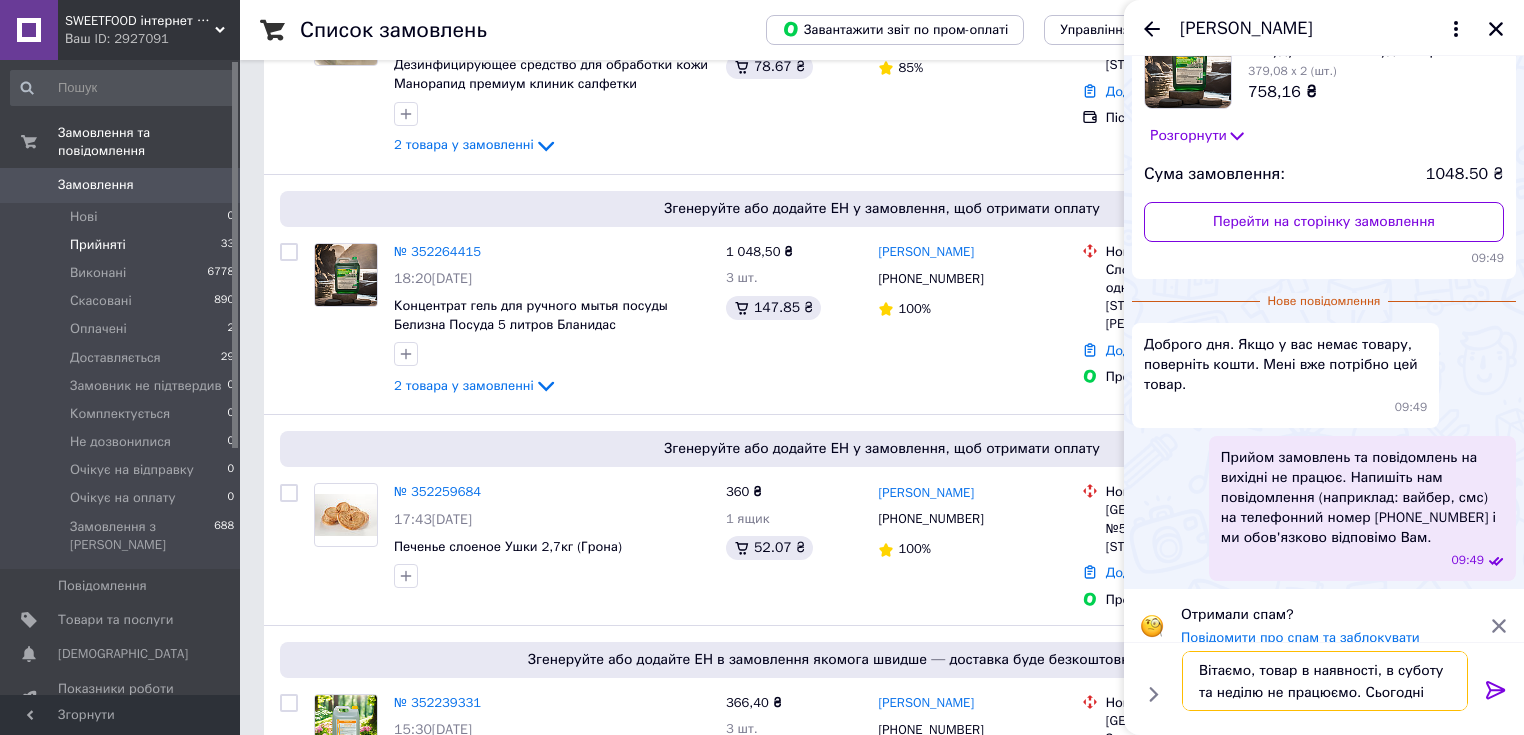 click on "Вітаємо, товар в наявності, в суботу та неділю не працюємо. Сьогодні" at bounding box center [1325, 681] 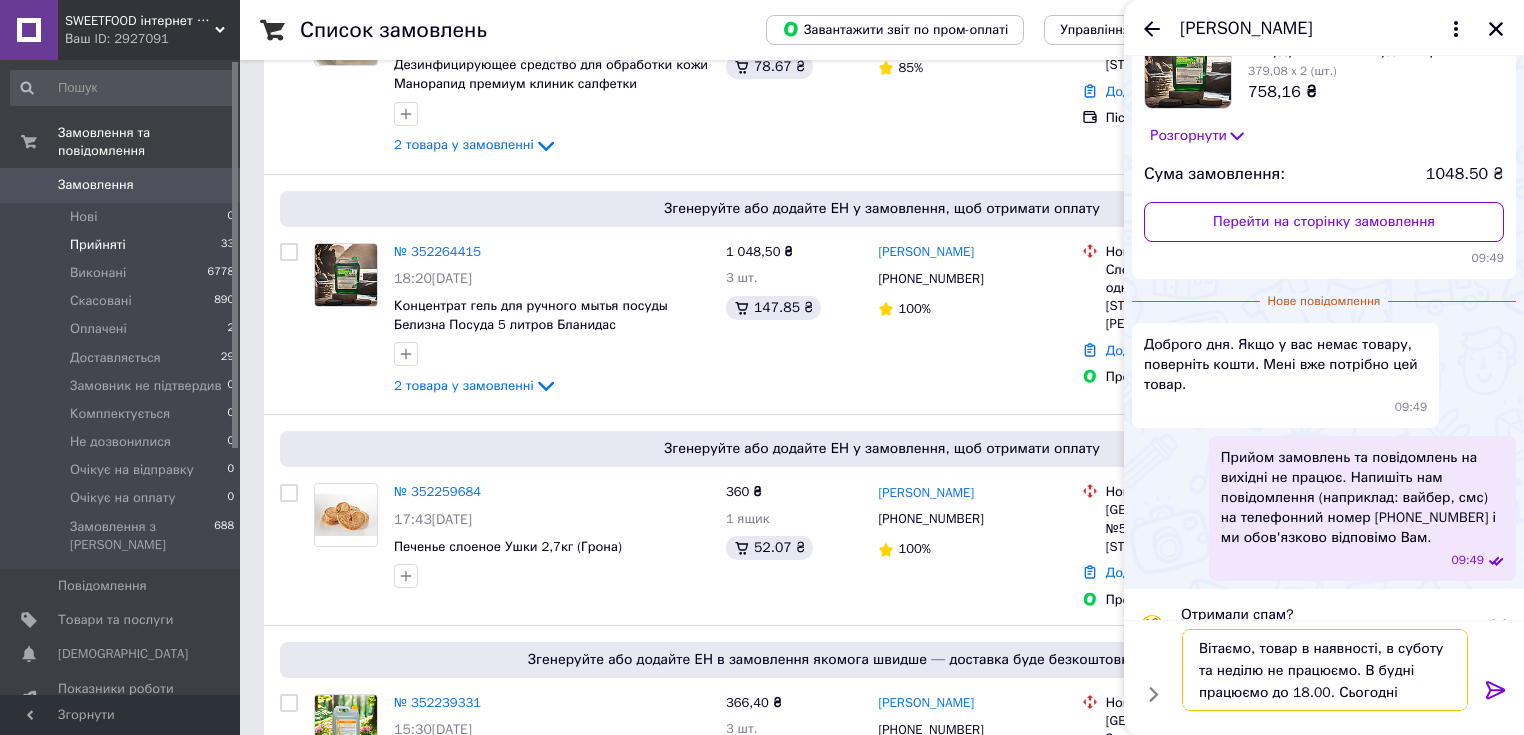 click on "Вітаємо, товар в наявності, в суботу та неділю не працюємо. В будні працюємо до 18.00. Сьогодні" at bounding box center [1325, 670] 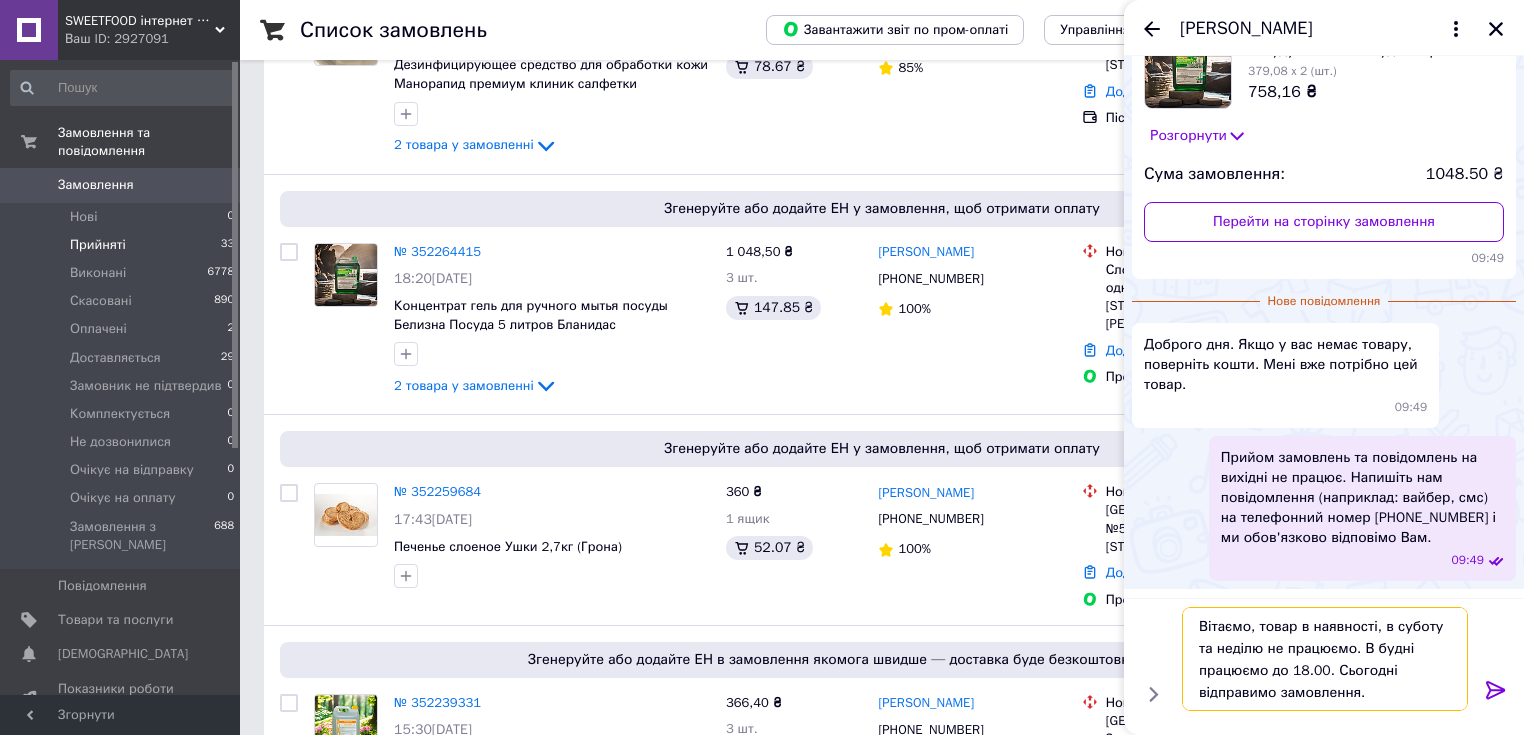 scroll, scrollTop: 13, scrollLeft: 0, axis: vertical 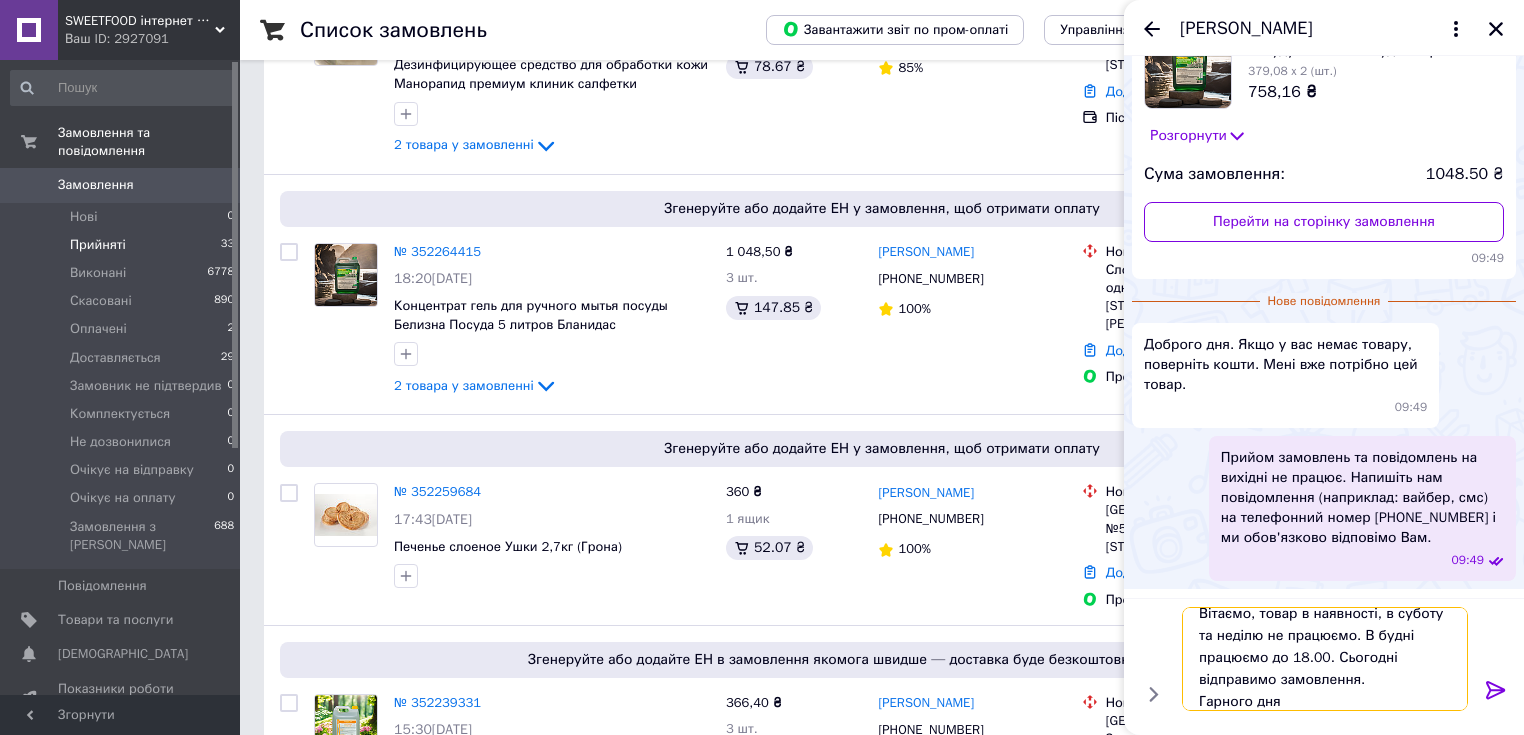 type on "Вітаємо, товар в наявності, в суботу та неділю не працюємо. В будні працюємо до 18.00. Сьогодні відправимо замовлення.
Гарного дня." 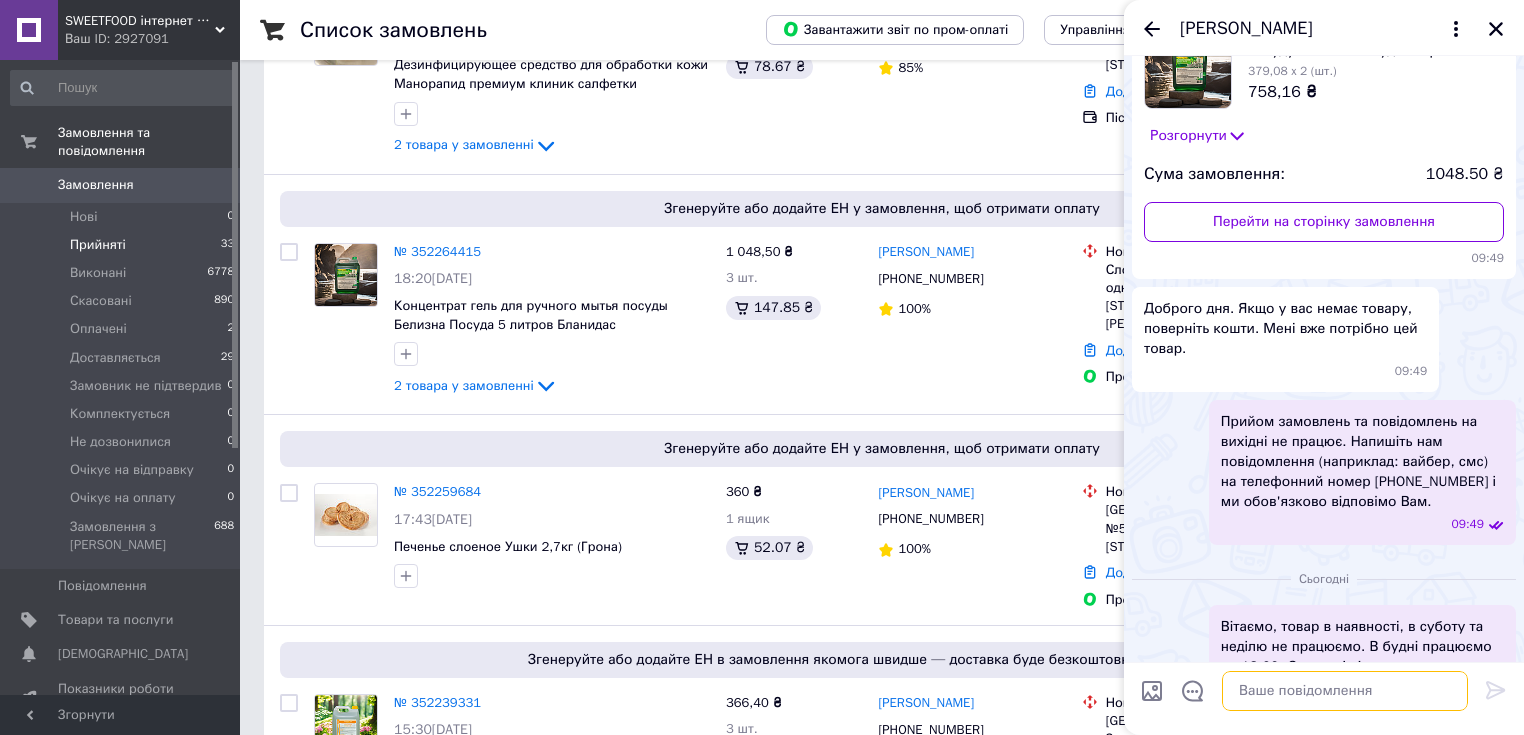 scroll, scrollTop: 0, scrollLeft: 0, axis: both 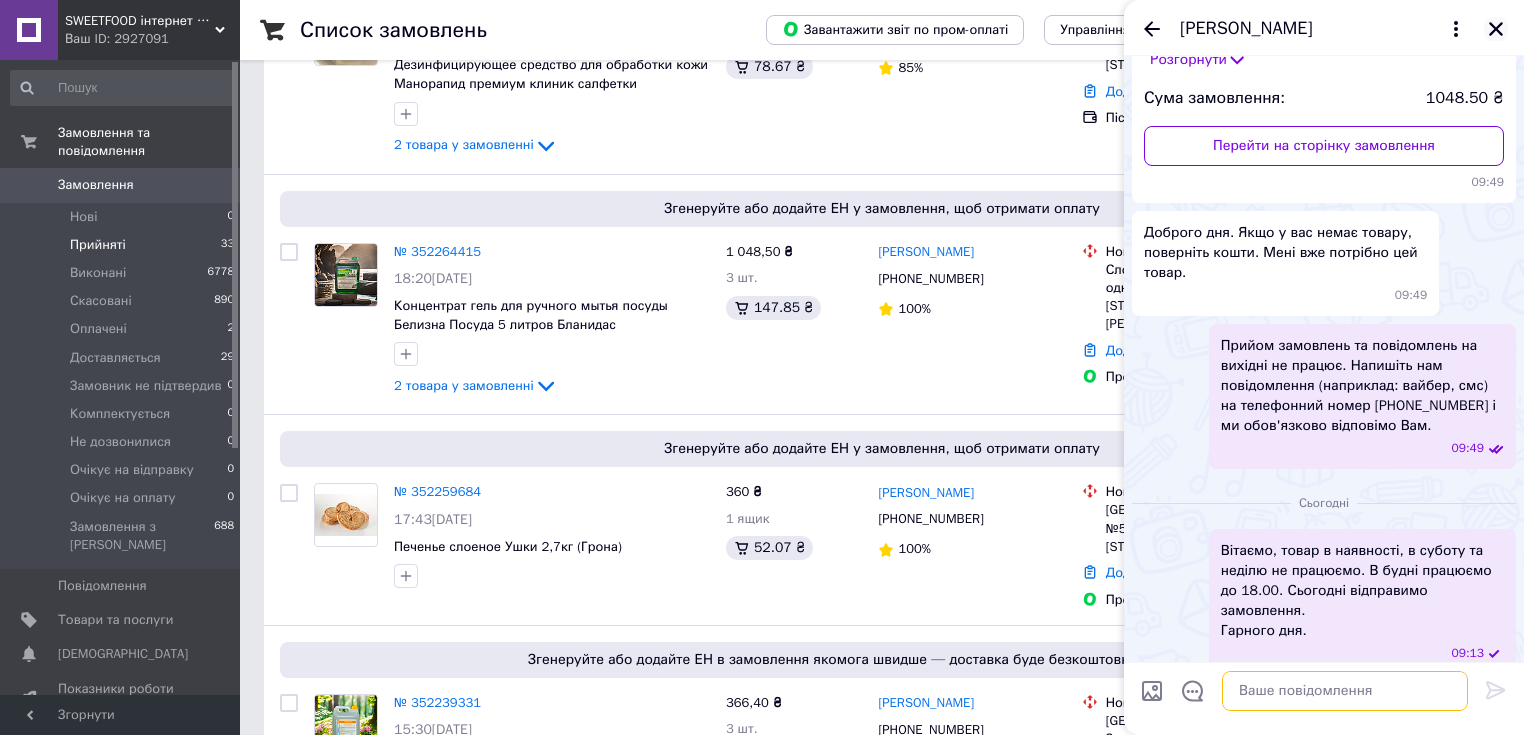 type 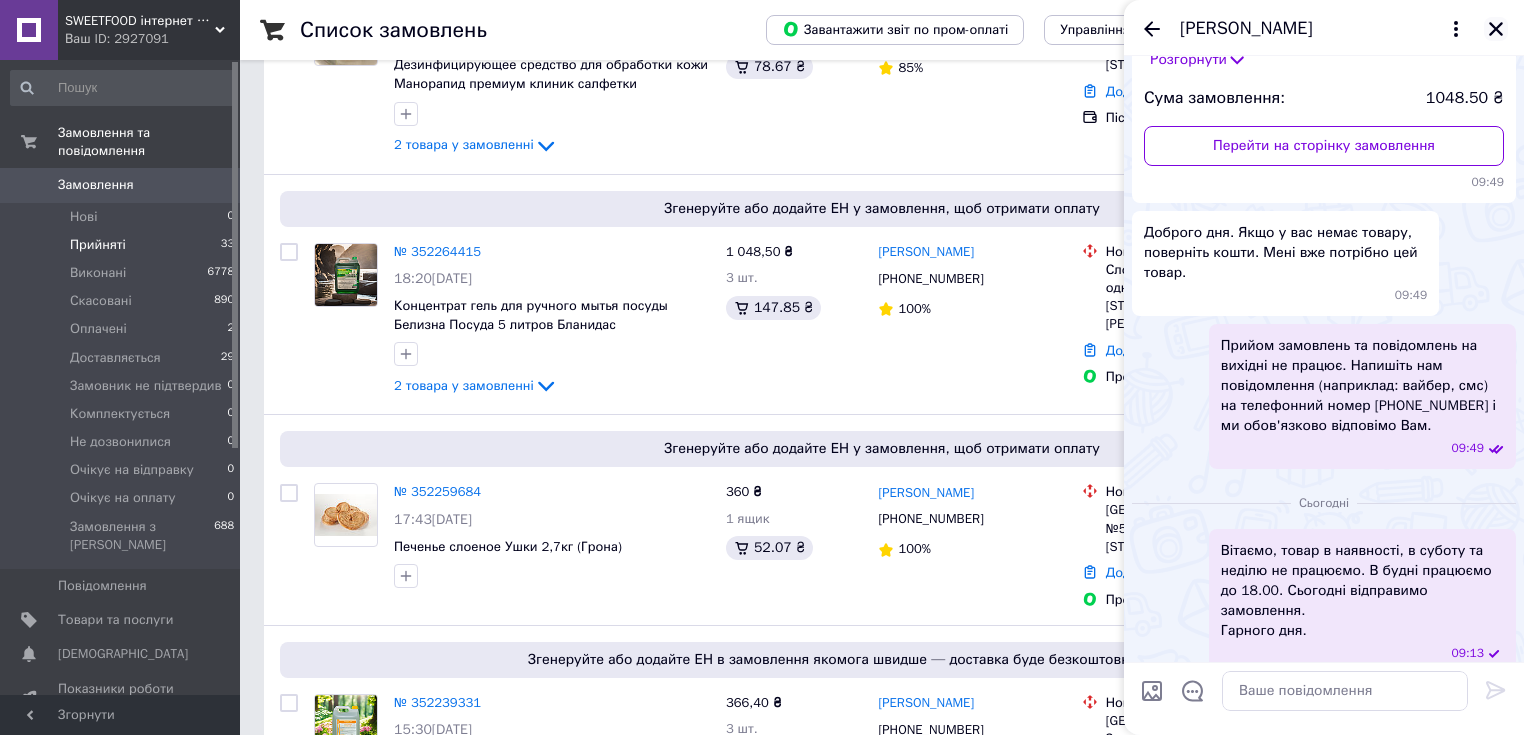click 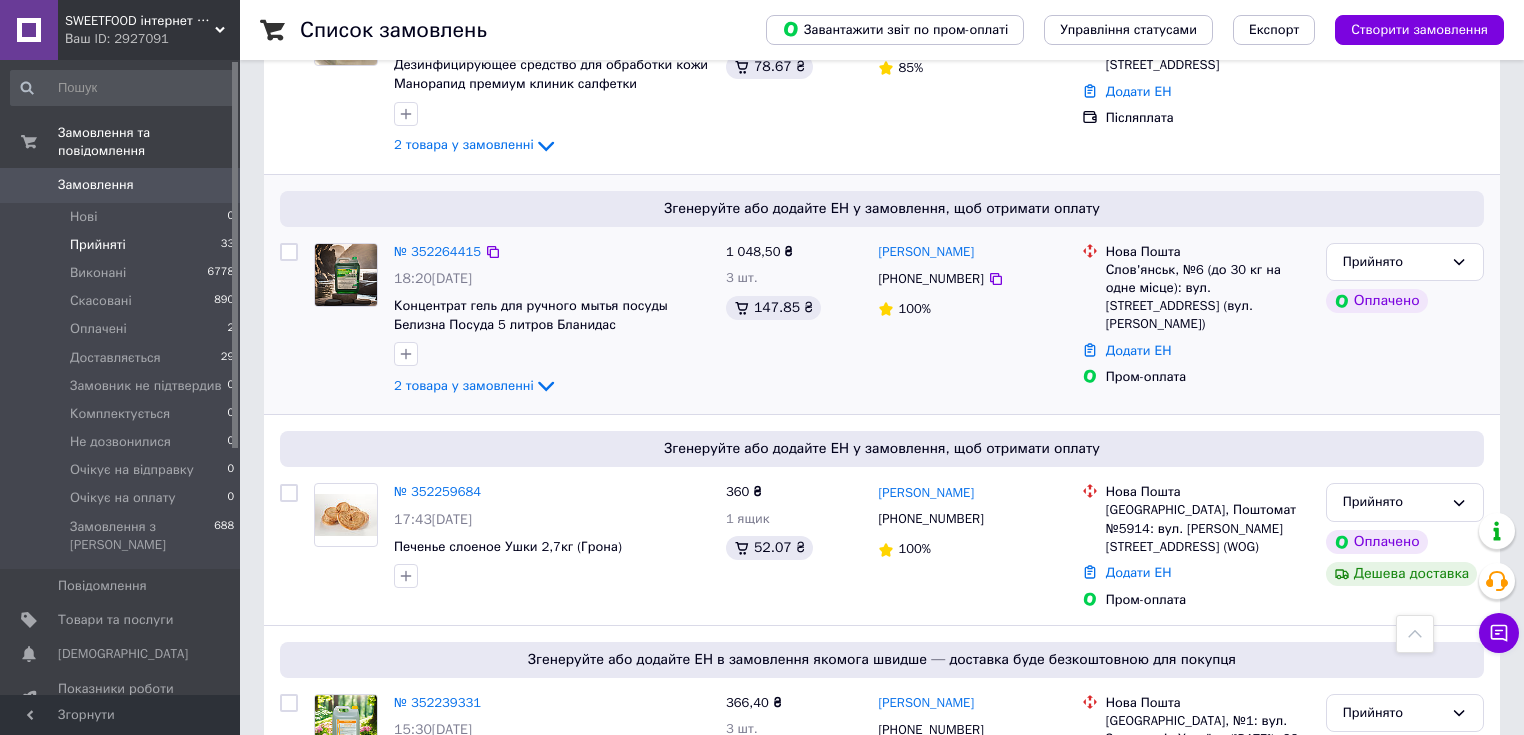 scroll, scrollTop: 2080, scrollLeft: 0, axis: vertical 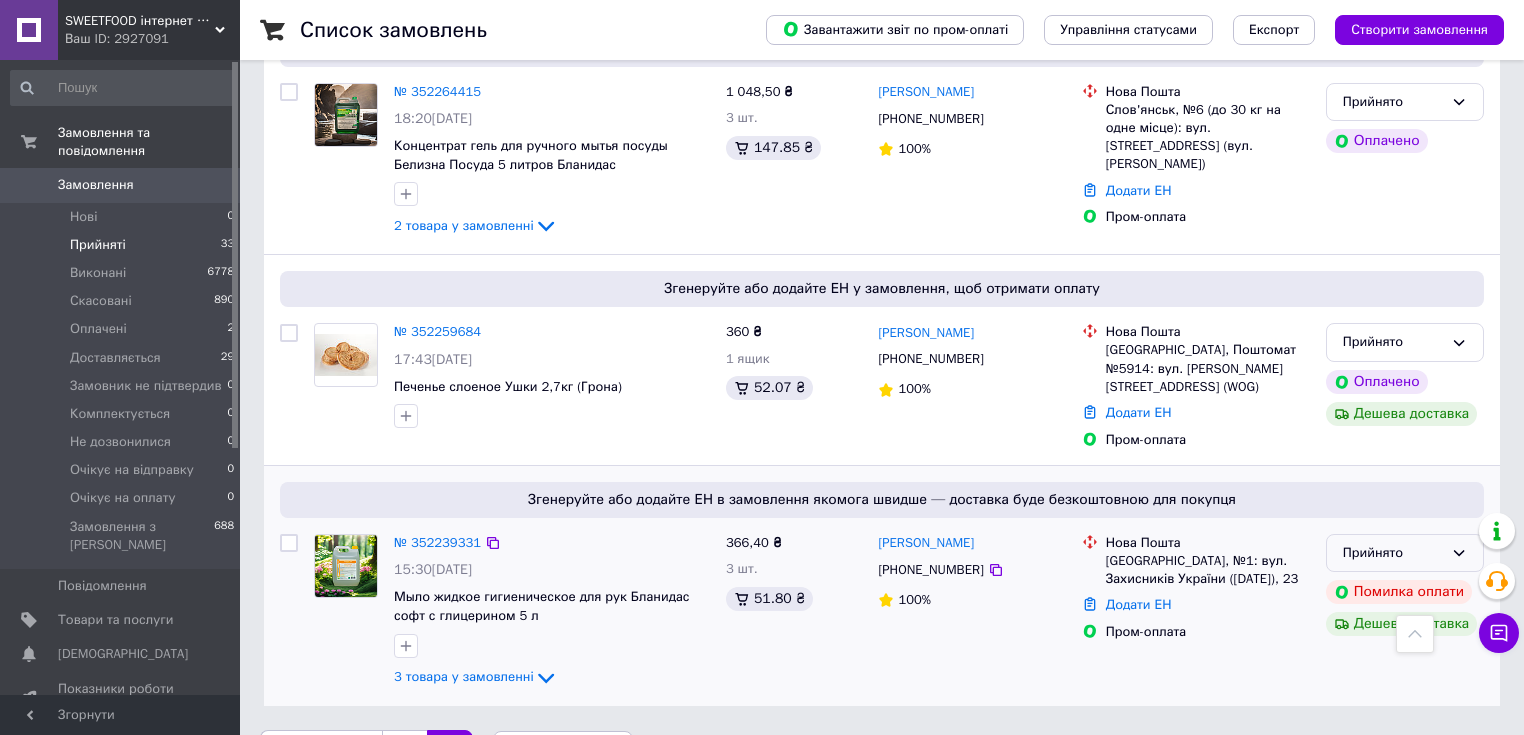 click on "Прийнято" at bounding box center (1393, 553) 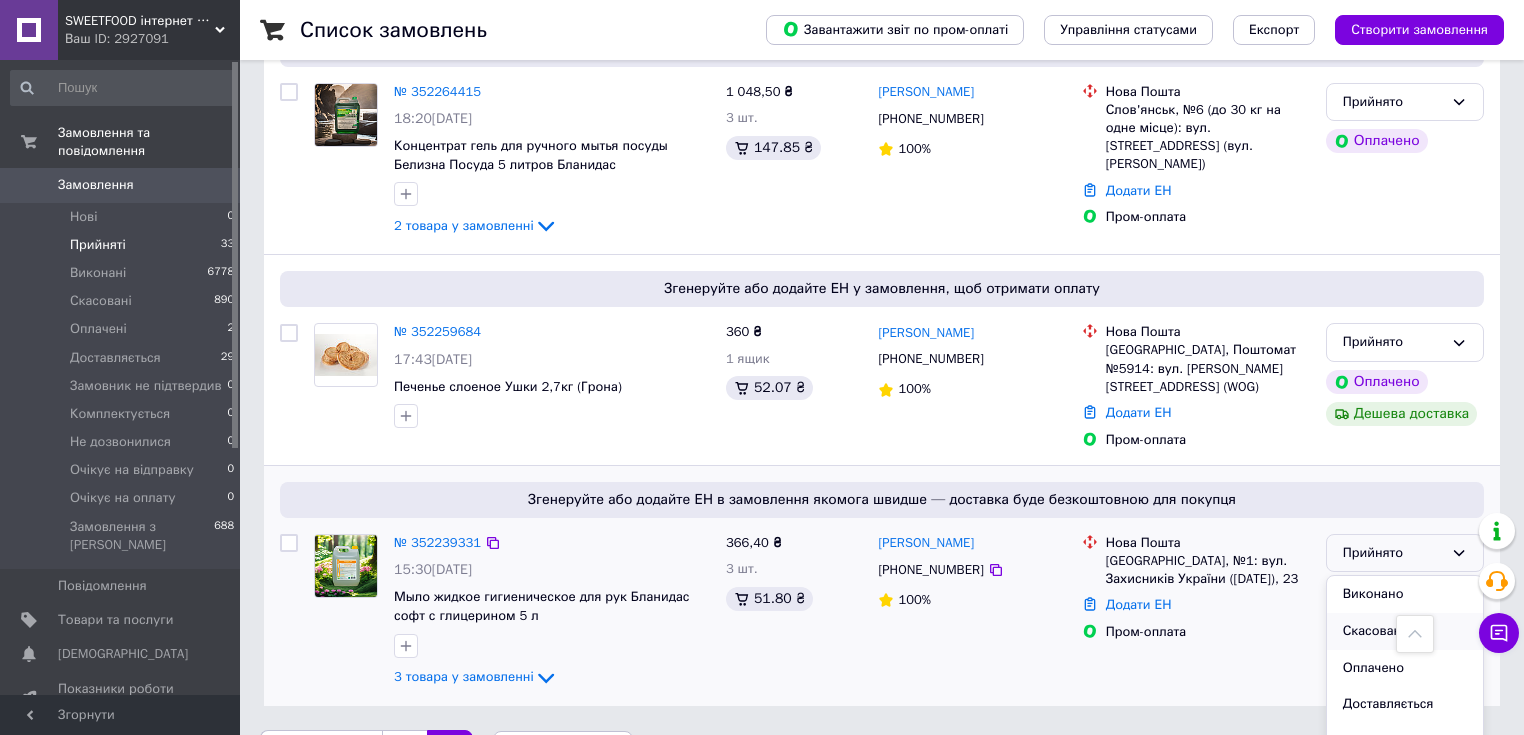 click on "Скасовано" at bounding box center [1405, 631] 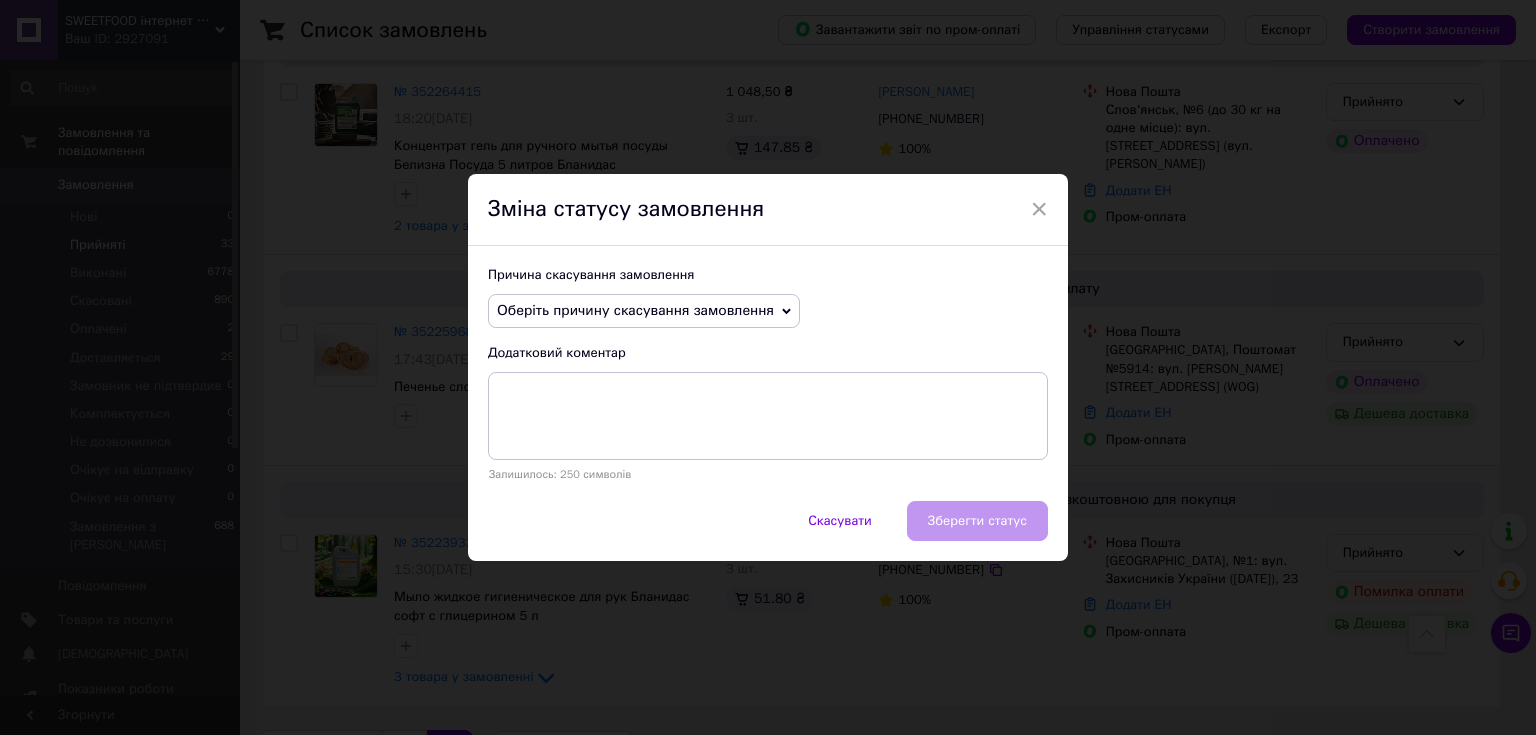 click on "Оберіть причину скасування замовлення" at bounding box center [644, 311] 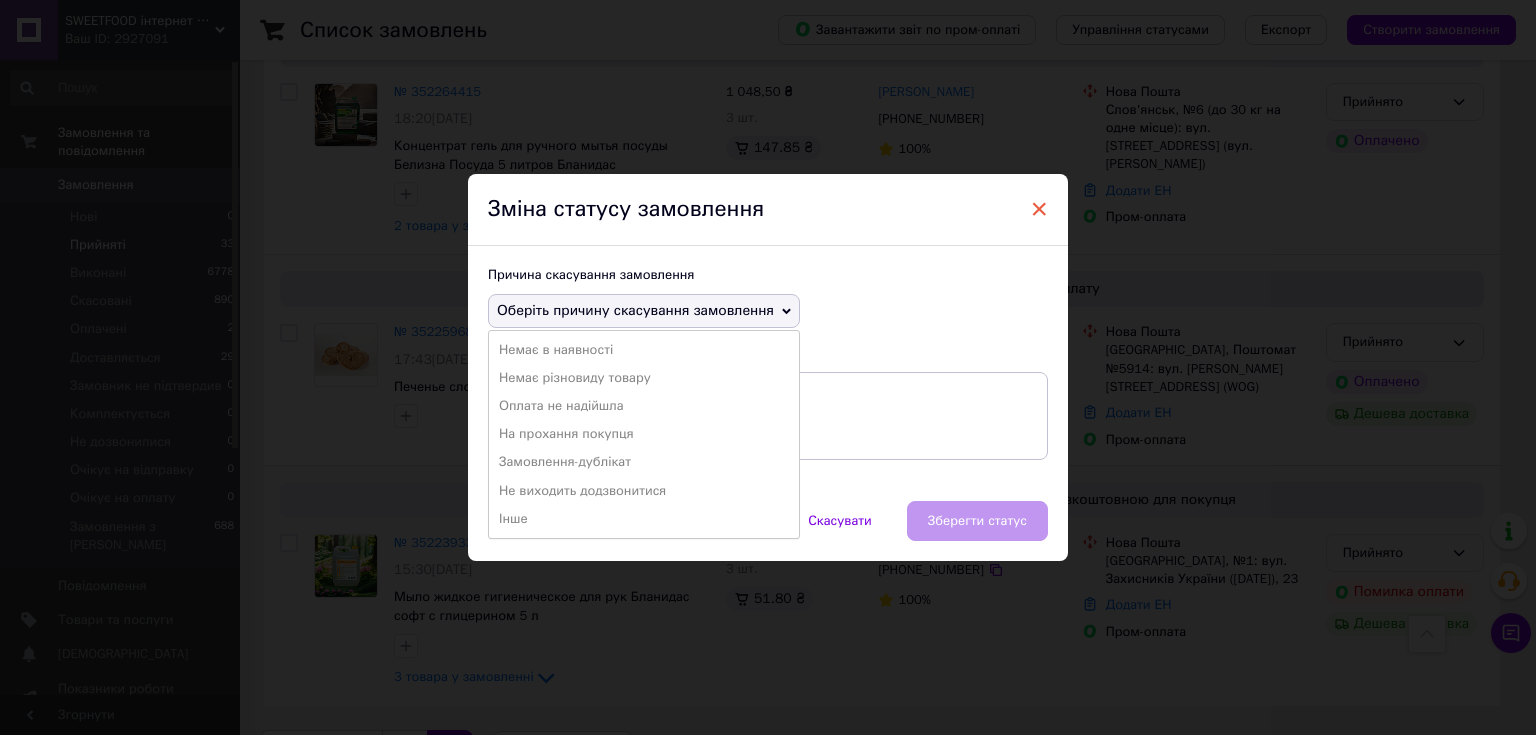 click on "×" at bounding box center [1039, 209] 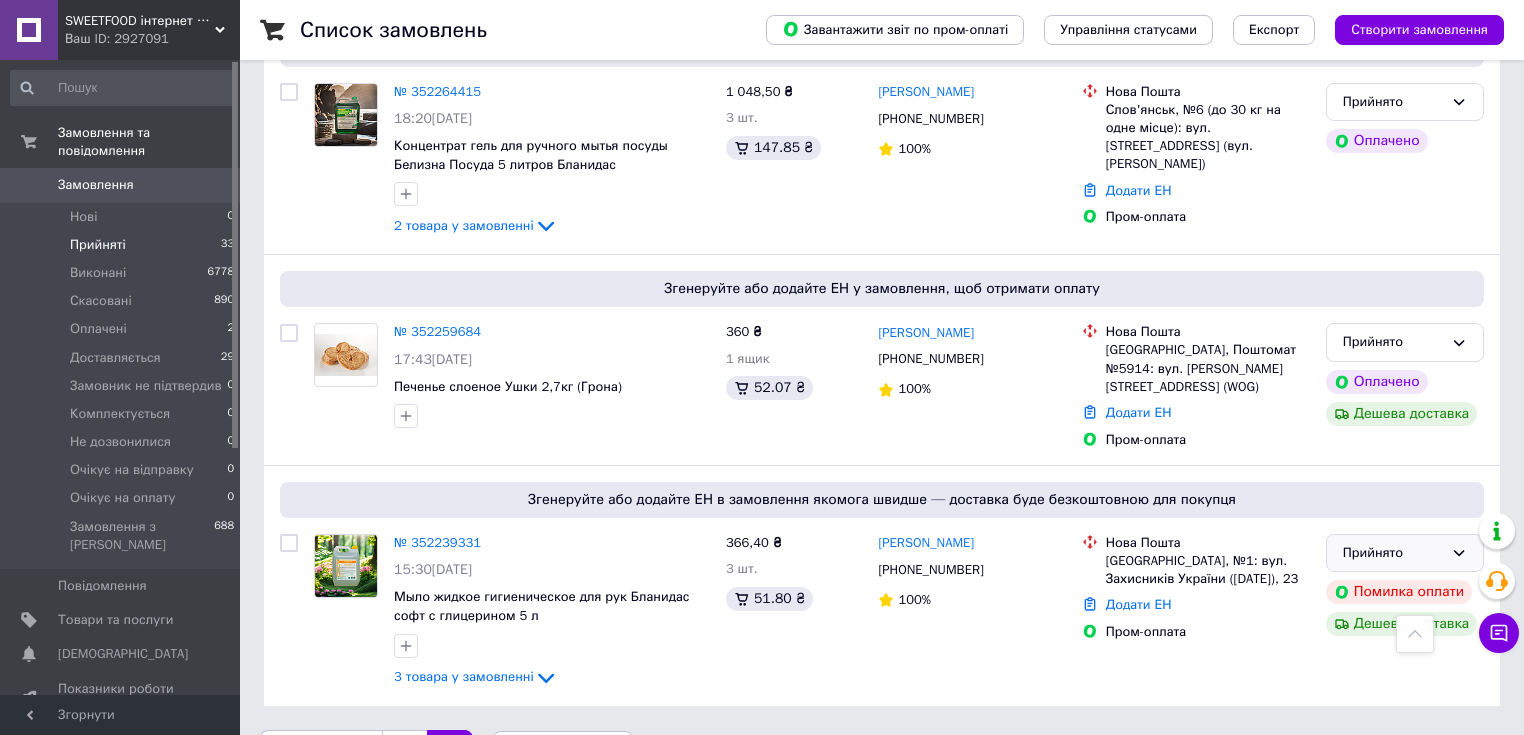drag, startPoint x: 983, startPoint y: 529, endPoint x: 412, endPoint y: 684, distance: 591.66376 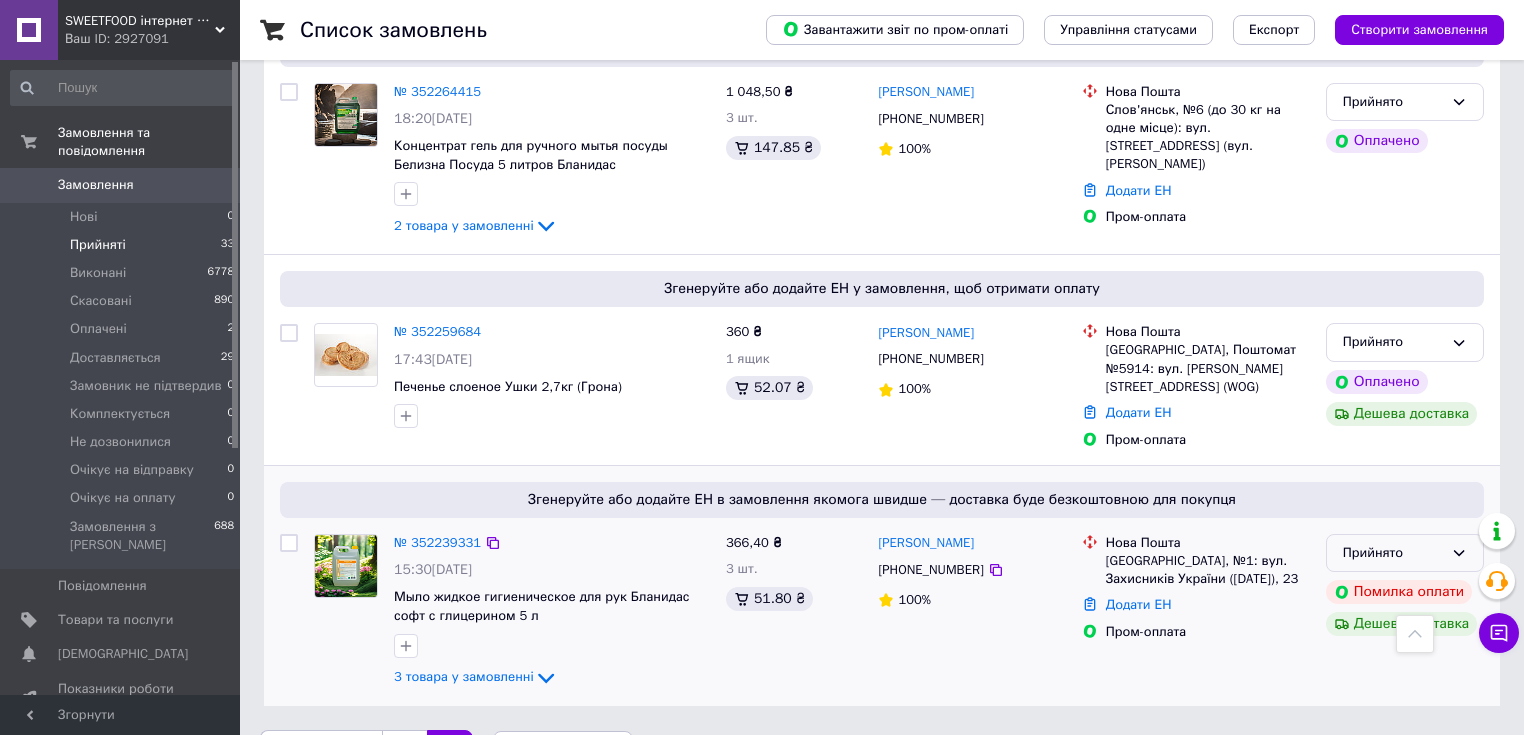 drag, startPoint x: 545, startPoint y: 539, endPoint x: 558, endPoint y: 536, distance: 13.341664 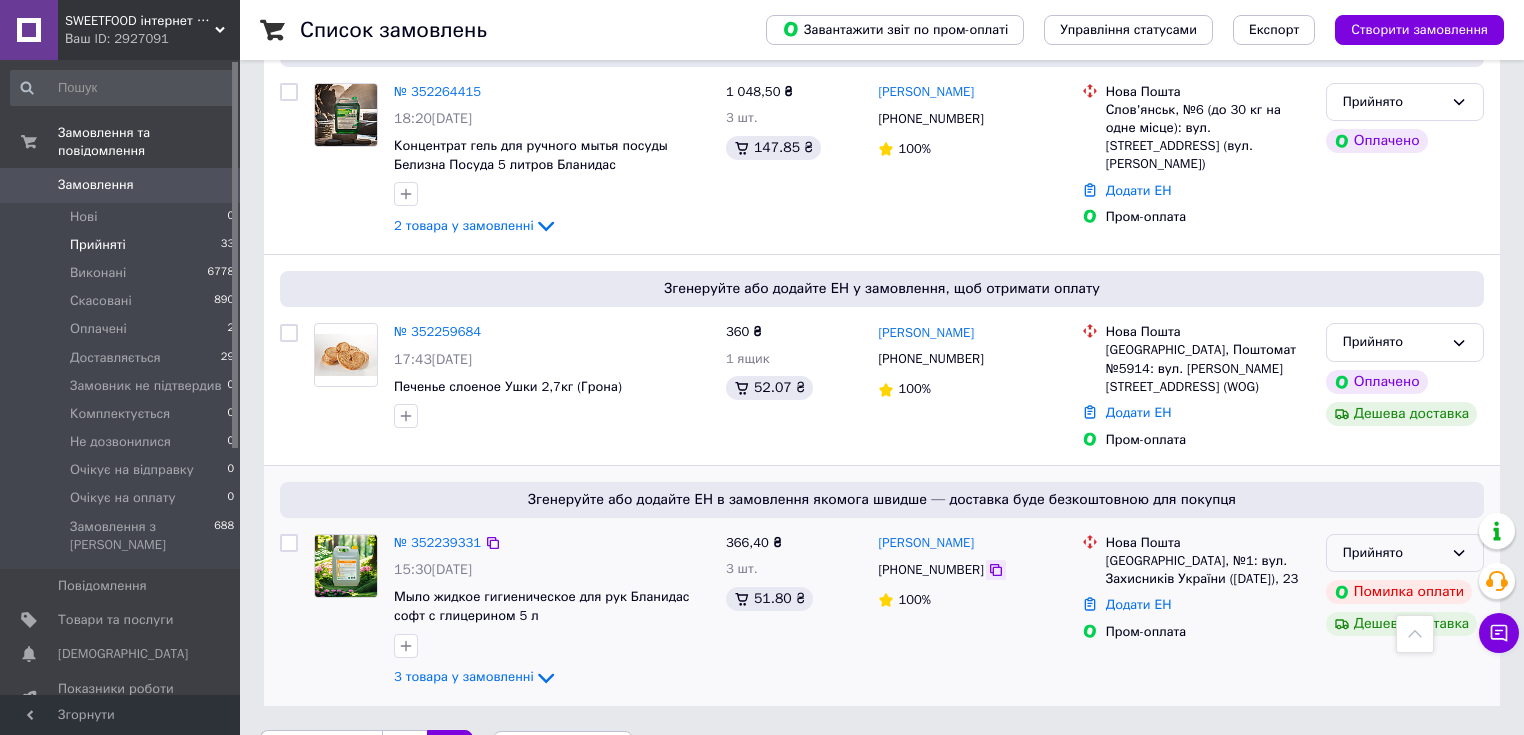 click 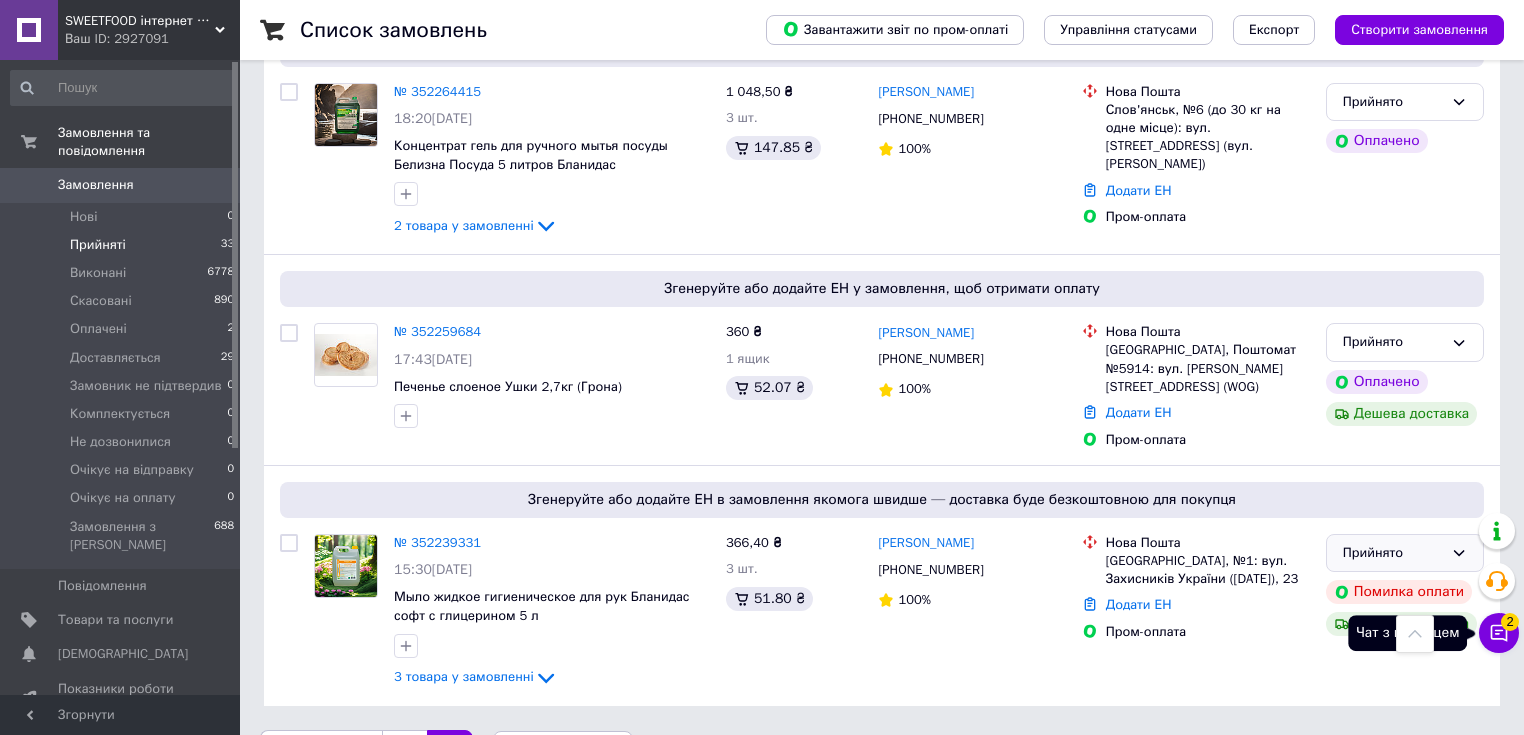 click 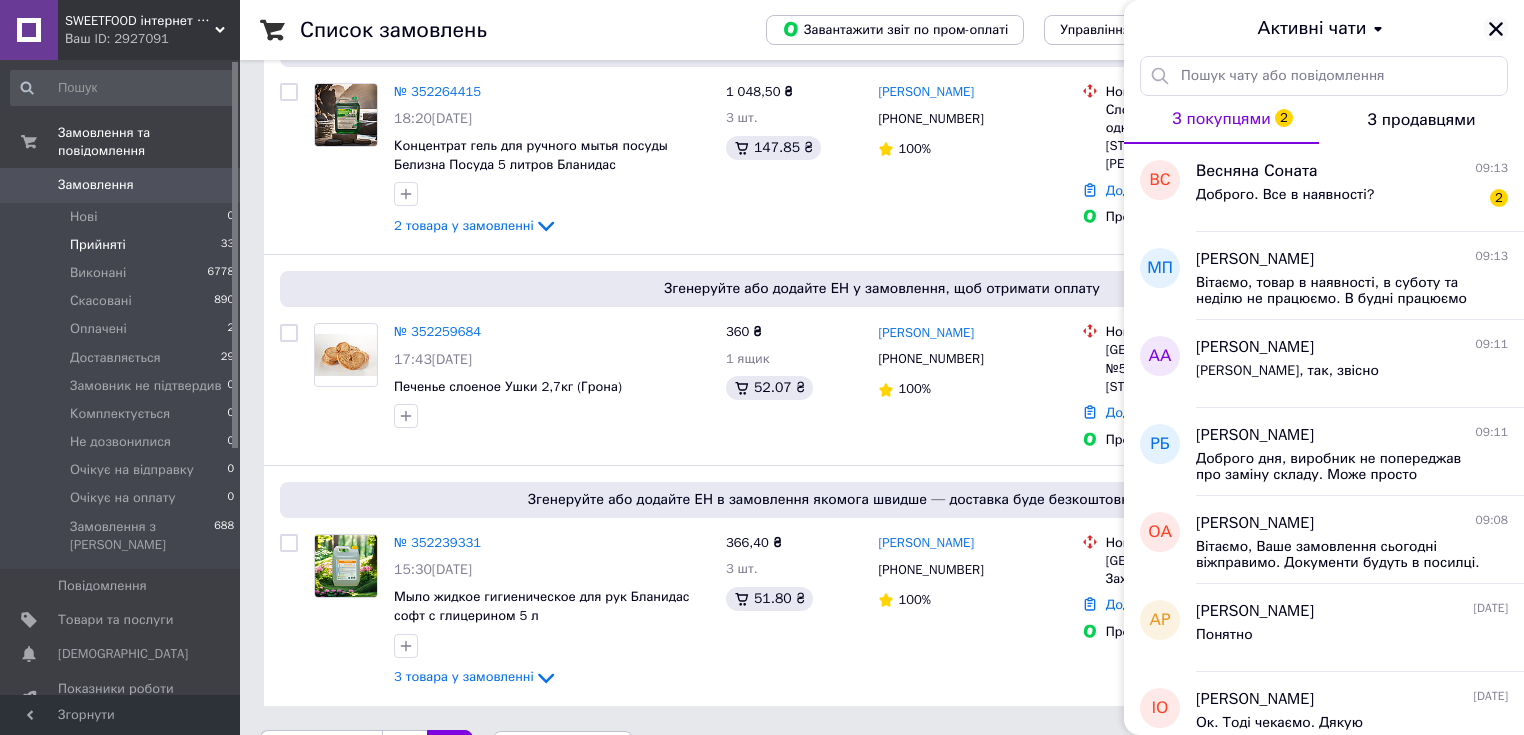 click at bounding box center [1496, 29] 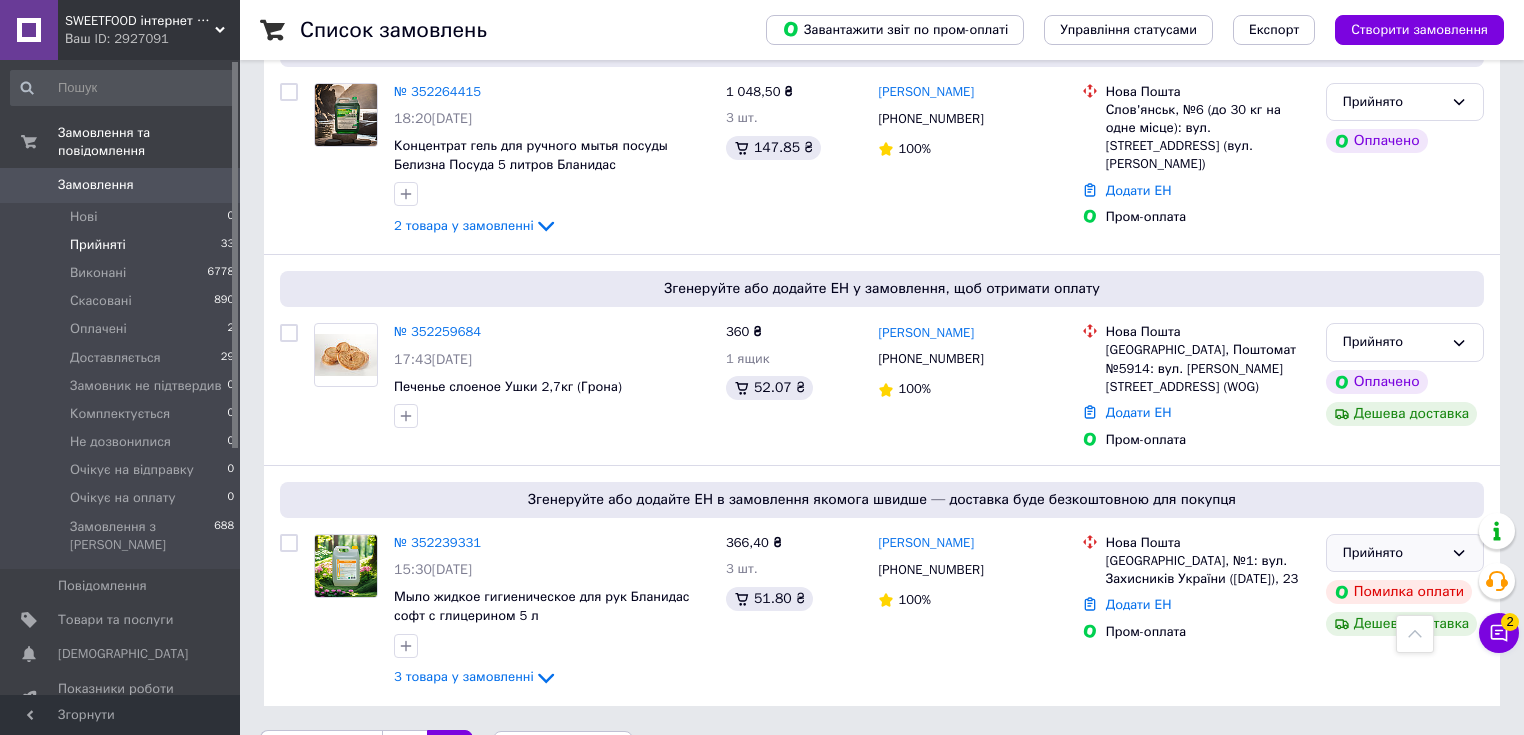 click 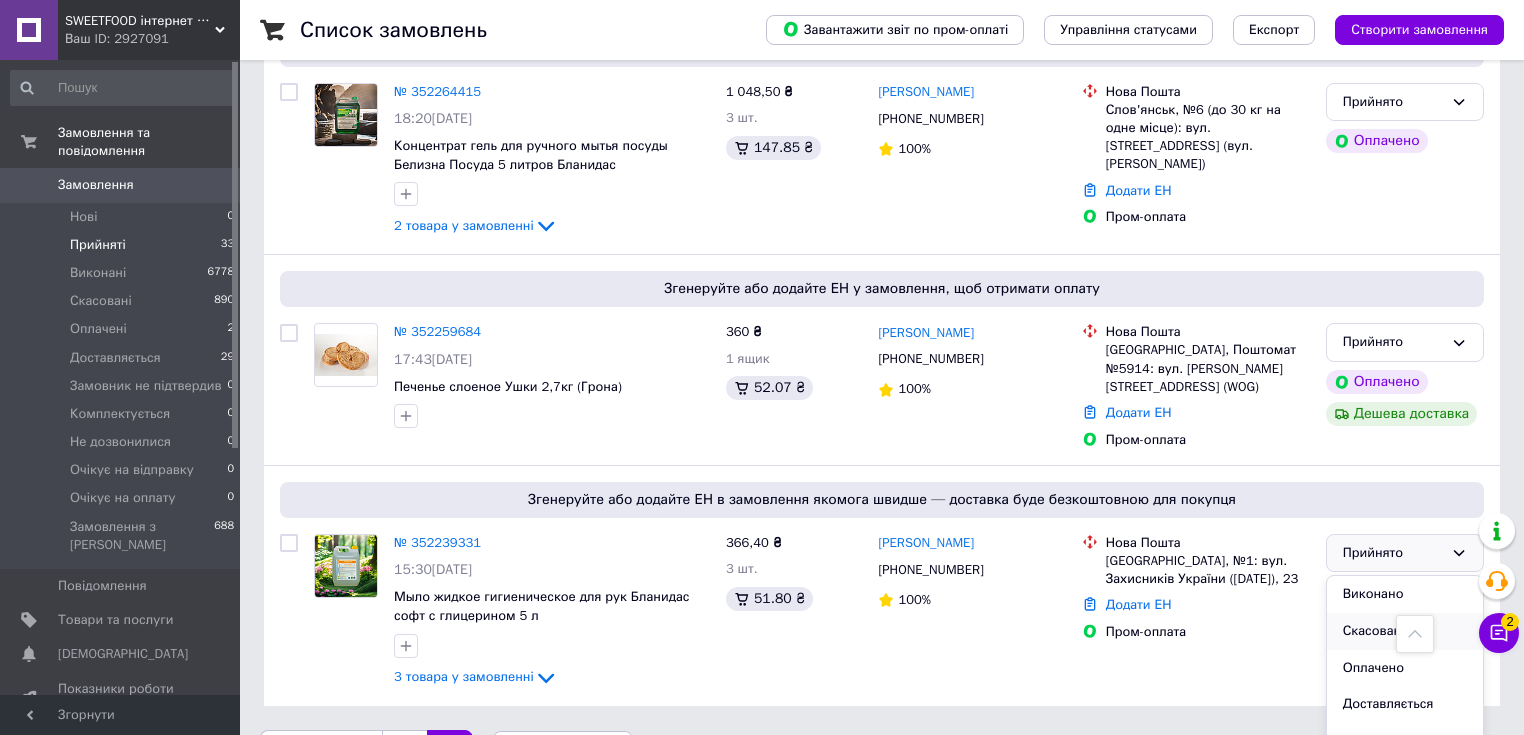 click on "Скасовано" at bounding box center (1405, 631) 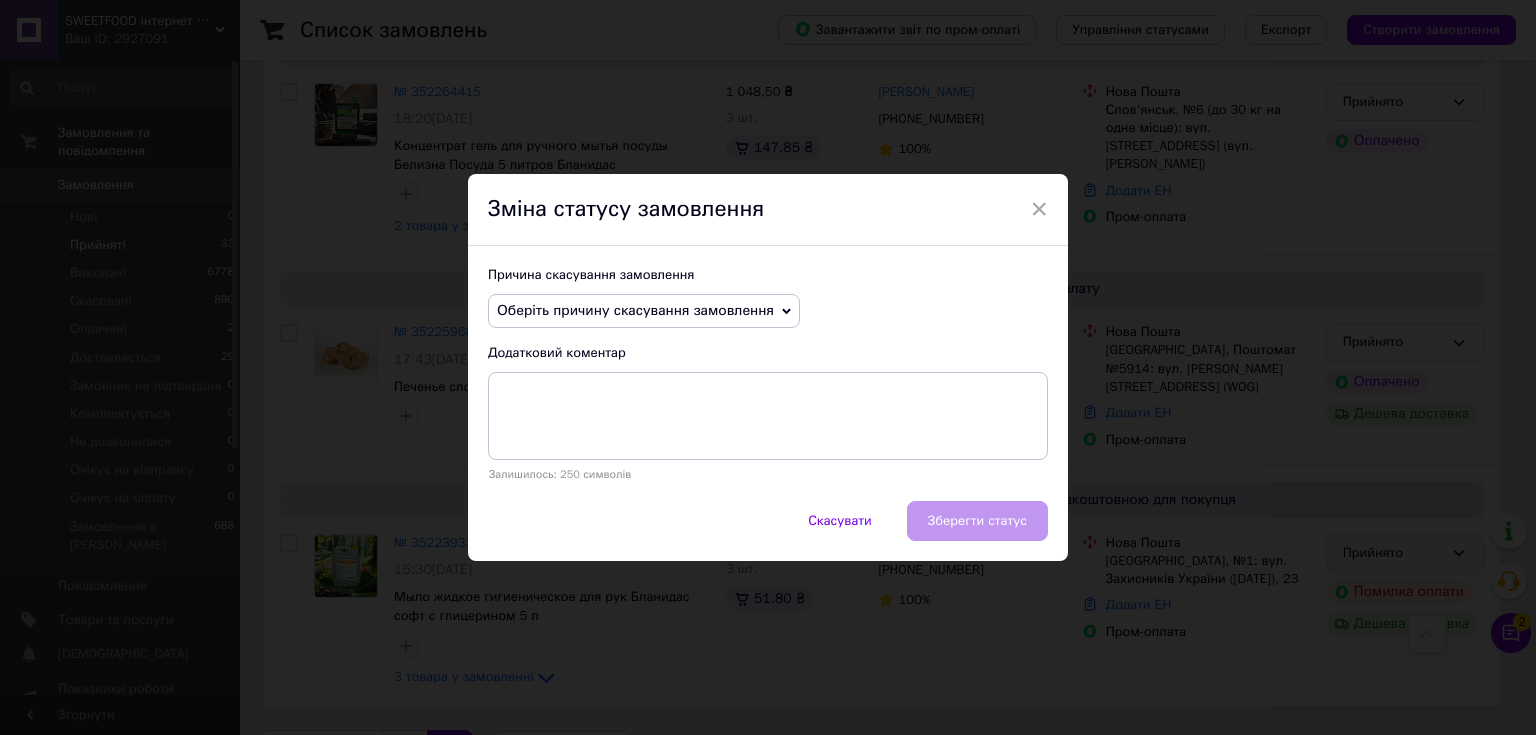 click on "Оберіть причину скасування замовлення" at bounding box center (635, 310) 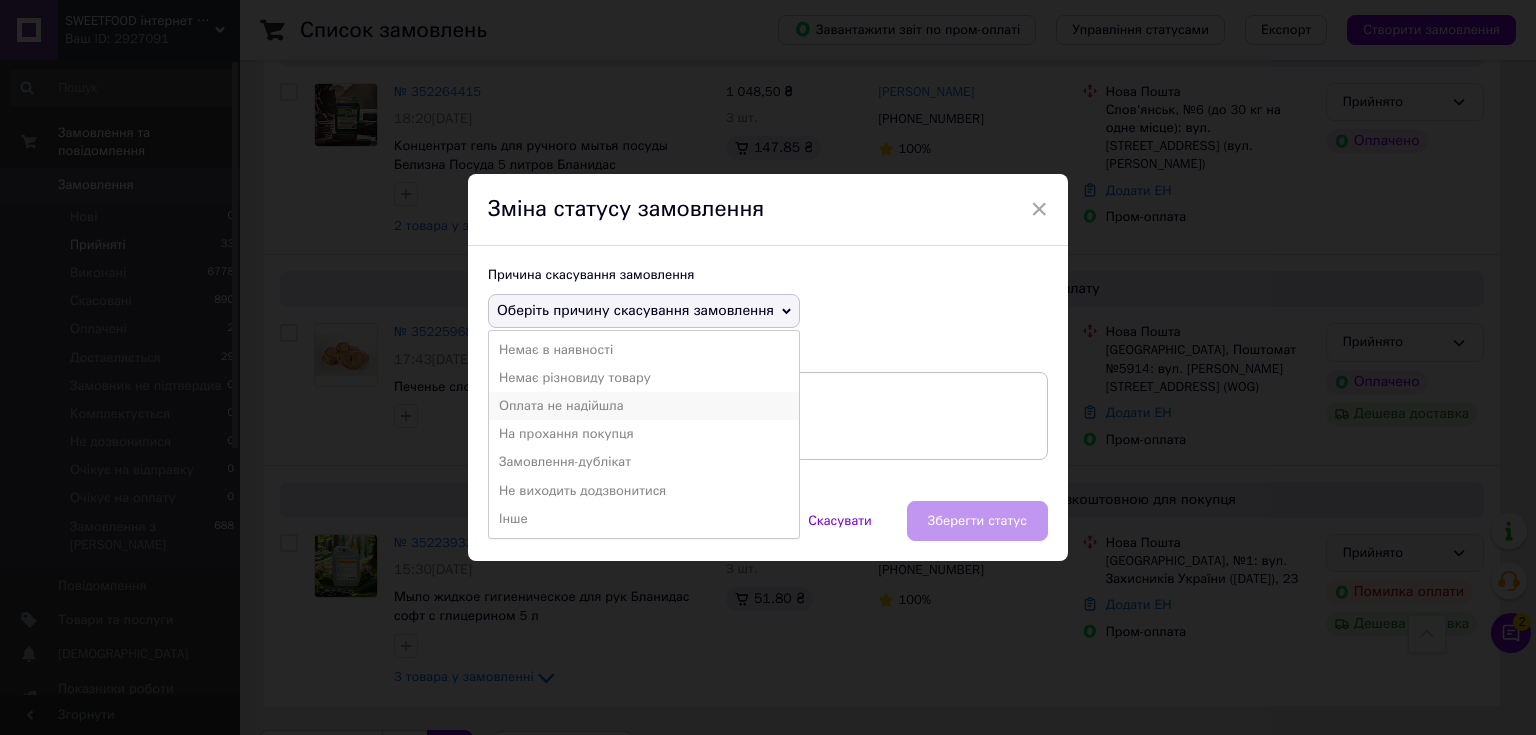 click on "Оплата не надійшла" at bounding box center [644, 406] 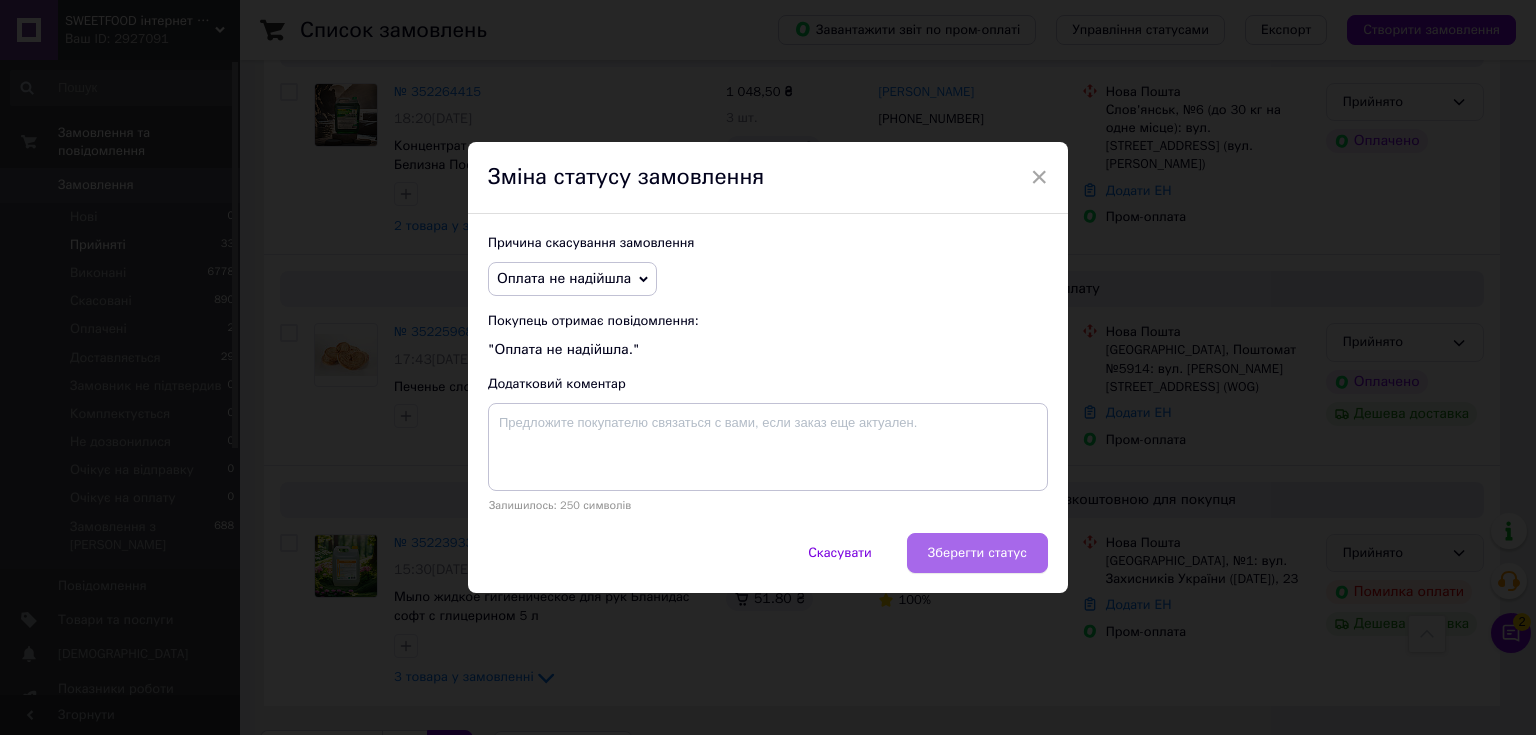click on "Зберегти статус" at bounding box center [977, 553] 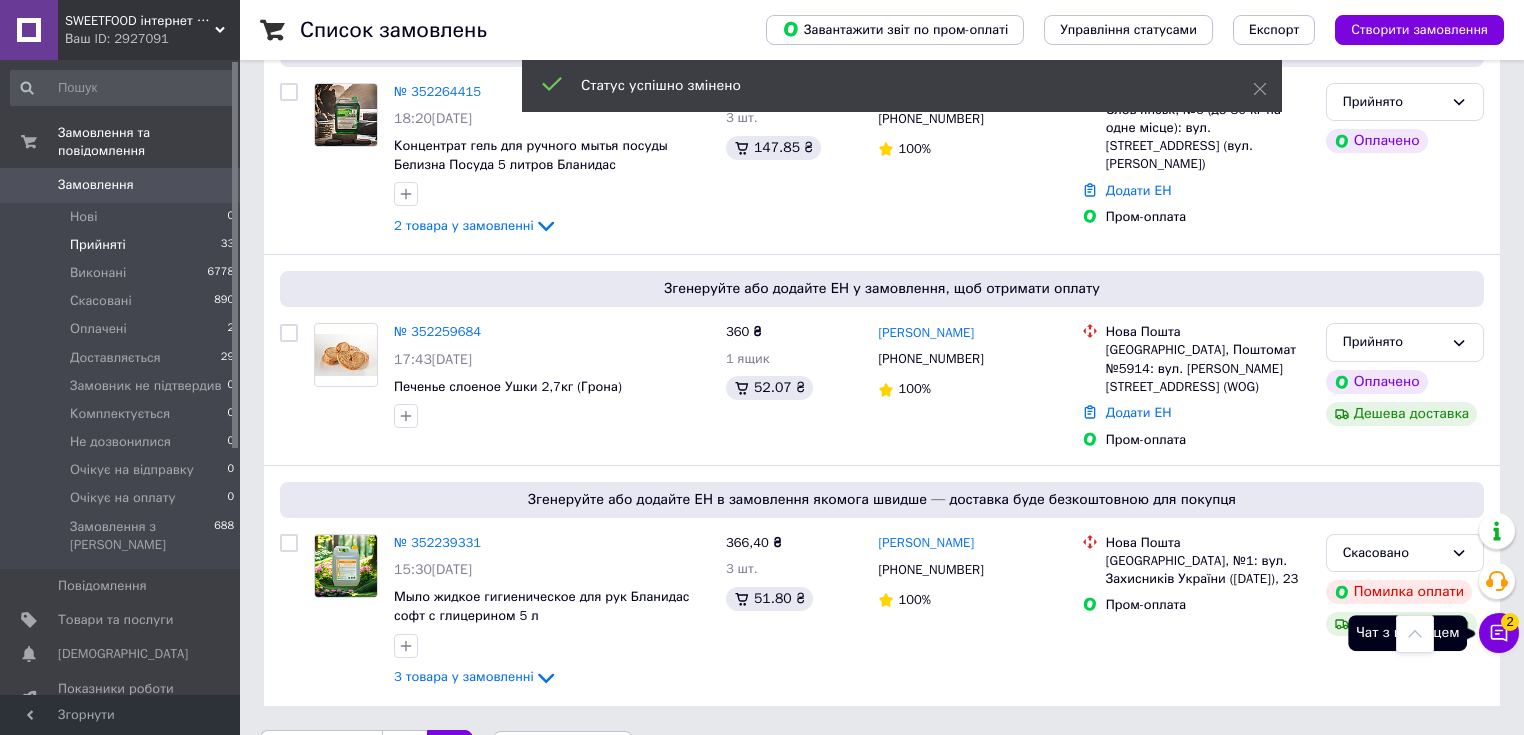 click on "Чат з покупцем 2" at bounding box center [1499, 633] 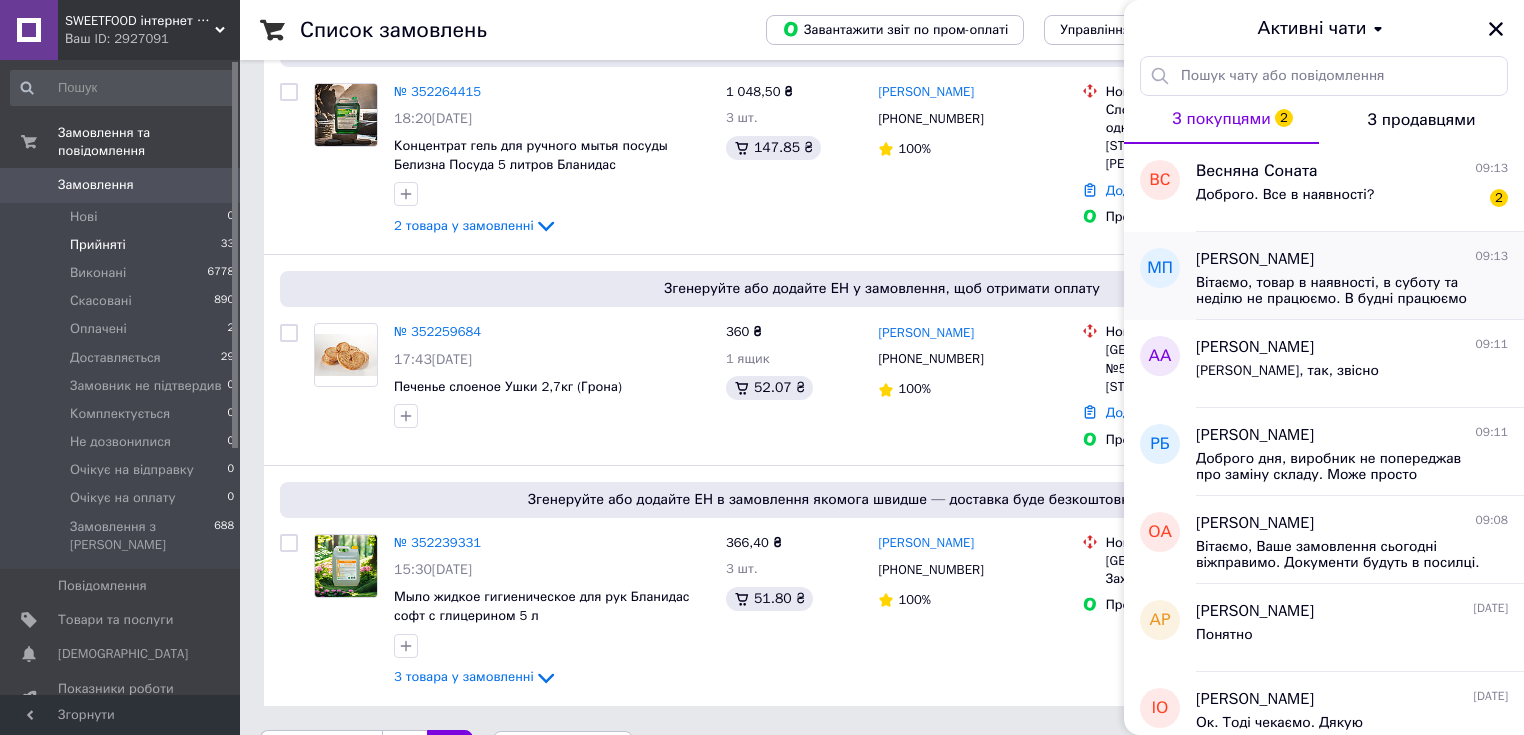 click on "[PERSON_NAME] 09:13 Вітаємо, товар в наявності, в суботу та неділю не працюємо. В будні працюємо до 18.00. Сьогодні відправимо замовлення.
Гарного дня." at bounding box center [1360, 276] 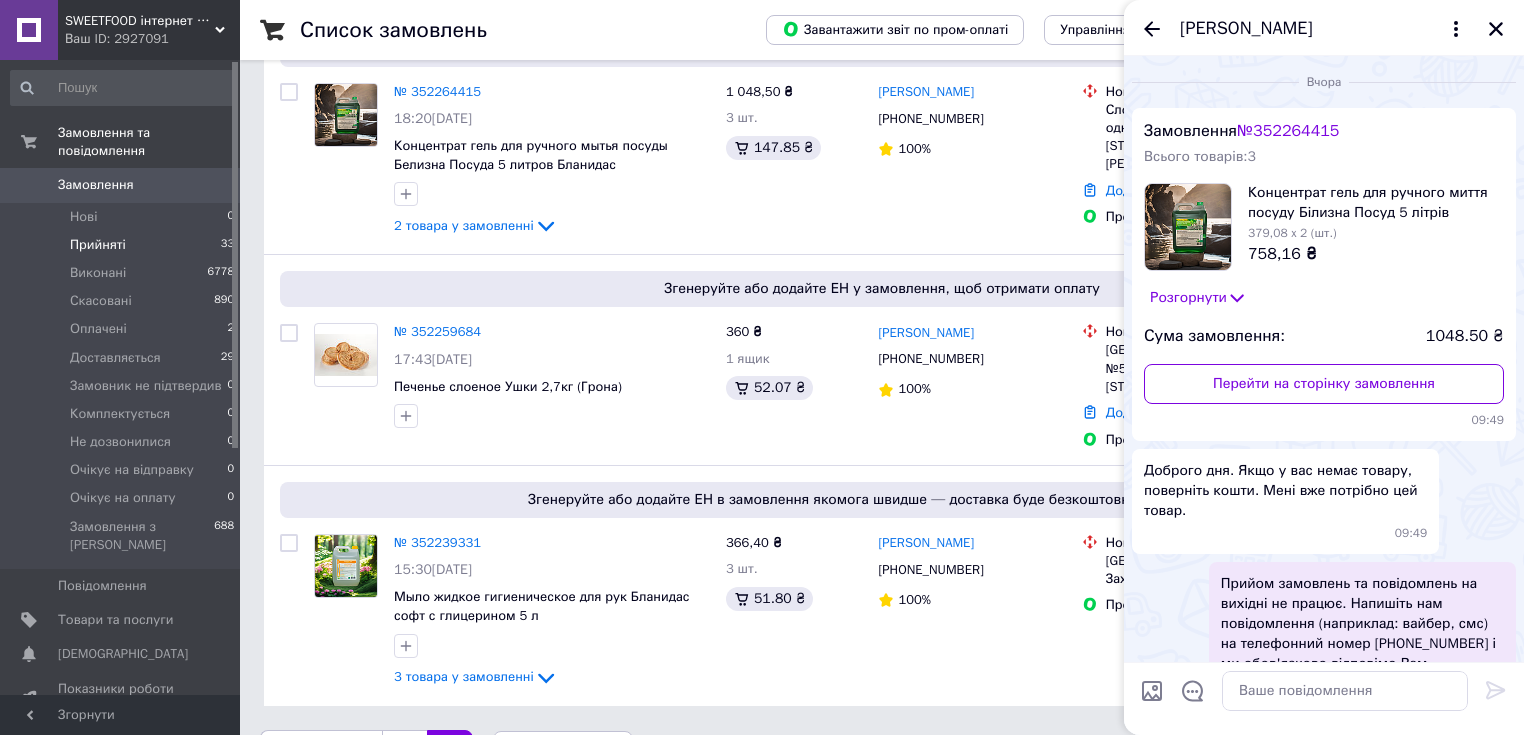 scroll, scrollTop: 238, scrollLeft: 0, axis: vertical 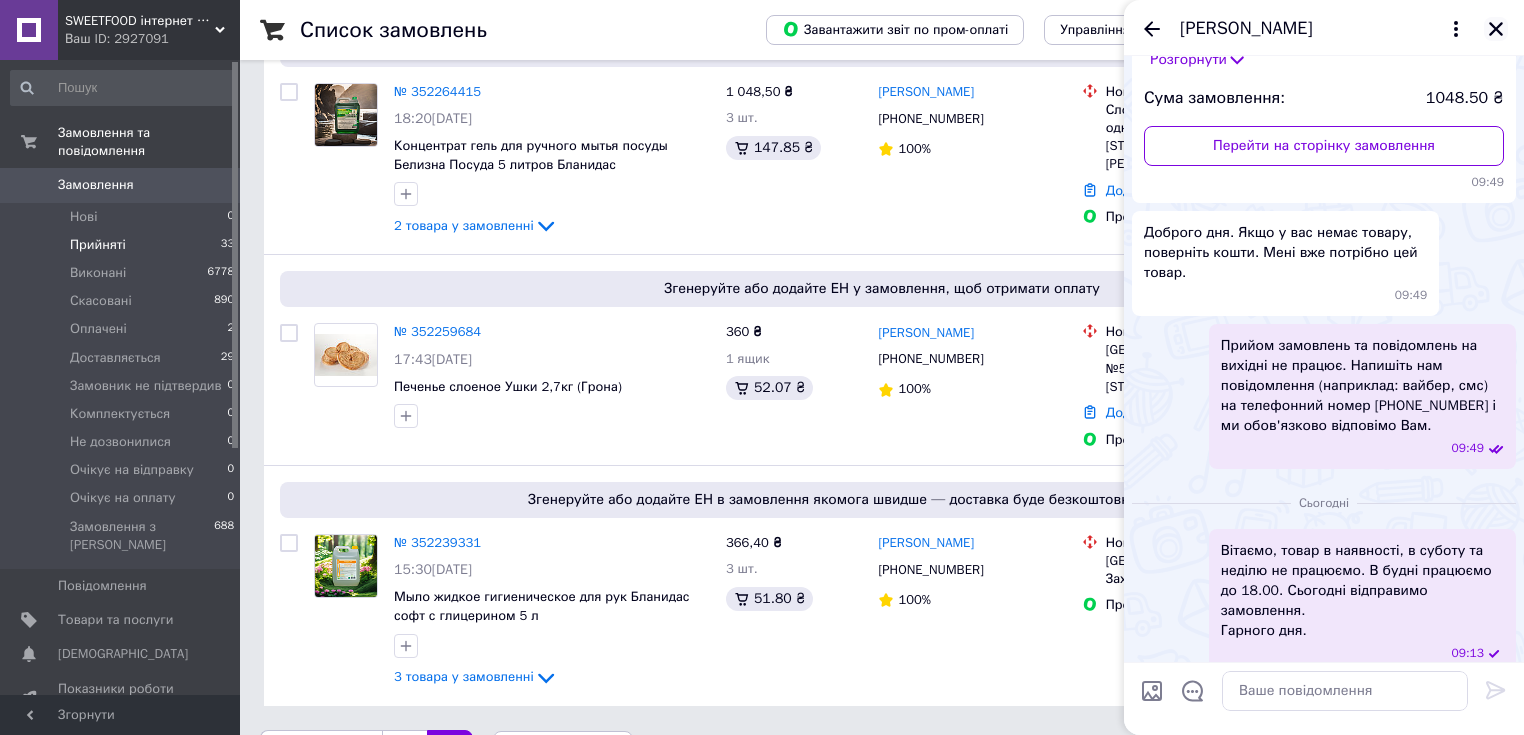 click 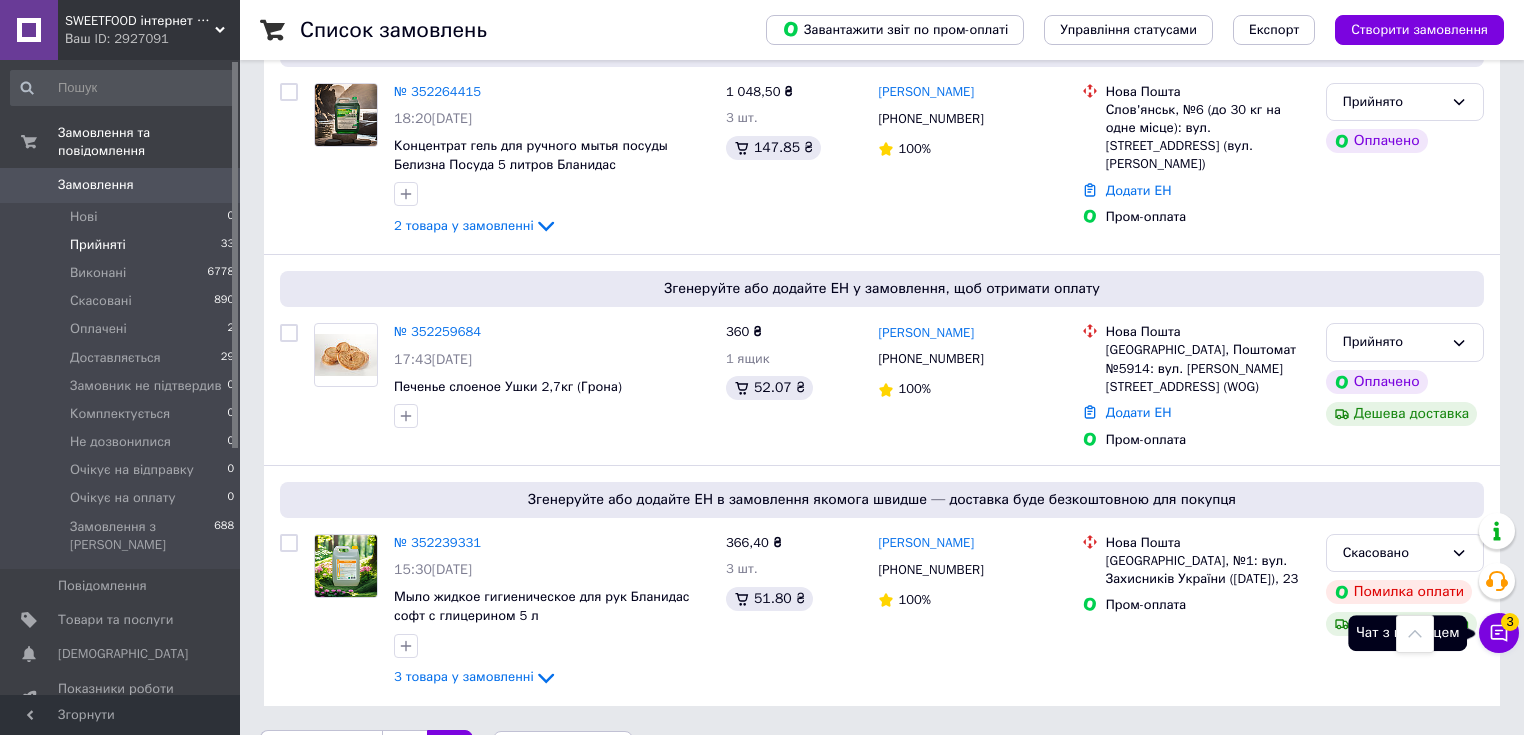 click on "Чат з покупцем 3" at bounding box center [1499, 633] 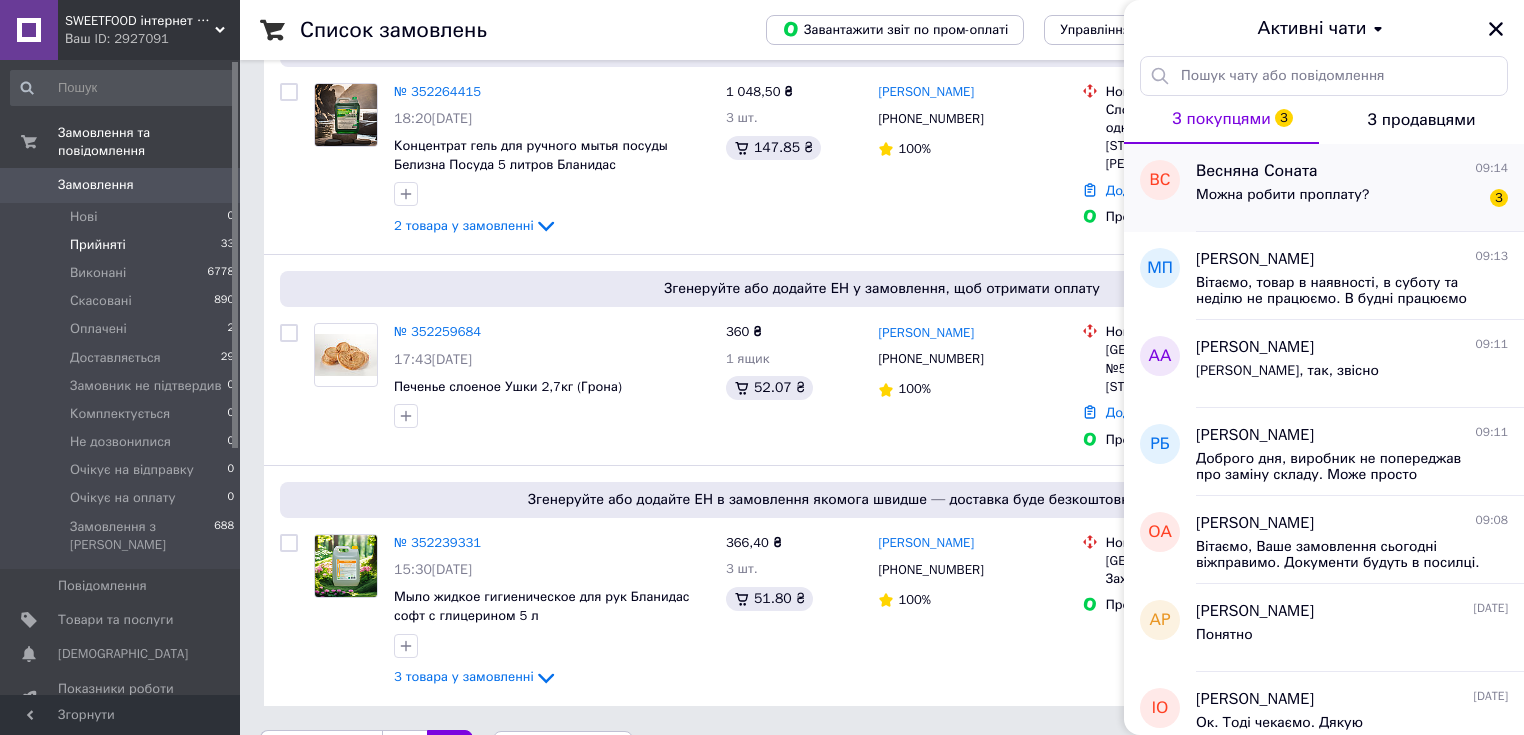 click on "Можна робити проплату? 3" at bounding box center (1352, 199) 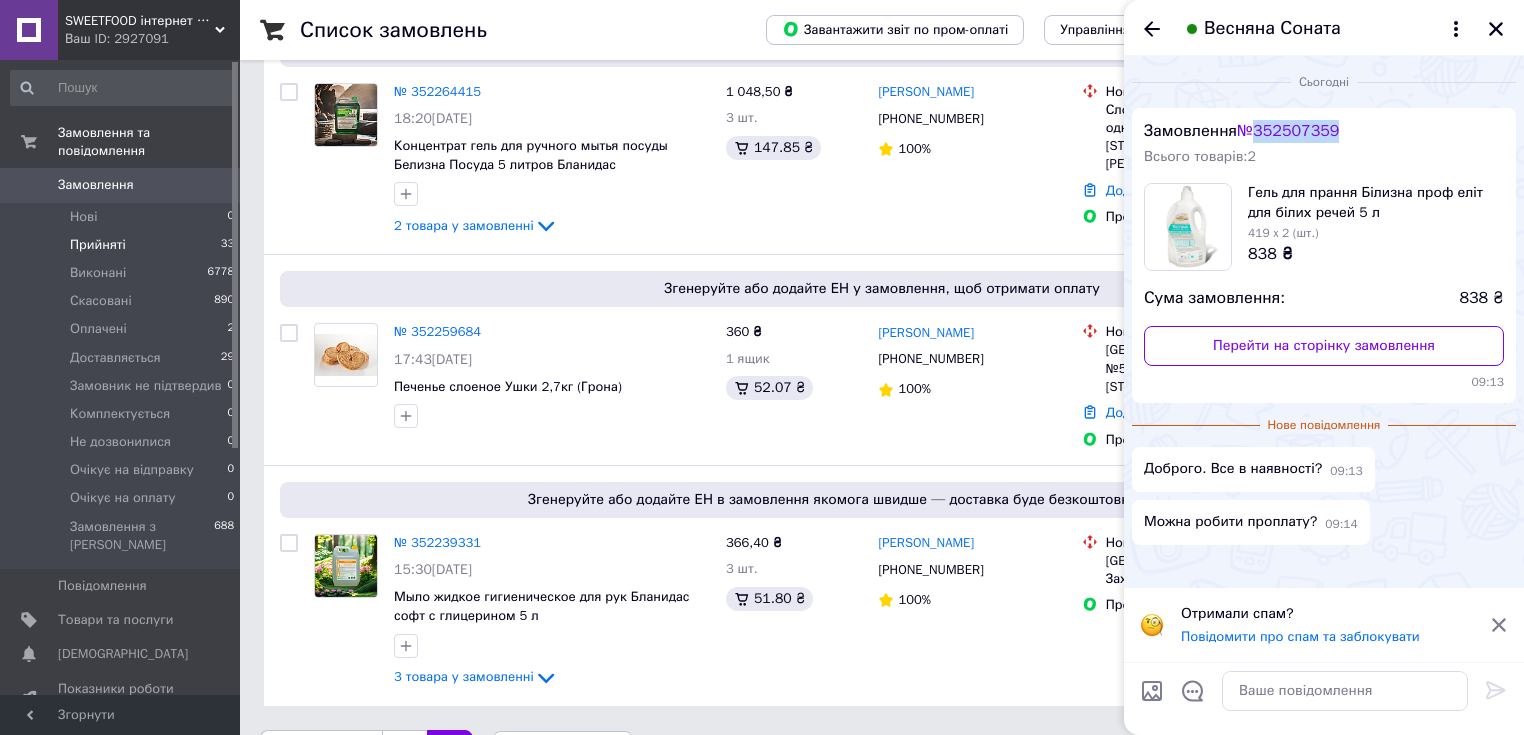 drag, startPoint x: 1264, startPoint y: 129, endPoint x: 1349, endPoint y: 120, distance: 85.47514 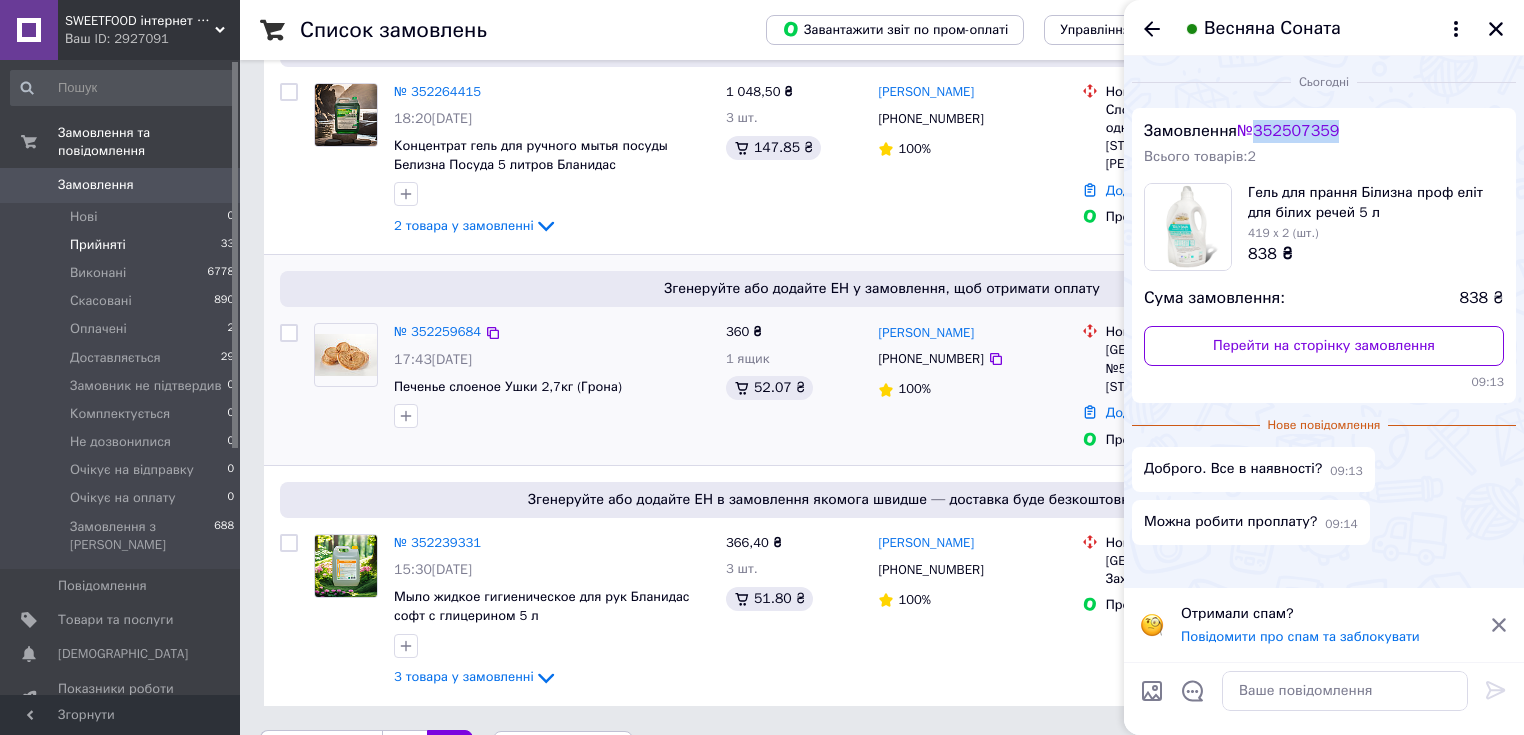 drag, startPoint x: 1497, startPoint y: 26, endPoint x: 680, endPoint y: 235, distance: 843.30896 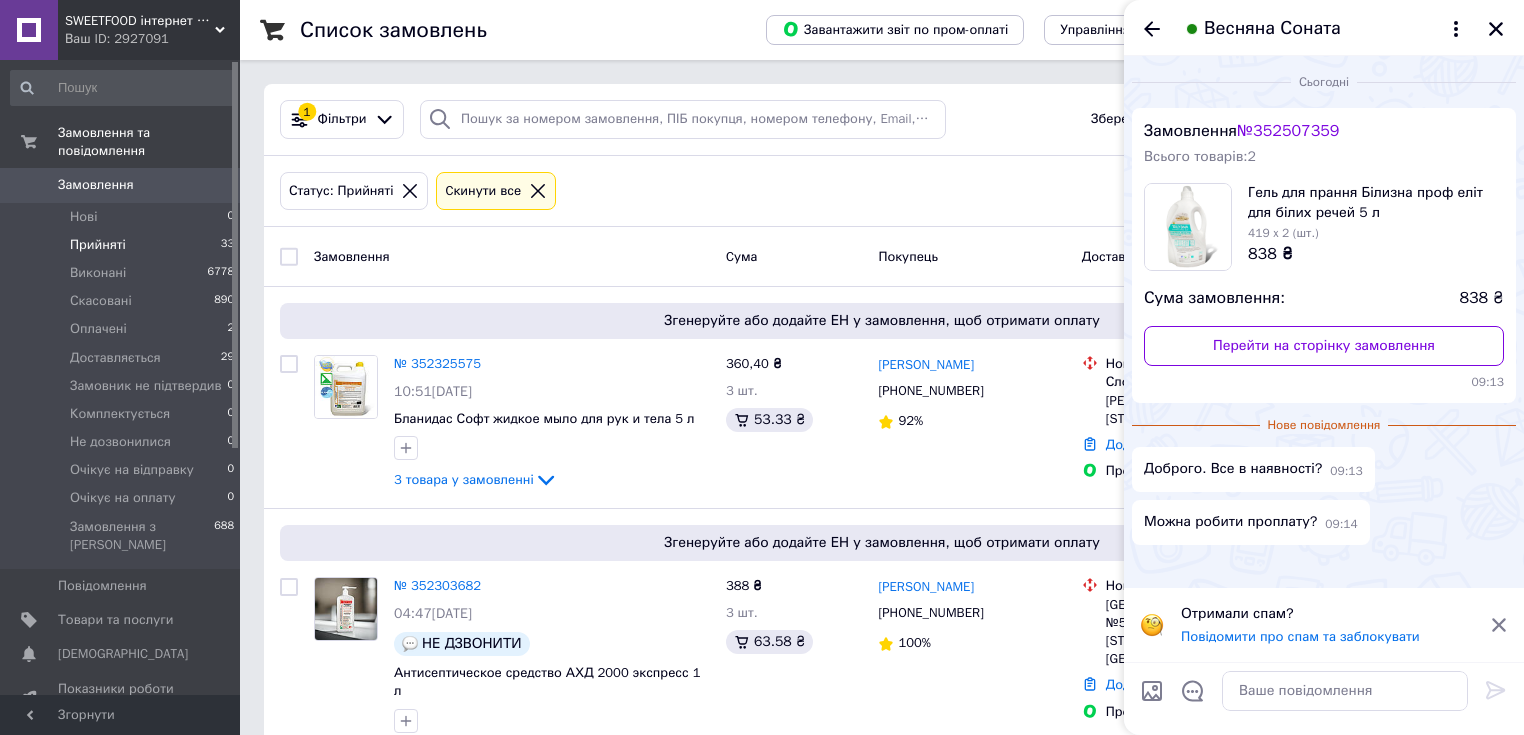 click 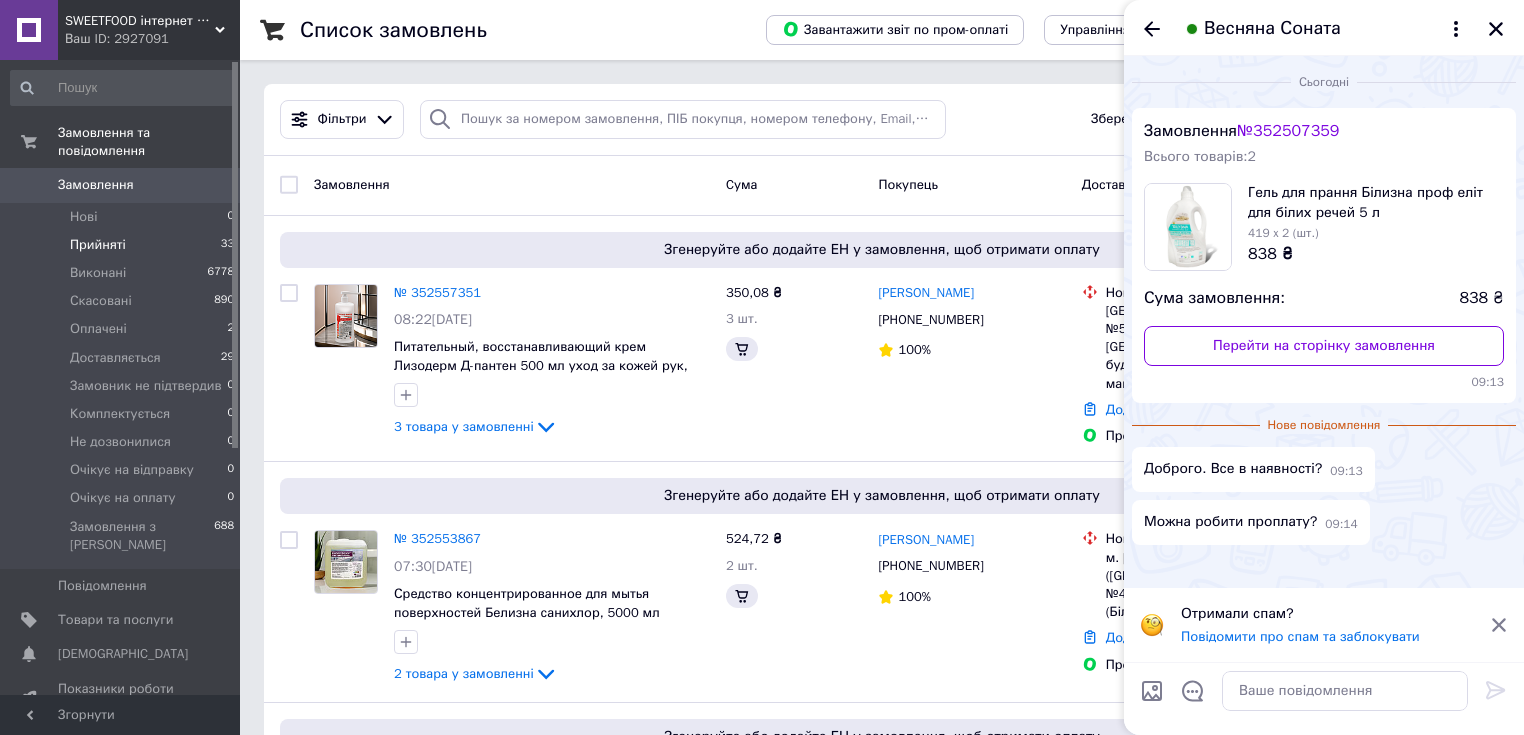 drag, startPoint x: 1491, startPoint y: 32, endPoint x: 1468, endPoint y: 32, distance: 23 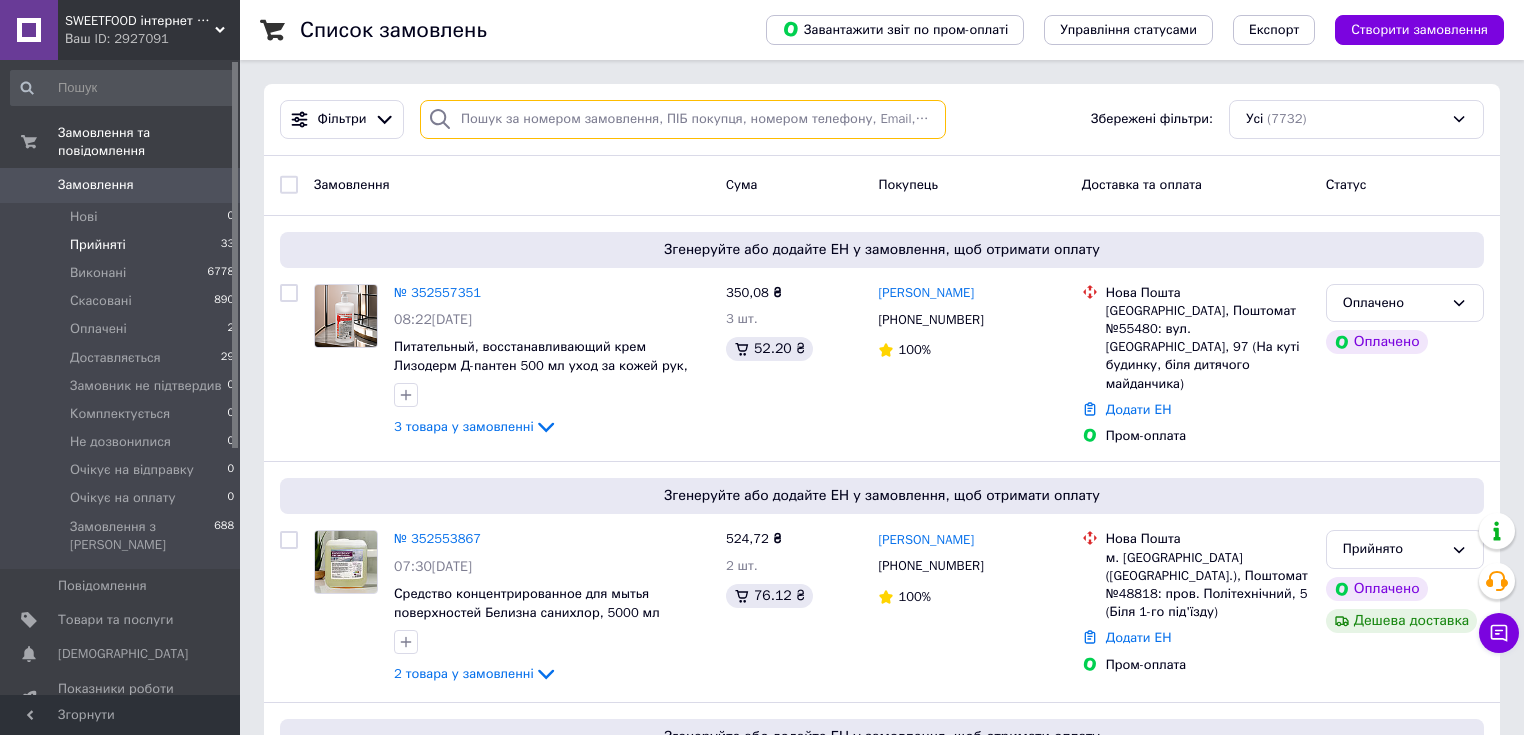 click at bounding box center [683, 119] 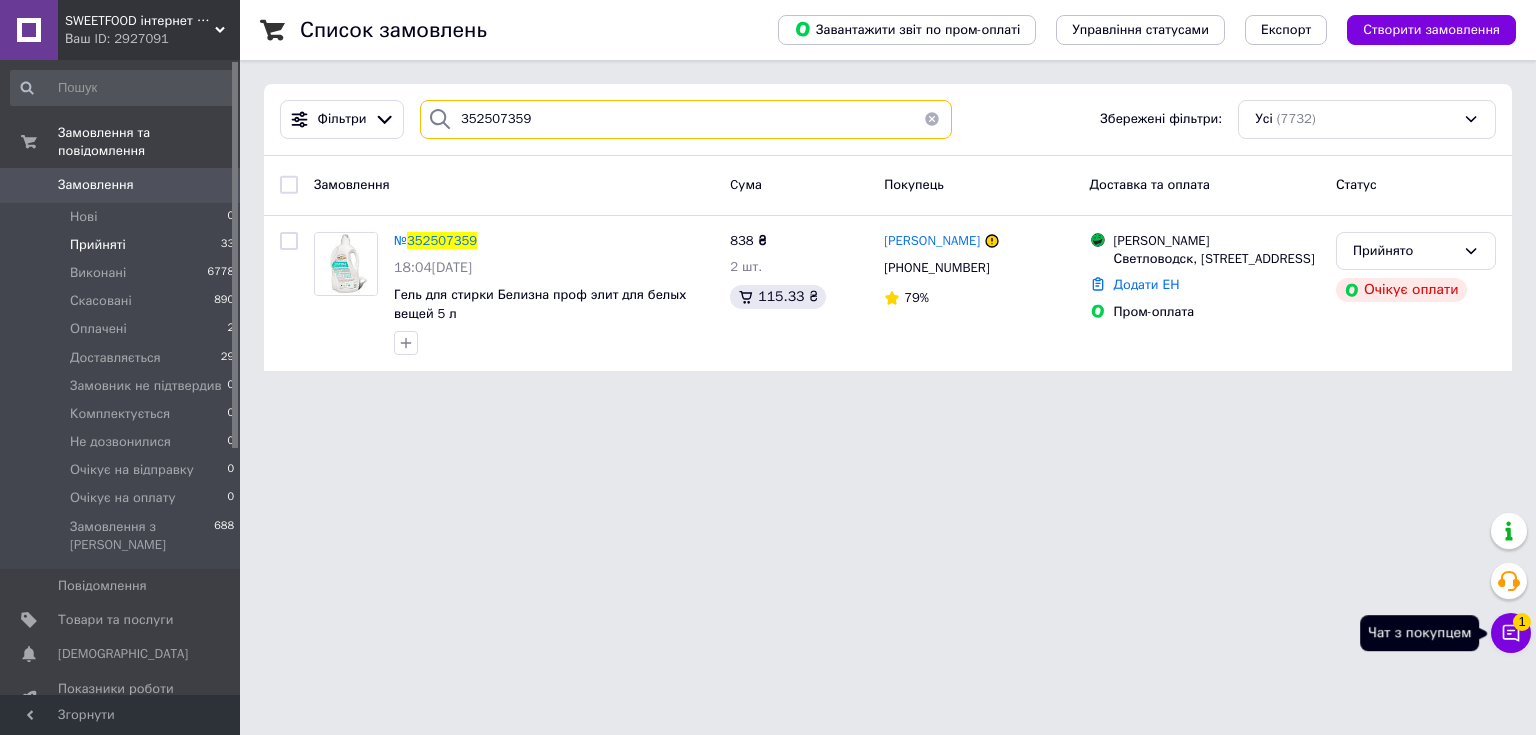 type on "352507359" 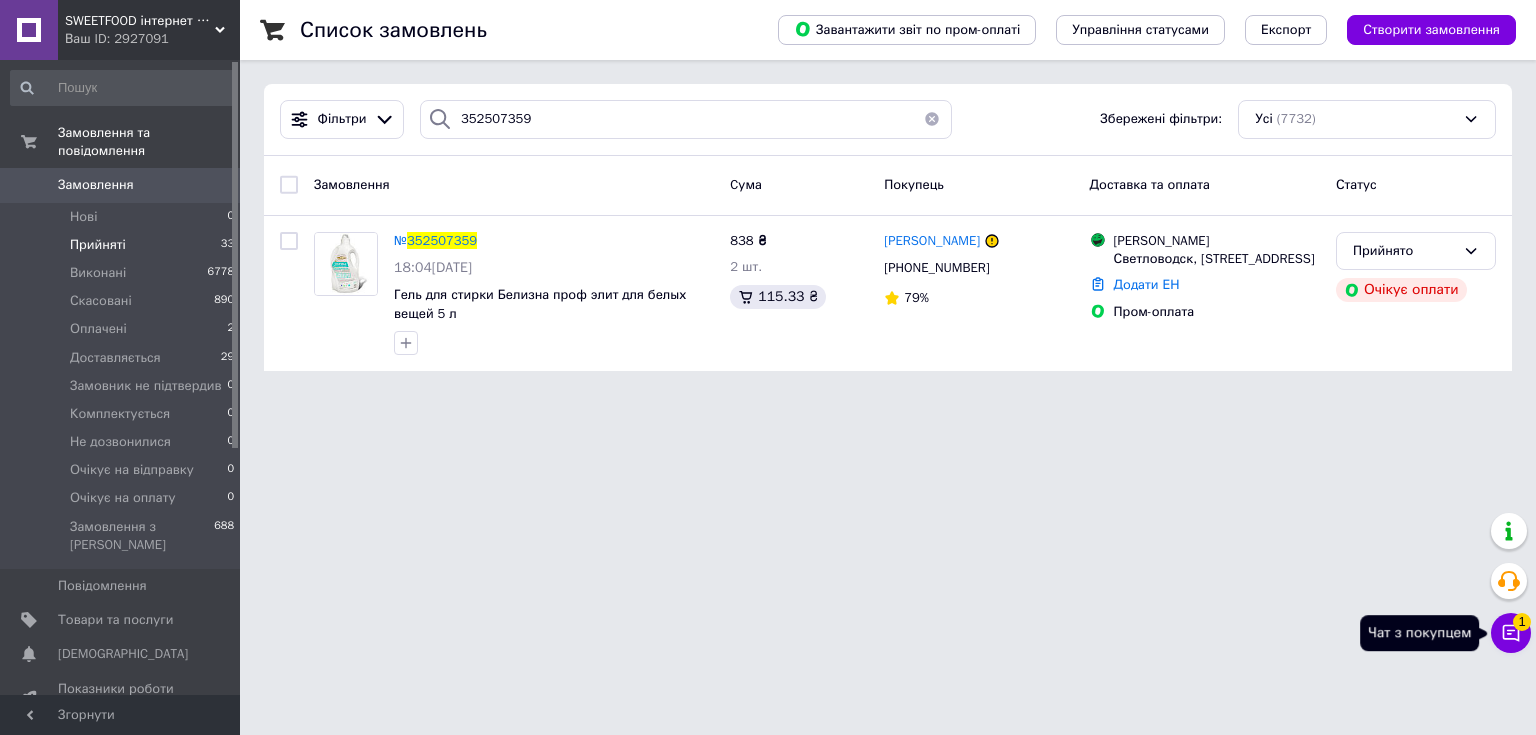 click 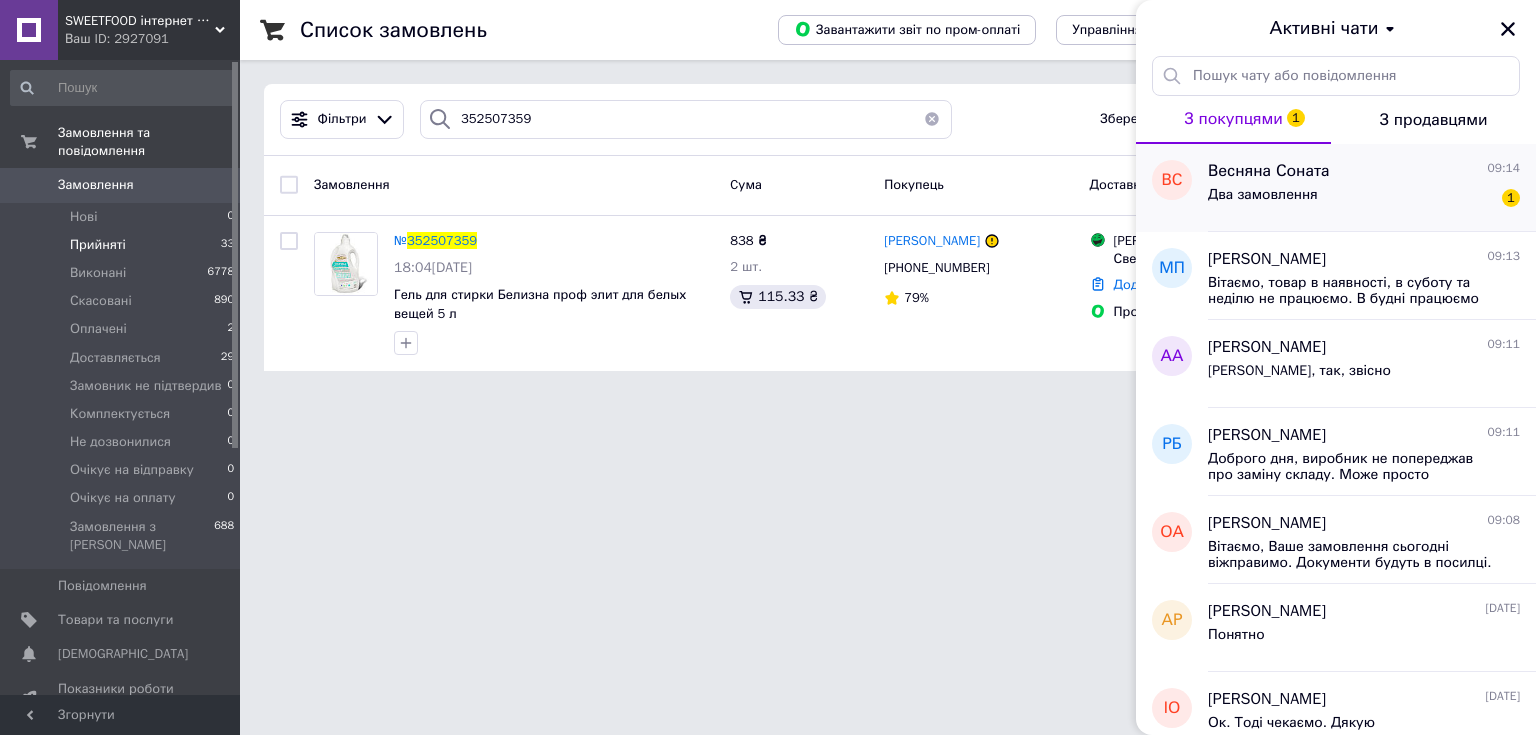 click on "Два замовлення 1" at bounding box center (1364, 199) 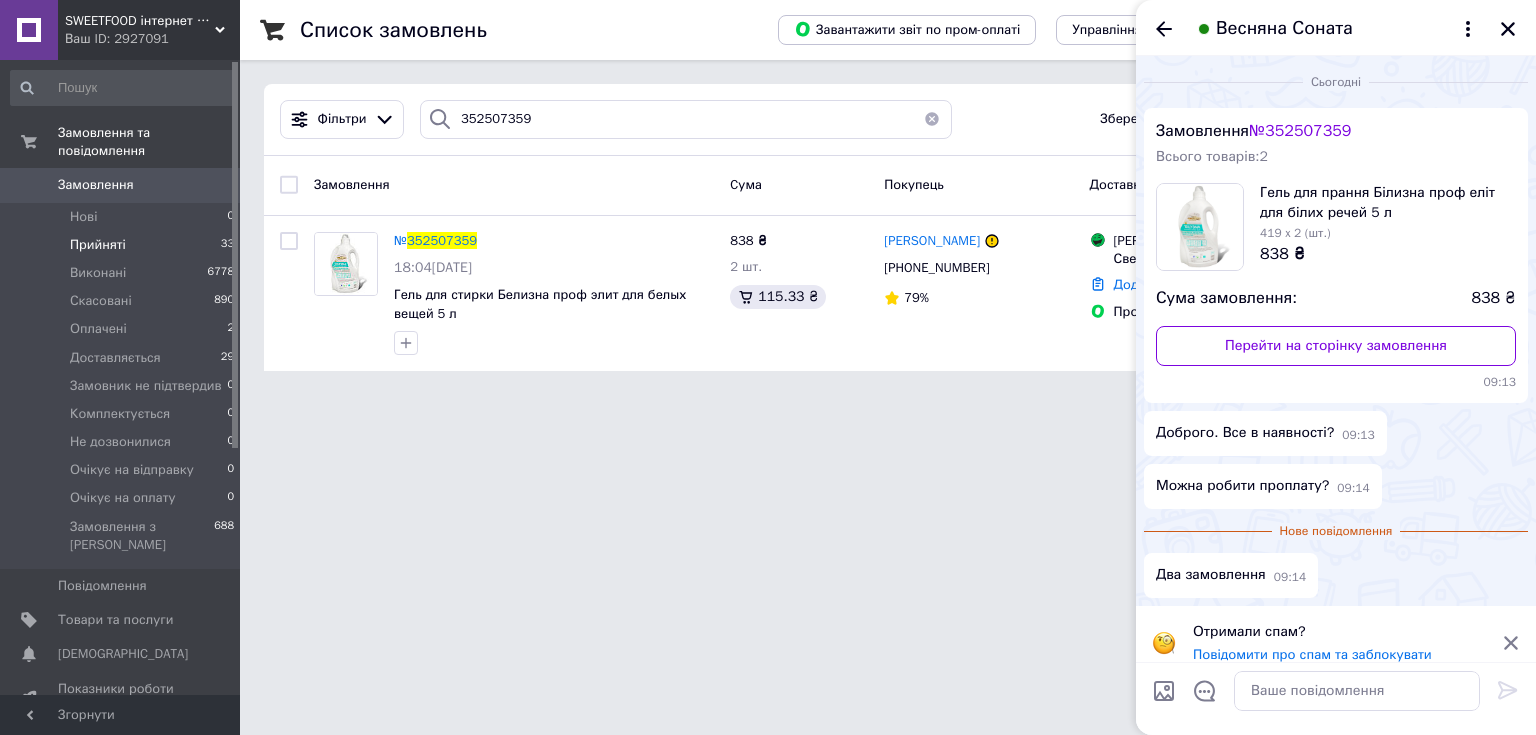 scroll, scrollTop: 17, scrollLeft: 0, axis: vertical 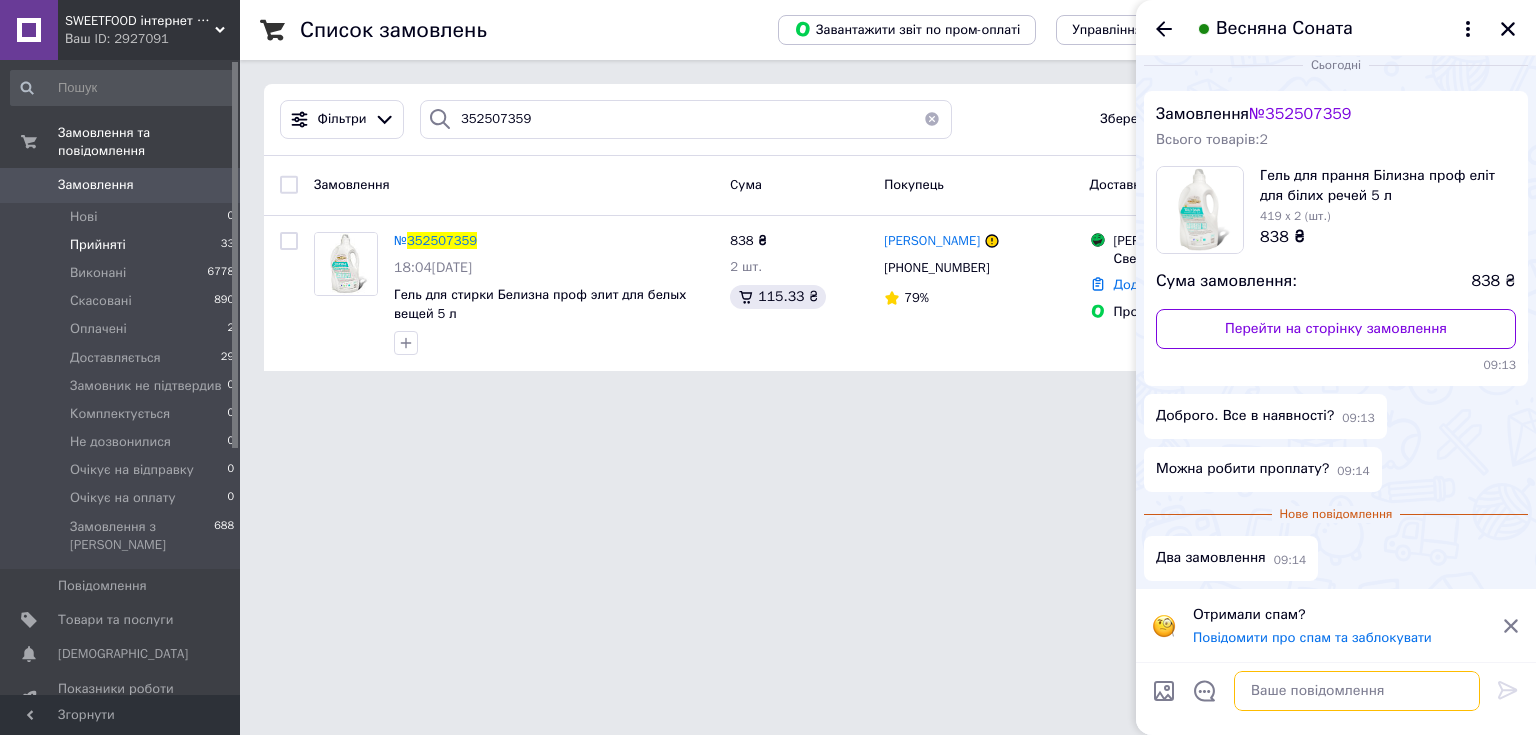click at bounding box center (1357, 691) 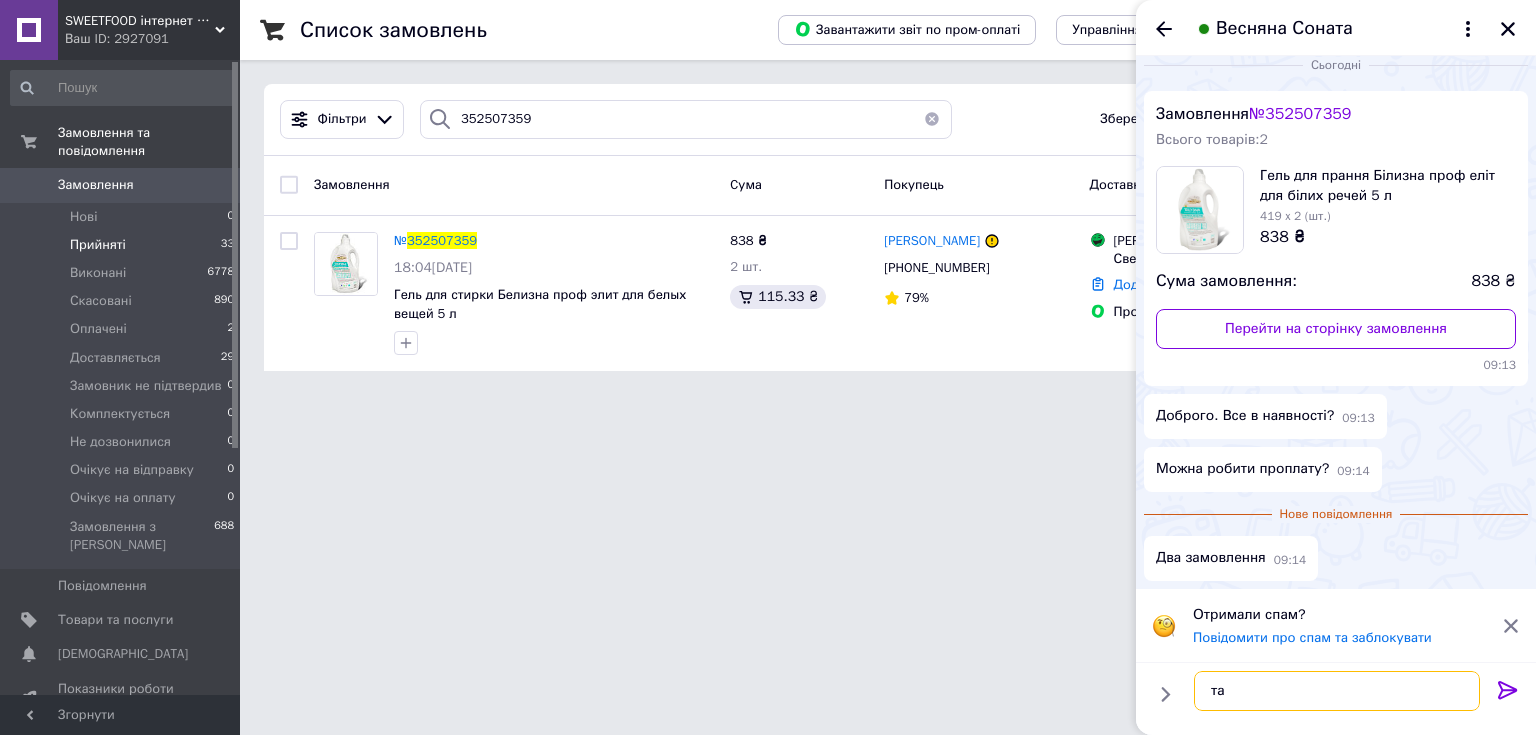 type on "т" 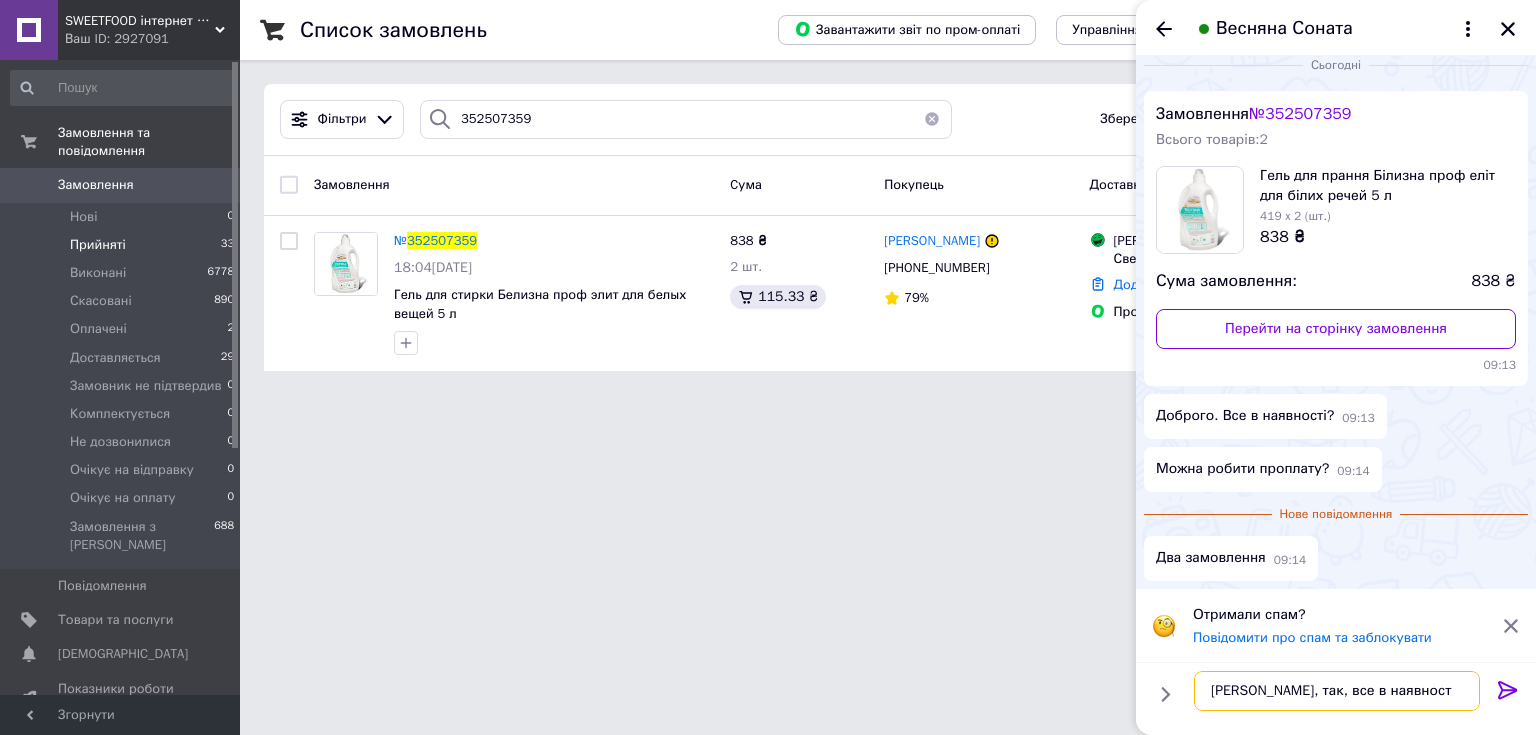 type on "[PERSON_NAME], так, все в наявності" 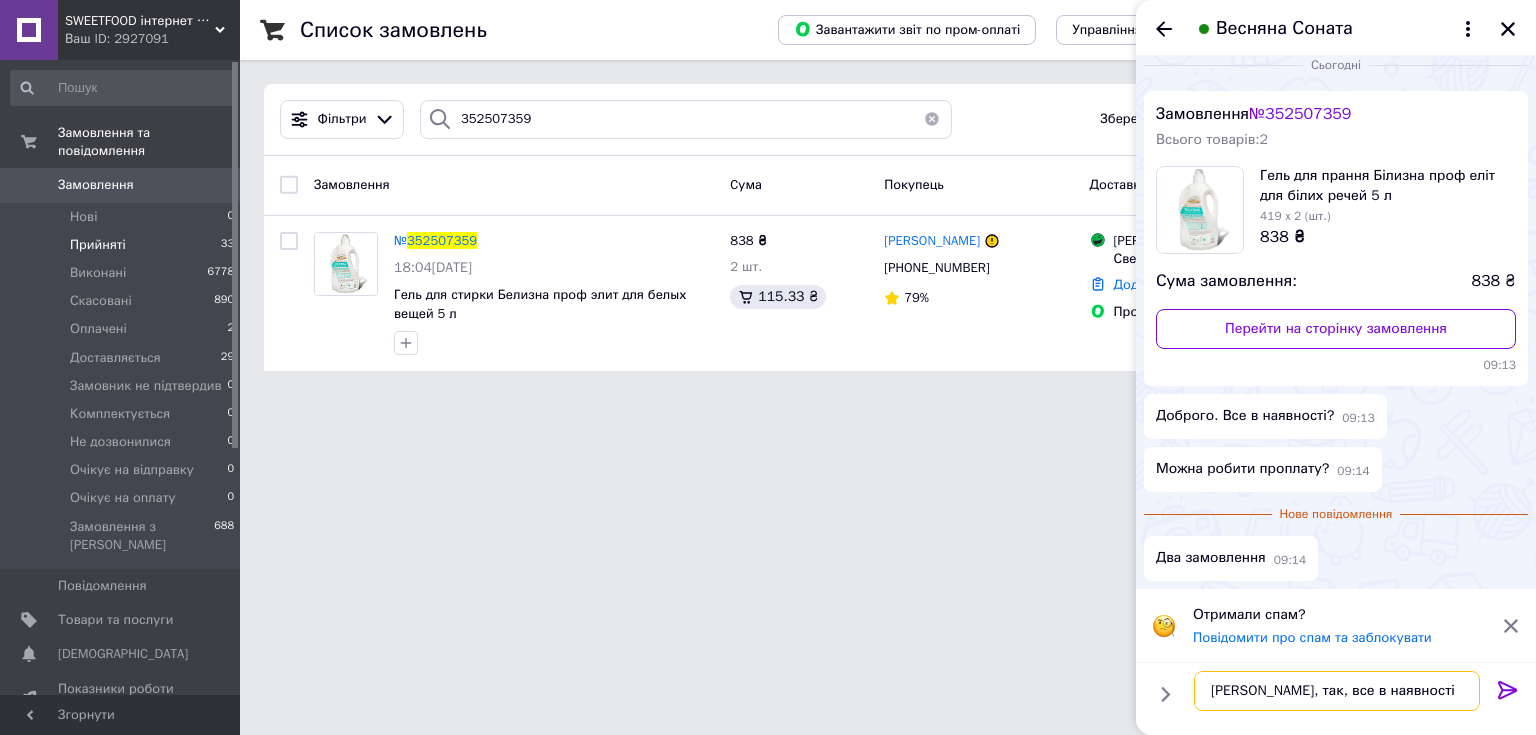 type 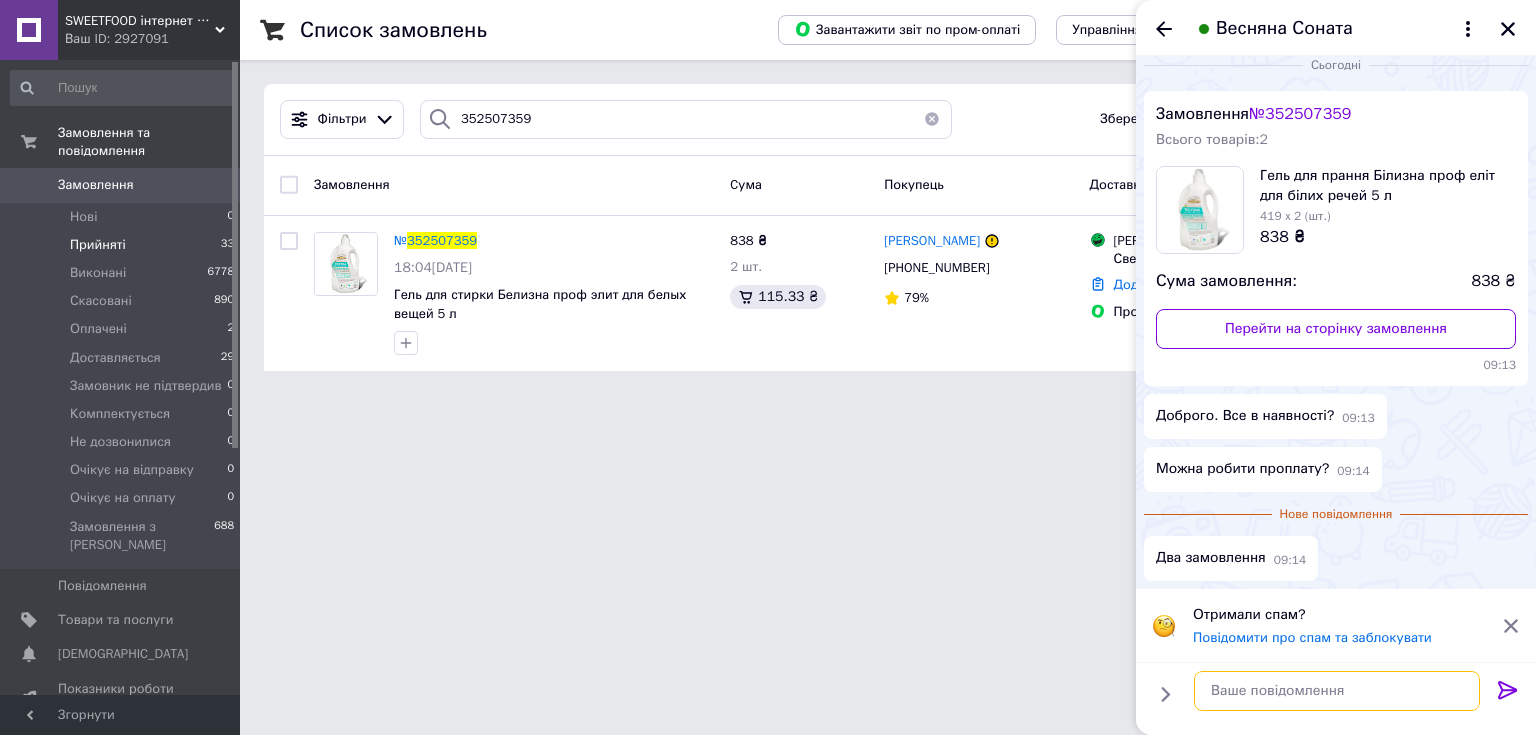 scroll, scrollTop: 0, scrollLeft: 0, axis: both 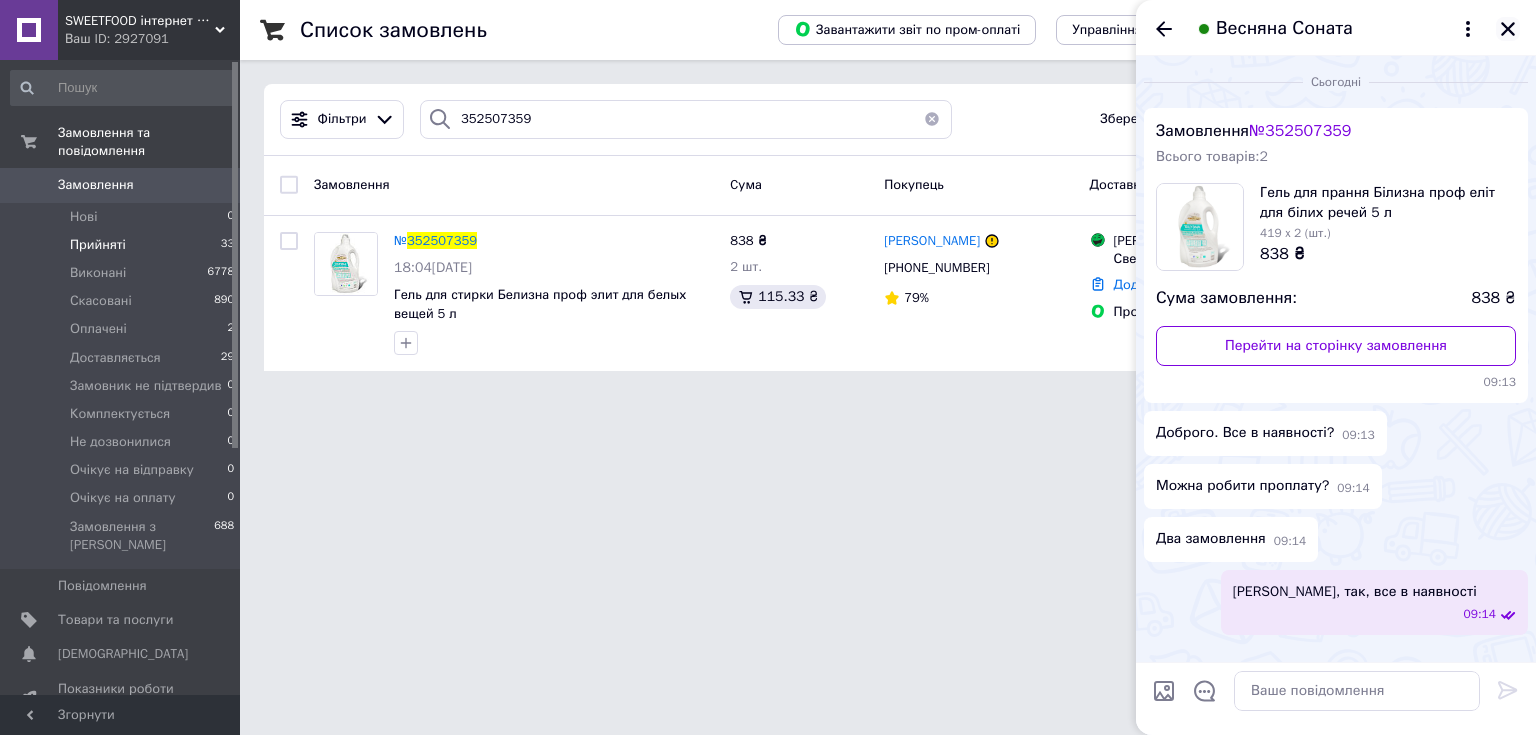 click 